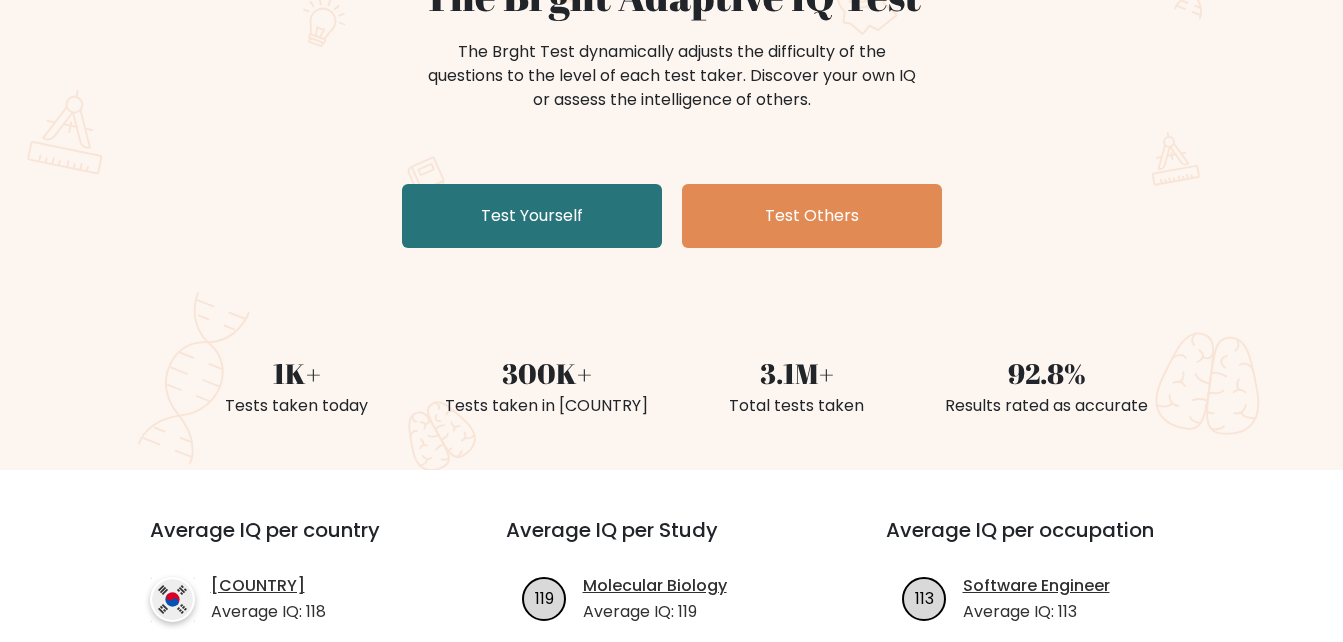 scroll, scrollTop: 236, scrollLeft: 0, axis: vertical 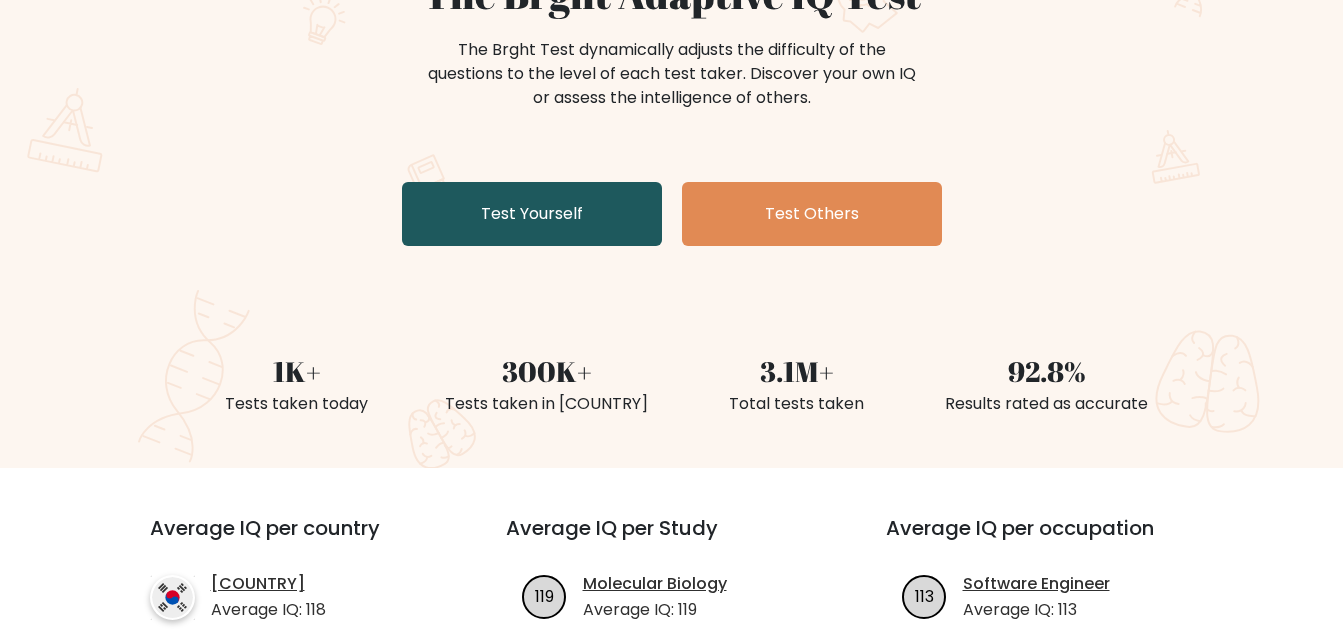 click on "Test Yourself" at bounding box center (532, 214) 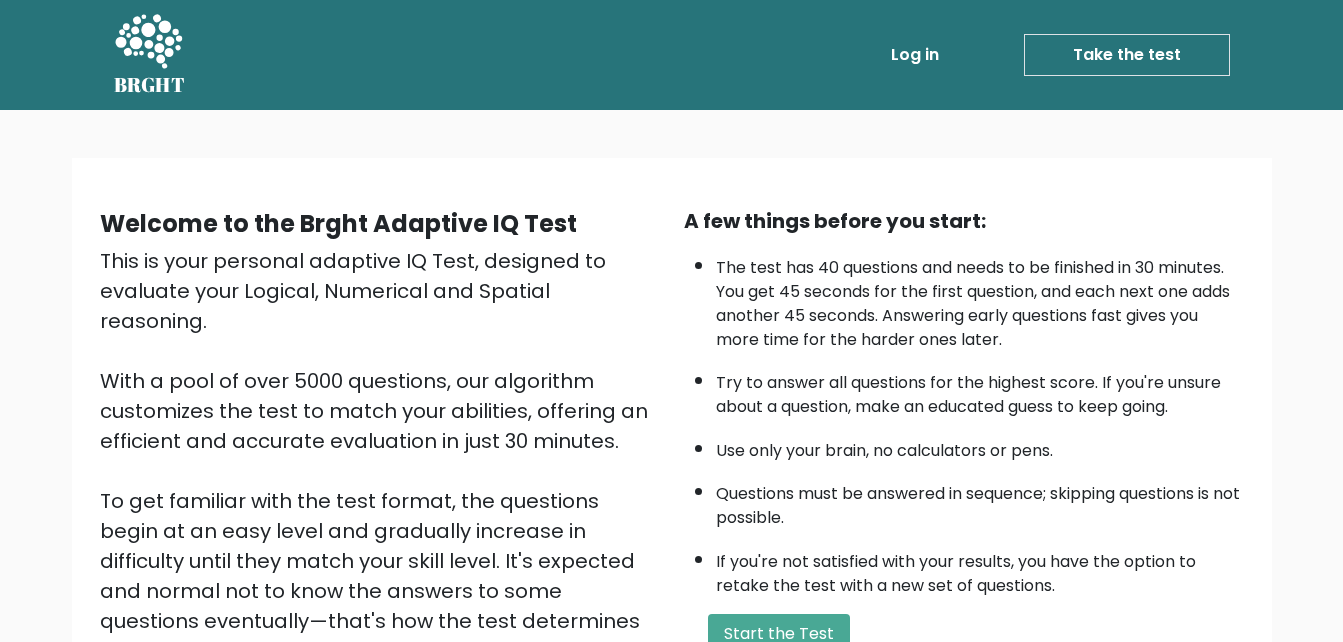 scroll, scrollTop: 274, scrollLeft: 0, axis: vertical 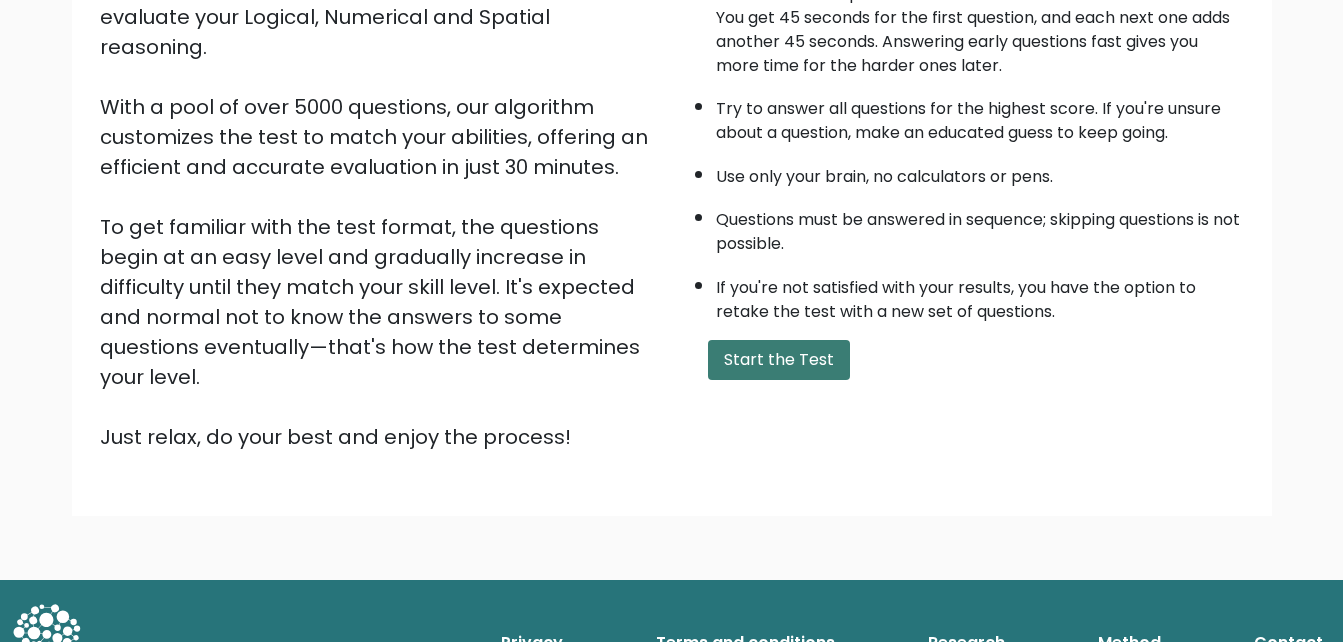 click on "Start the Test" at bounding box center [779, 360] 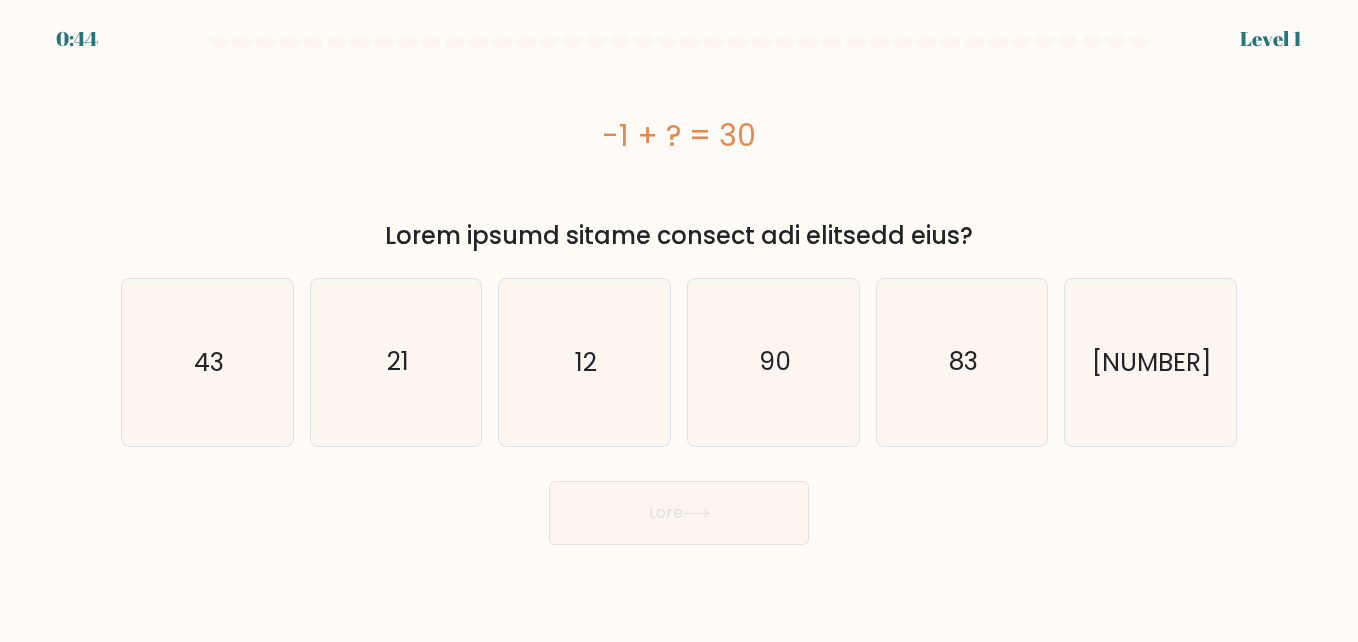 scroll, scrollTop: 0, scrollLeft: 0, axis: both 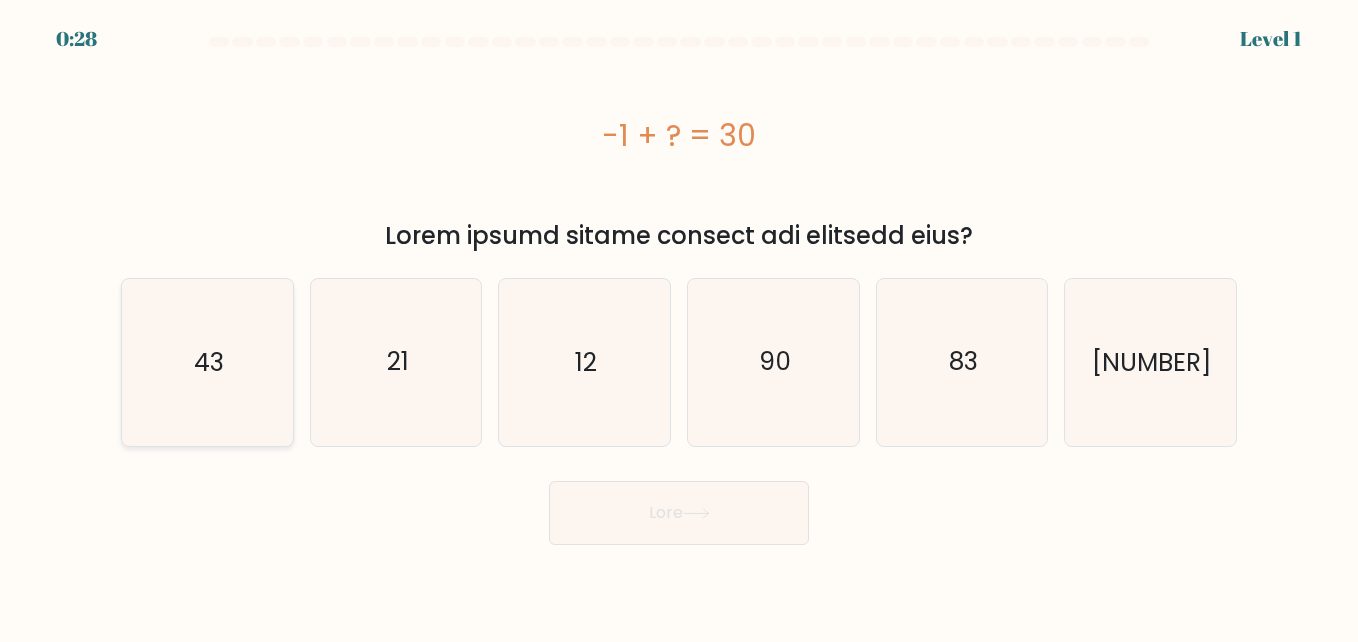 click on "43" at bounding box center (207, 362) 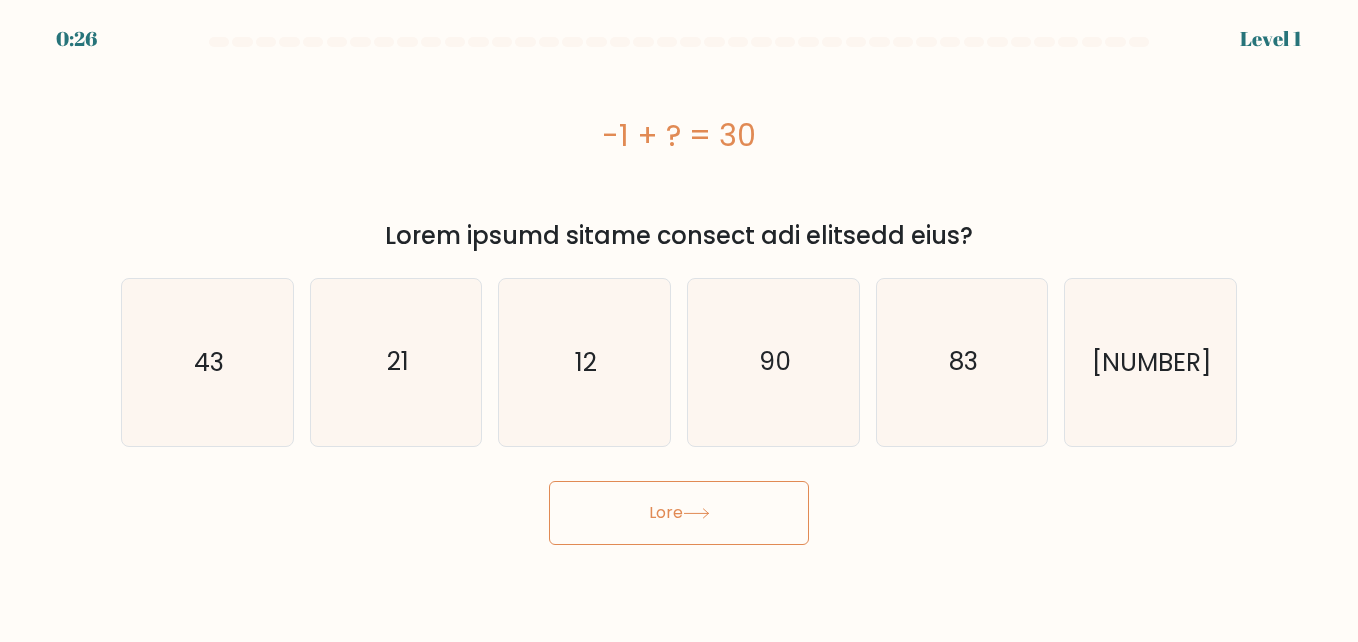 click on "Lore" at bounding box center [679, 513] 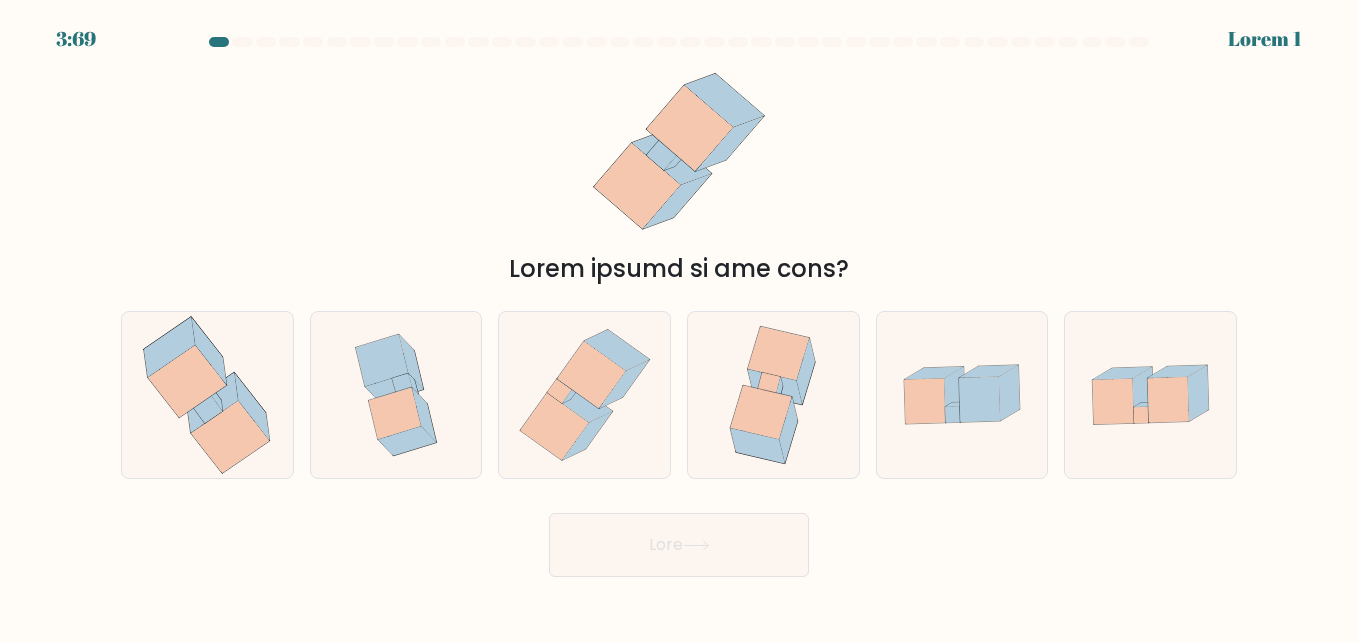 click on "Lore" at bounding box center (679, 540) 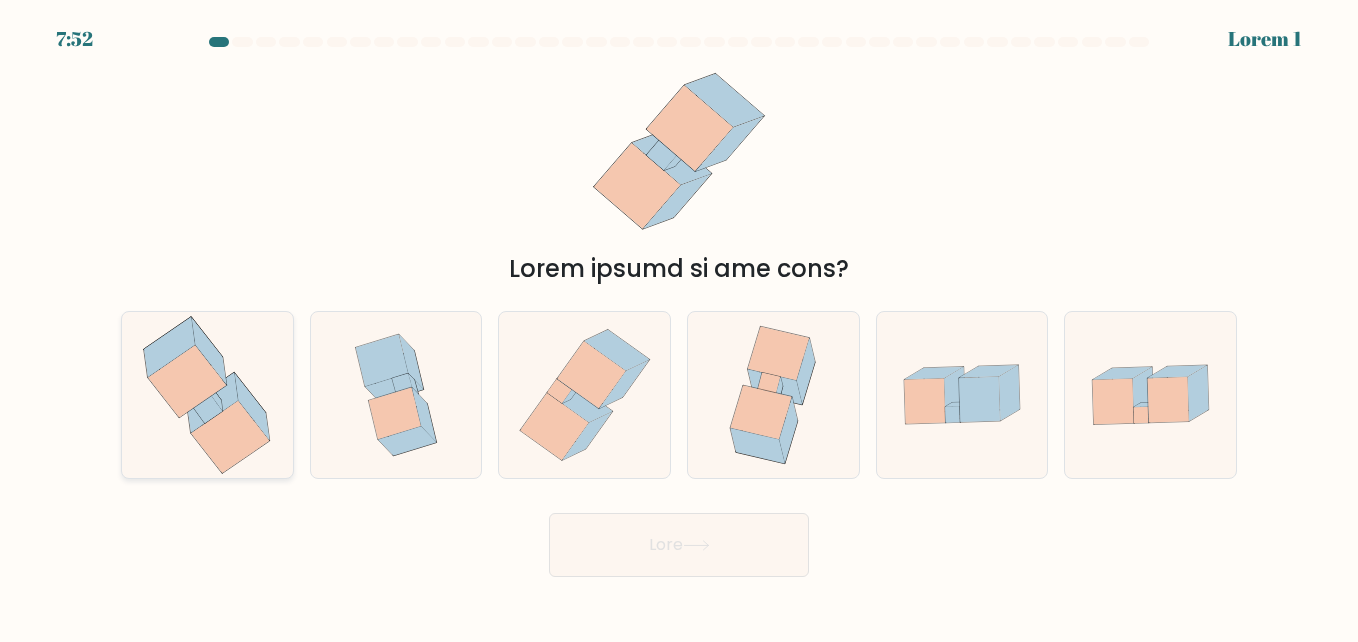 click at bounding box center (231, 437) 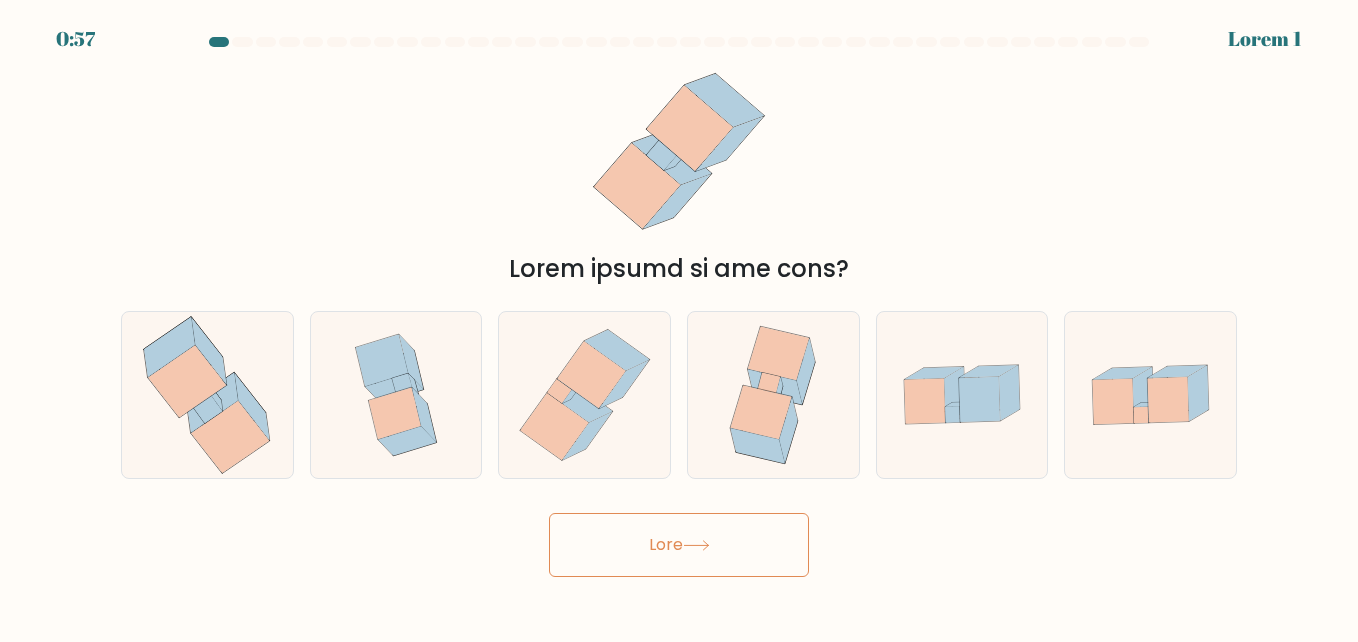 click on "Lore" at bounding box center (679, 545) 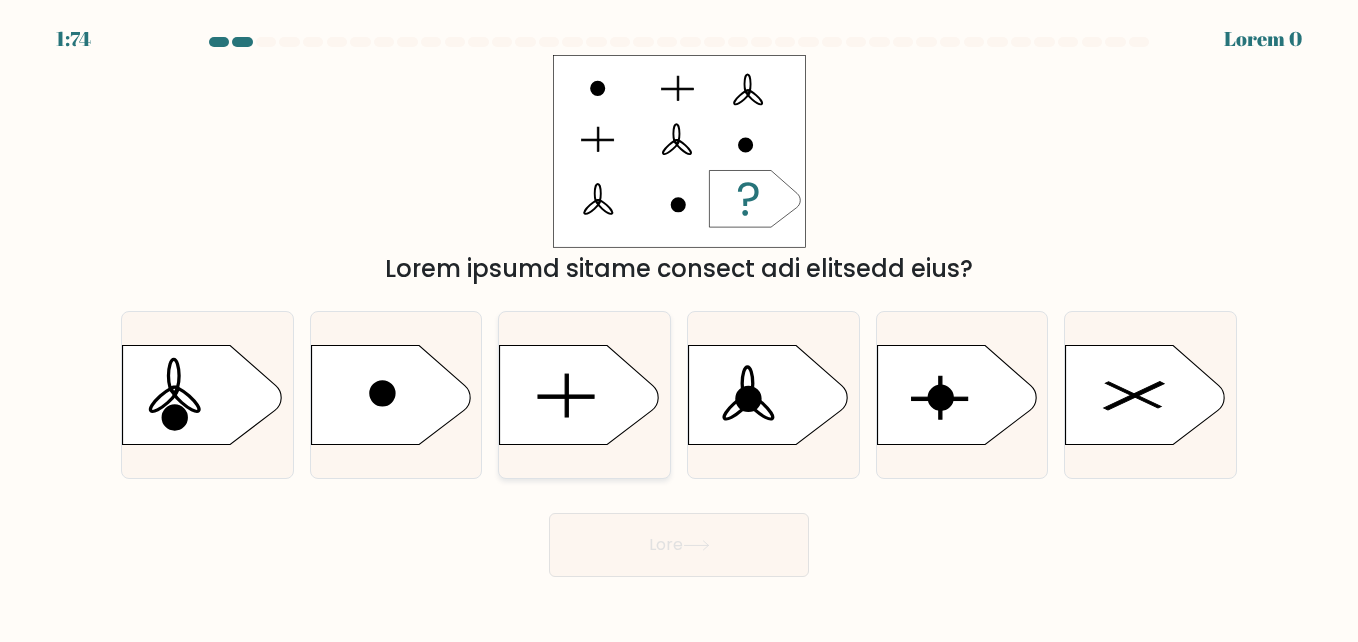 click at bounding box center (580, 395) 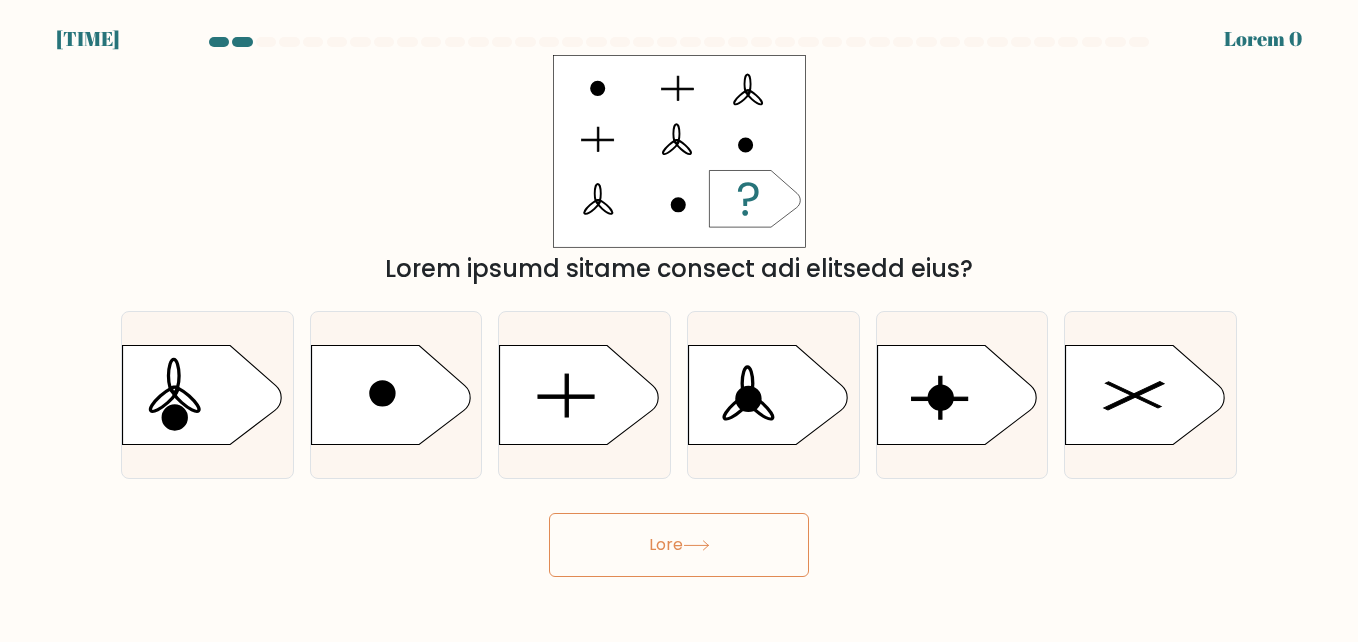 click on "1:16
Level 3
a." at bounding box center [679, 321] 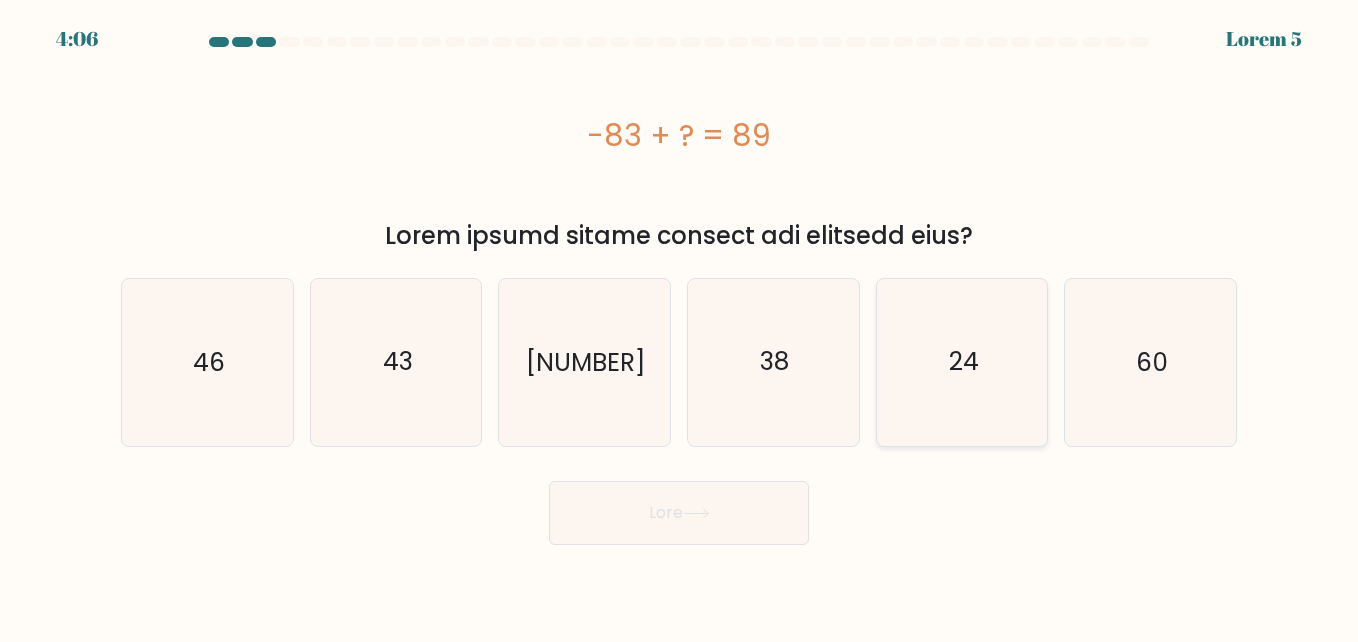 click on "24" at bounding box center [962, 362] 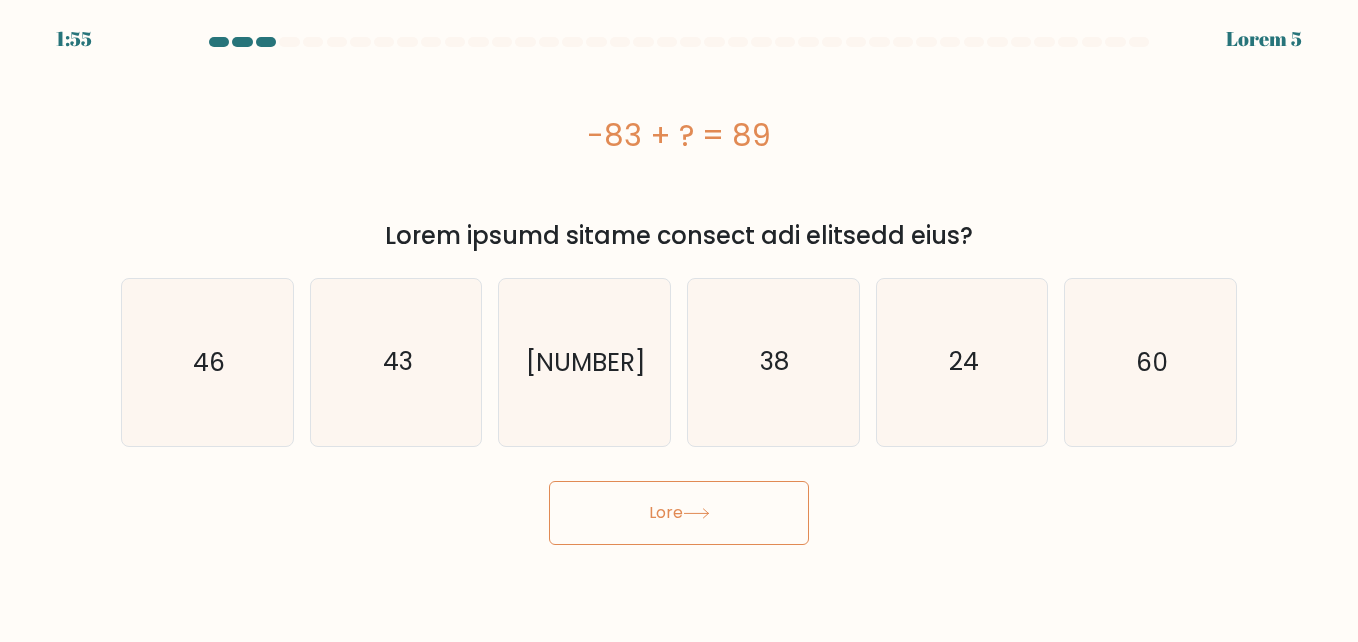 click on "Lore" at bounding box center [679, 513] 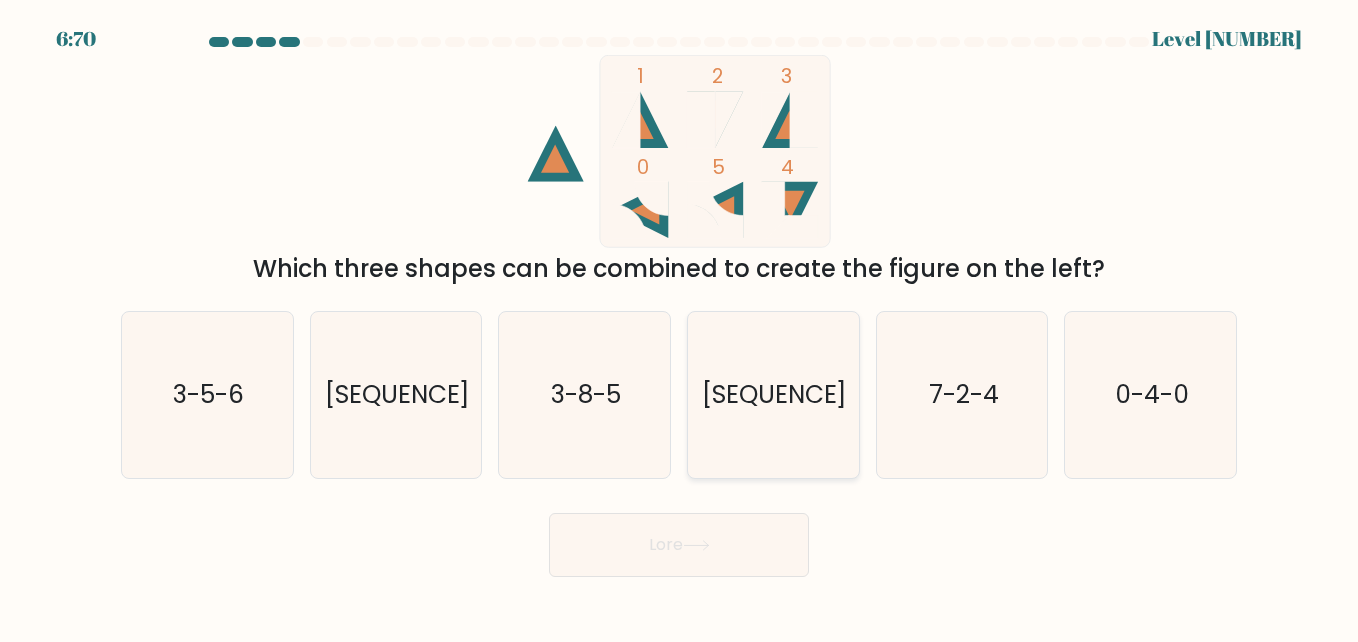 click on "[SEQUENCE]" at bounding box center (775, 394) 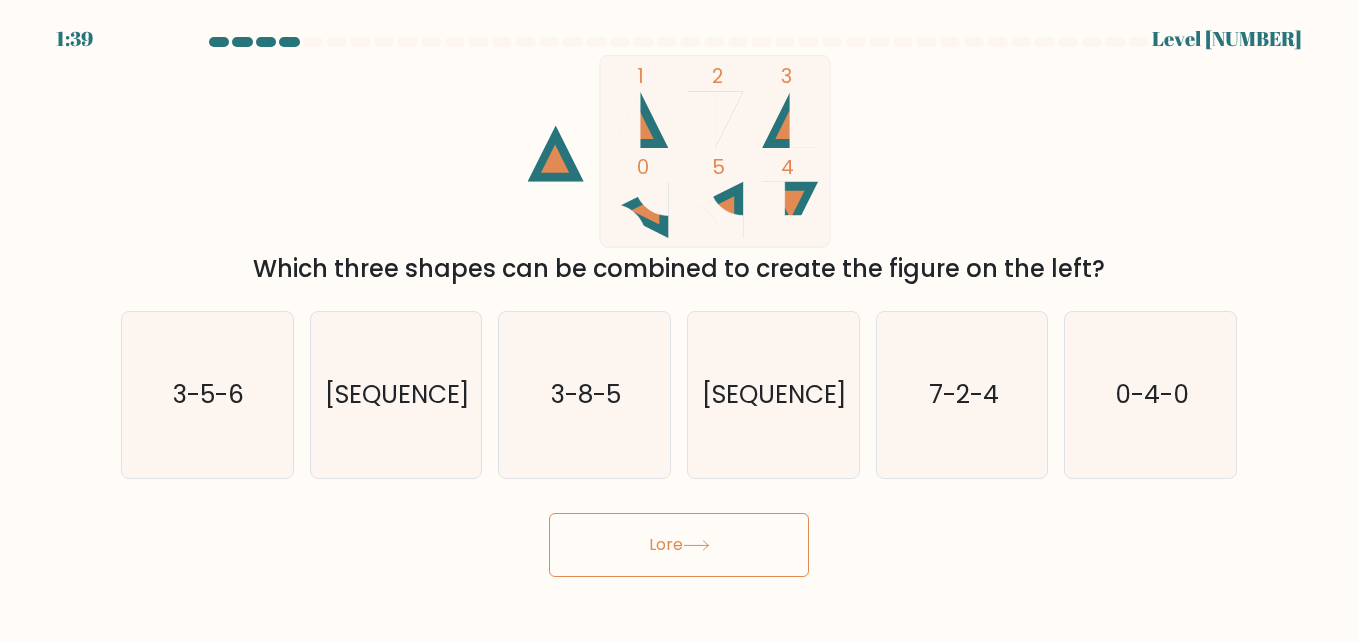 click on "Lore" at bounding box center (679, 545) 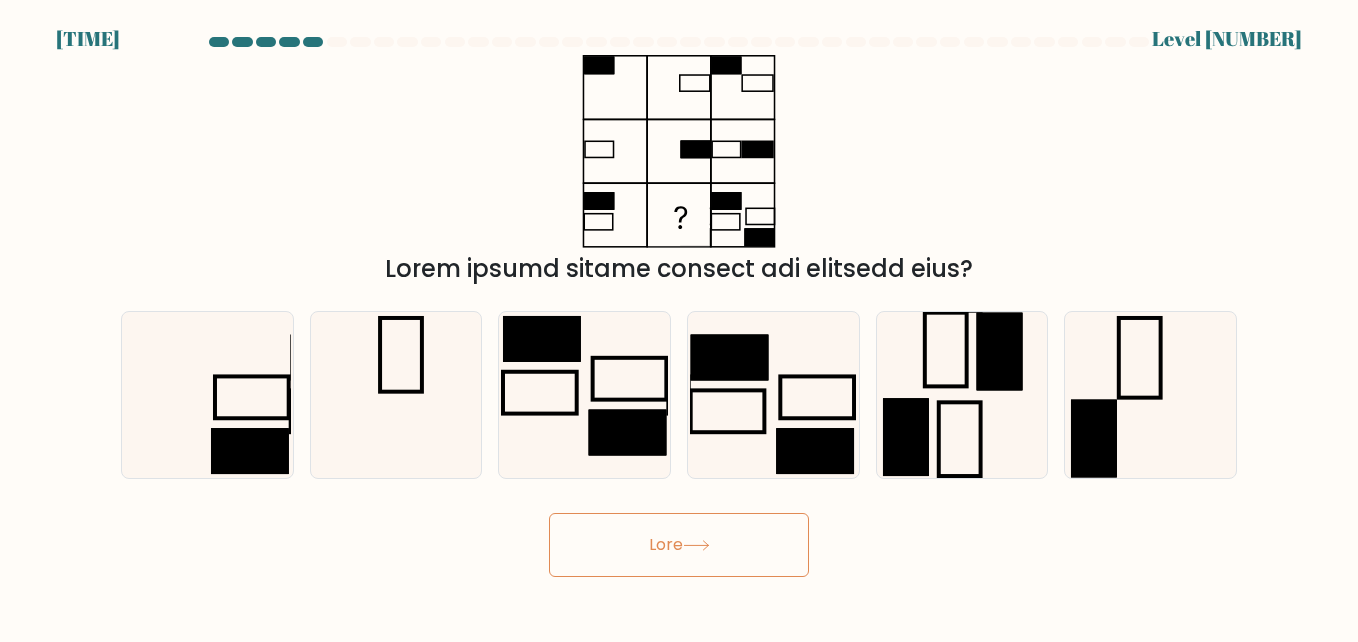 click on "Lore" at bounding box center (679, 545) 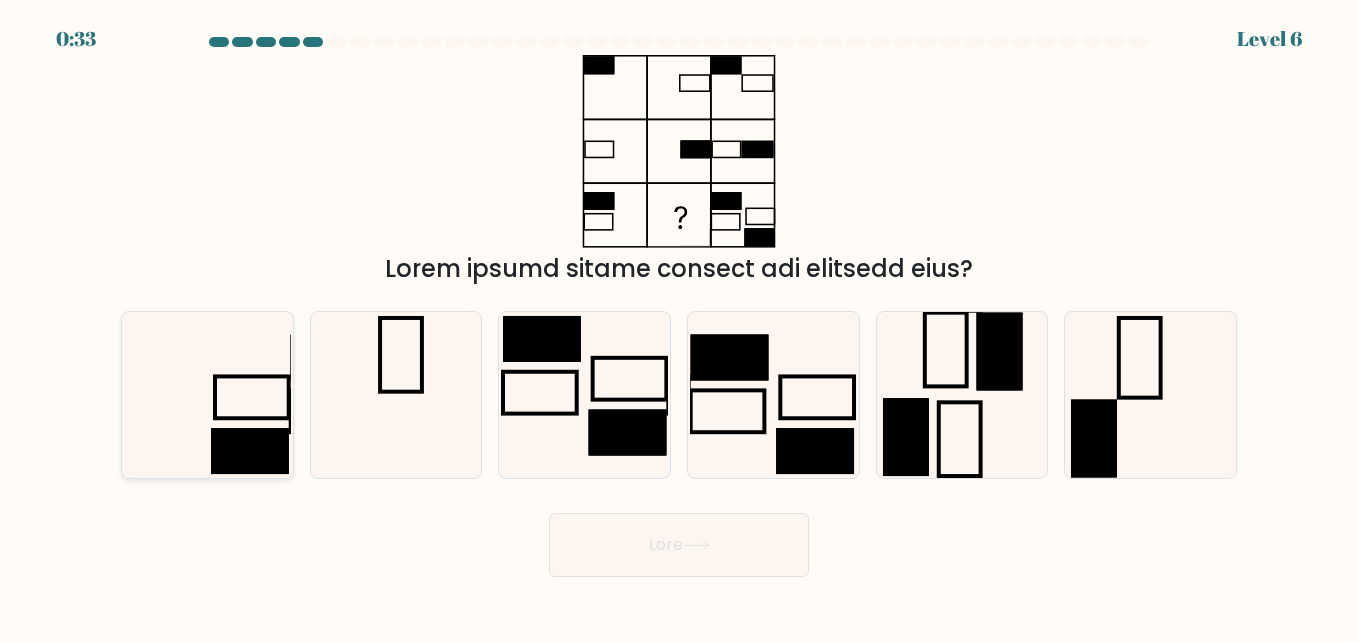 click at bounding box center [207, 395] 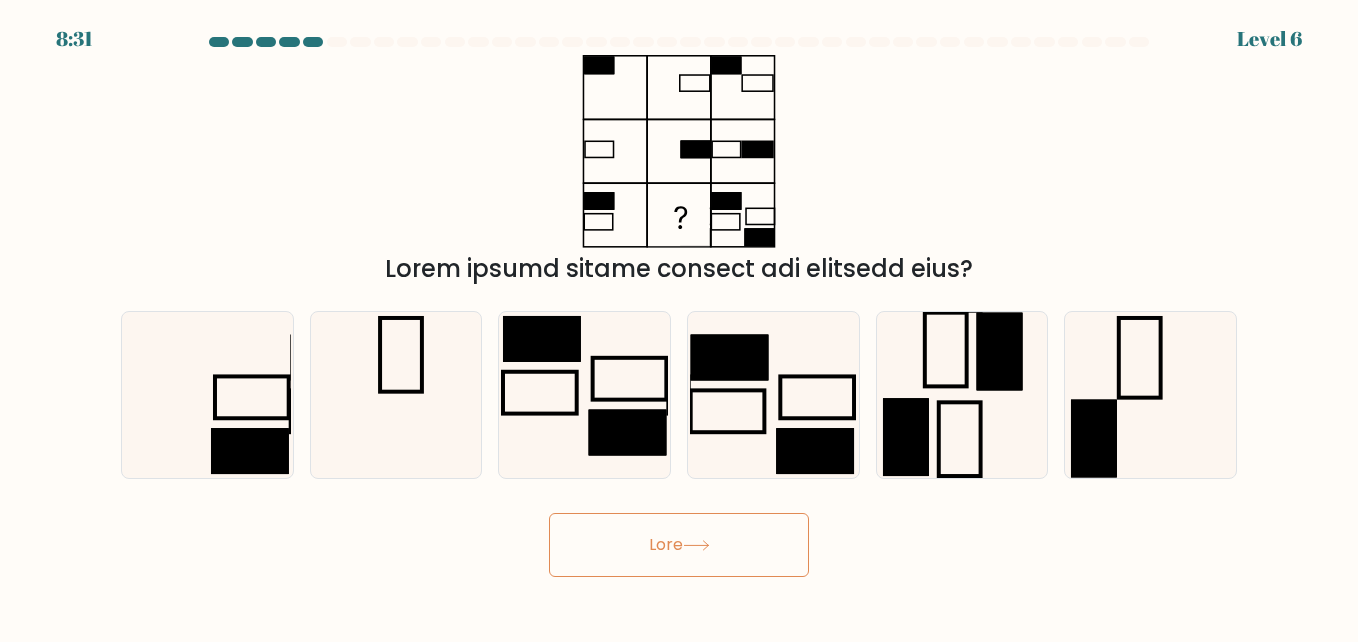 click on "Lore" at bounding box center [679, 545] 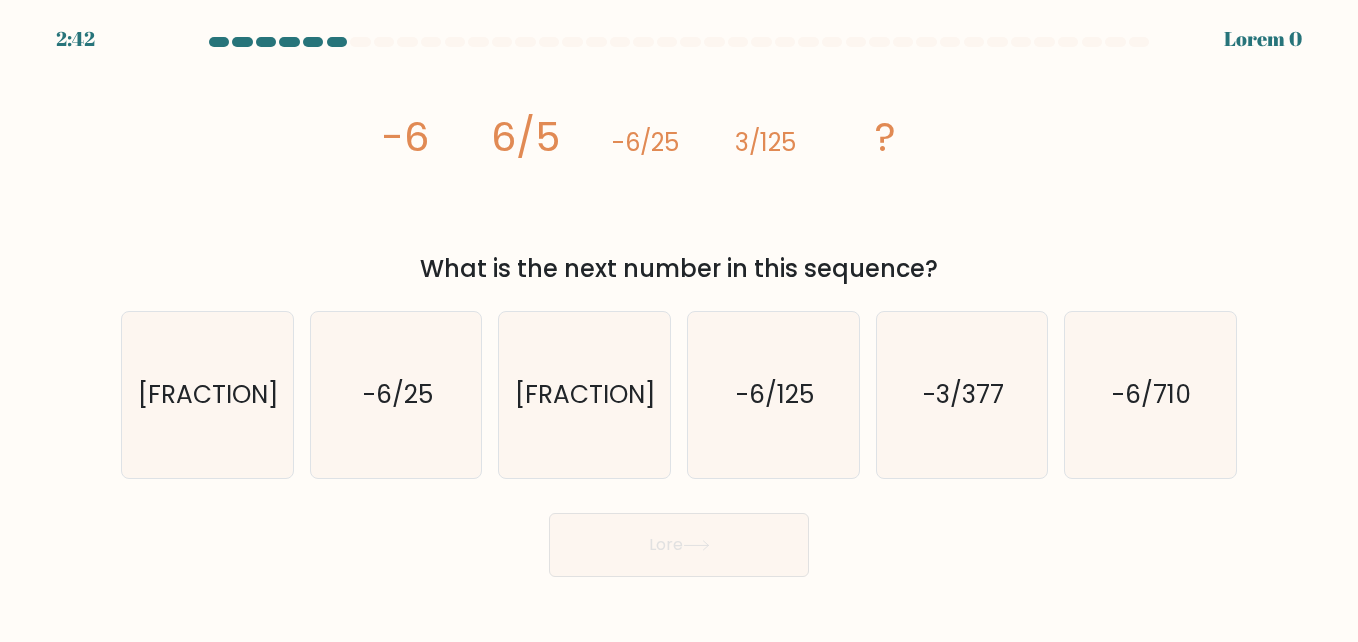 type 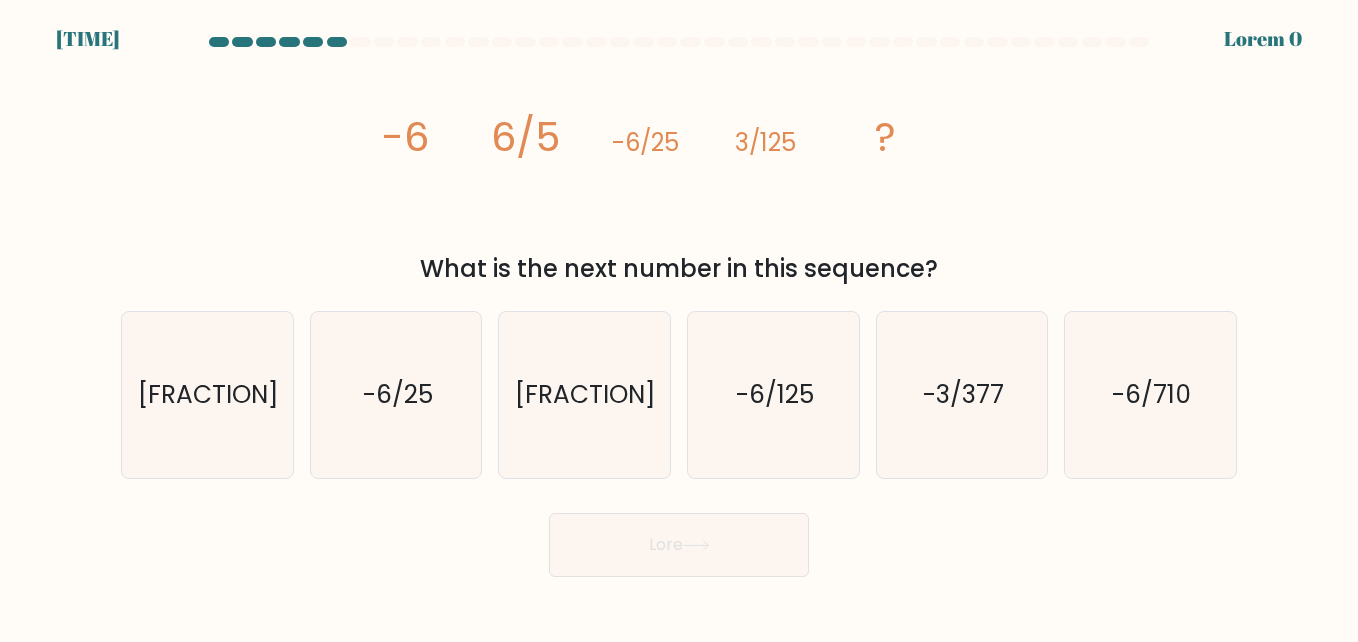 click on "Lore" at bounding box center [679, 545] 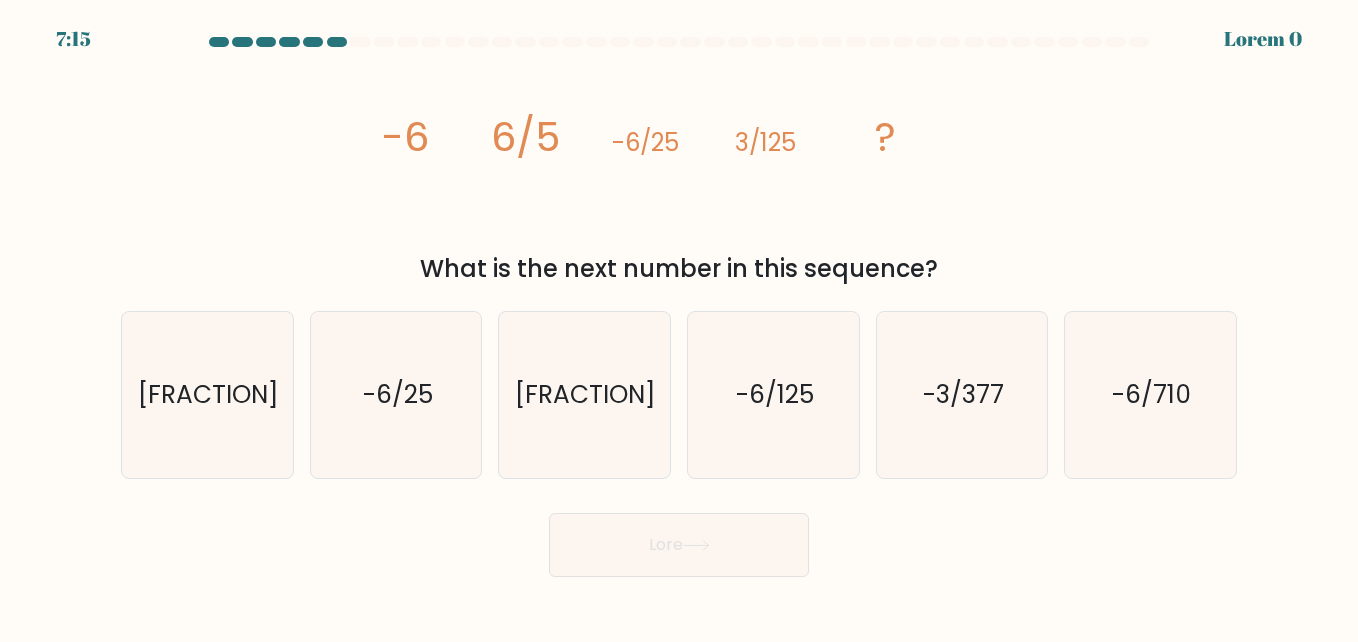 click on "Lore" at bounding box center [679, 545] 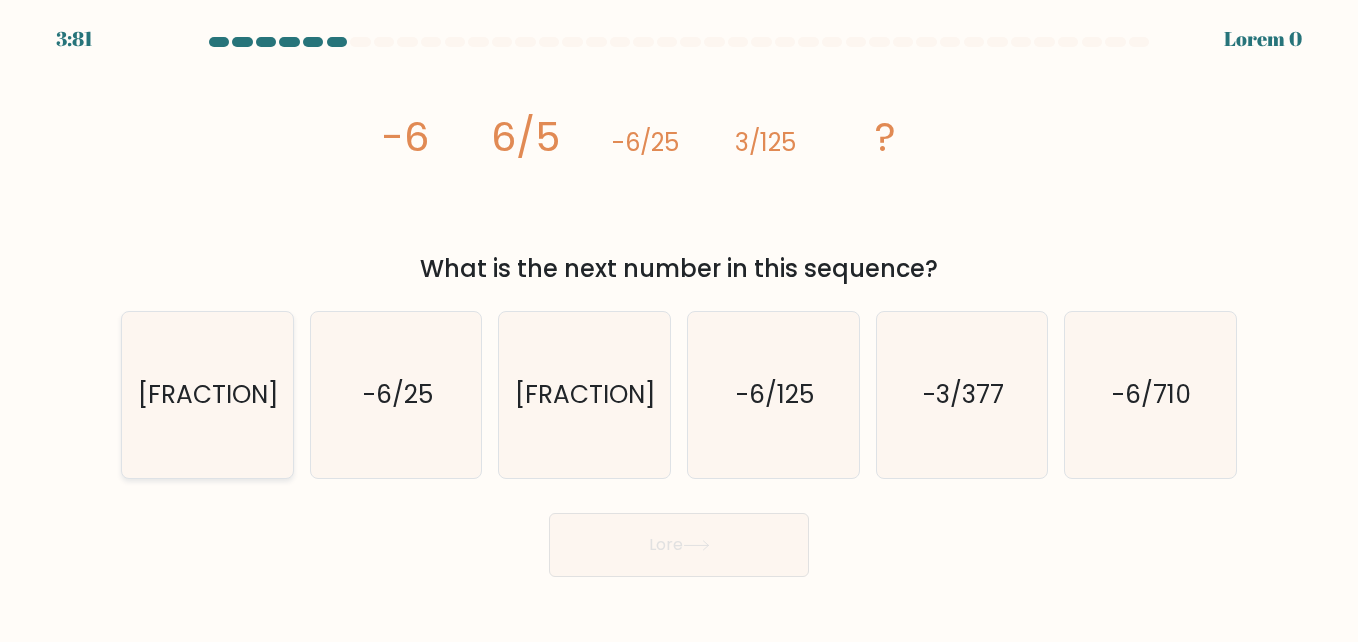 click on "[FRACTION]" at bounding box center [208, 394] 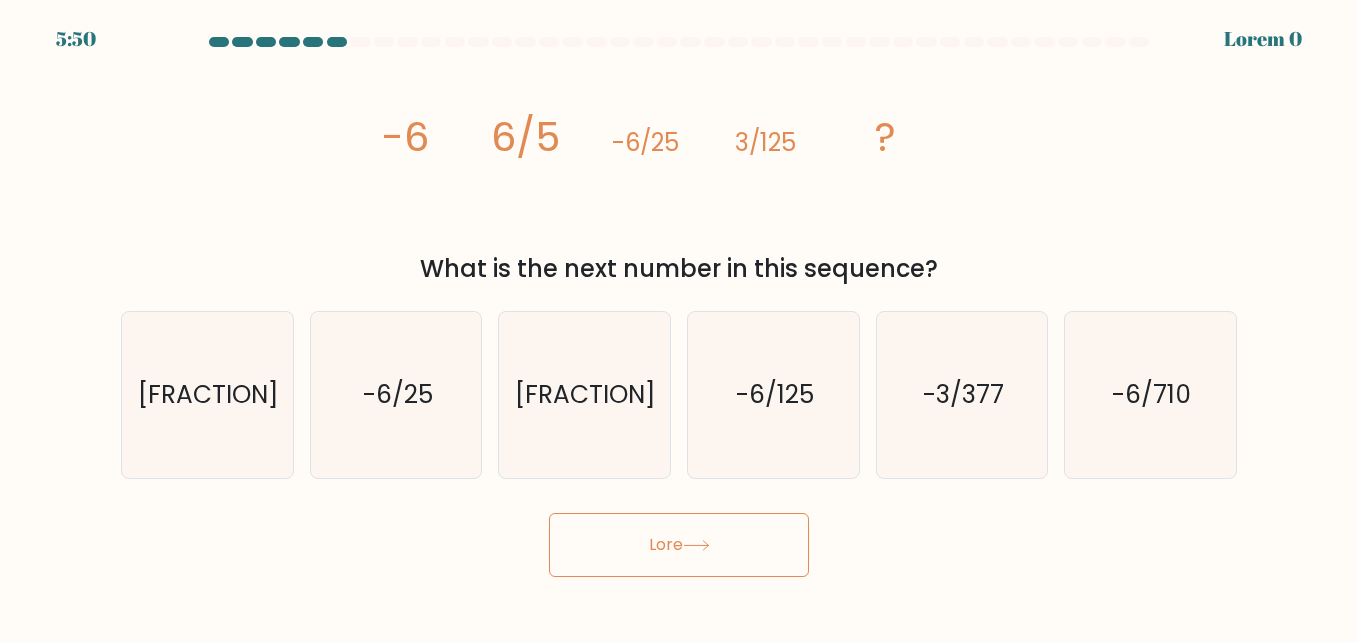 click on "Lore" at bounding box center [679, 545] 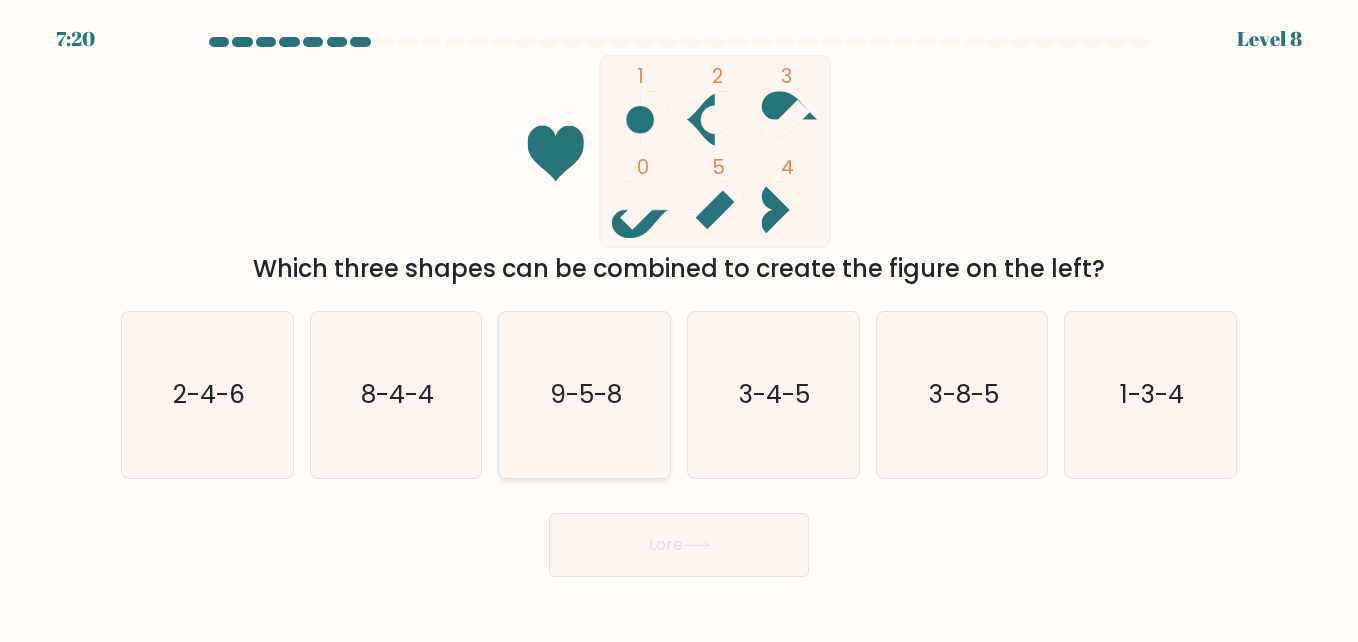 click on "9-5-8" at bounding box center [586, 394] 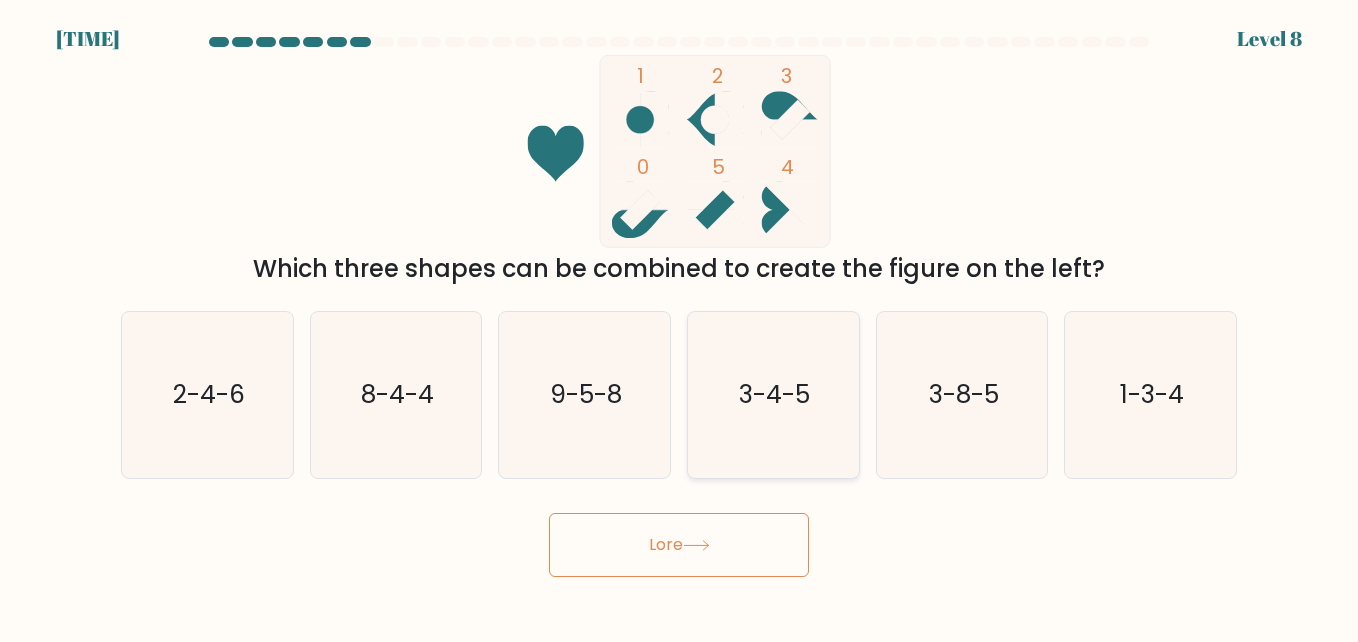click on "3-4-5" at bounding box center [773, 395] 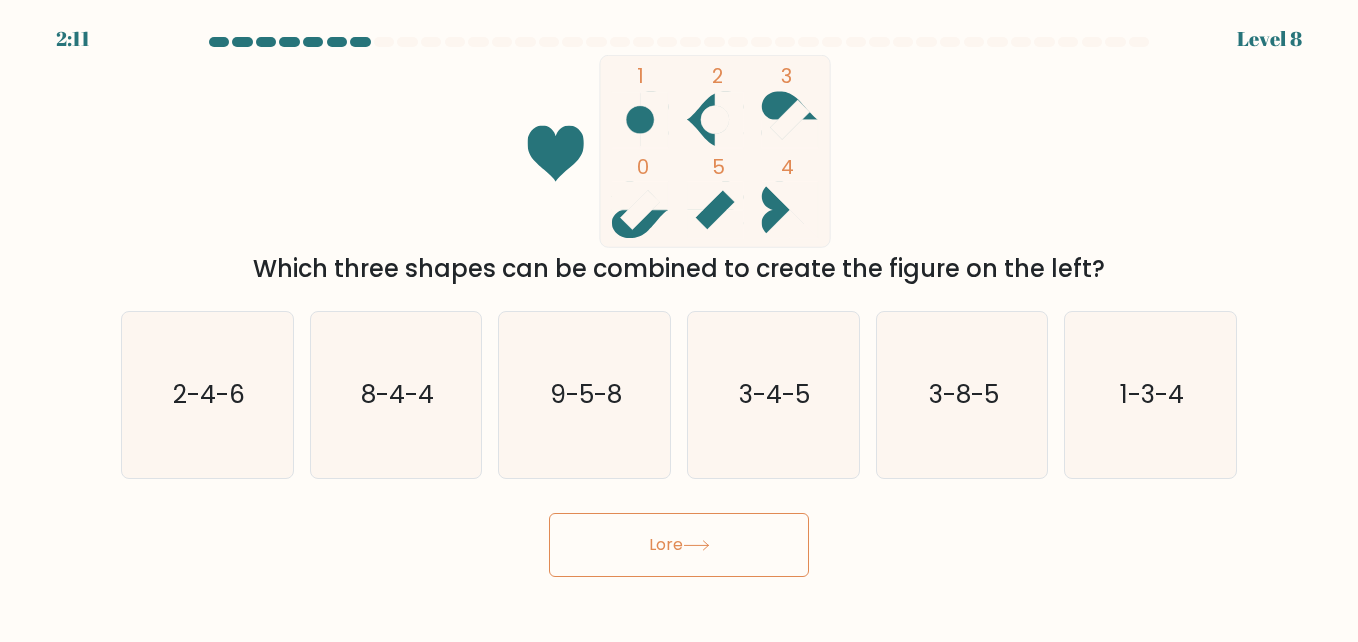 click at bounding box center (696, 545) 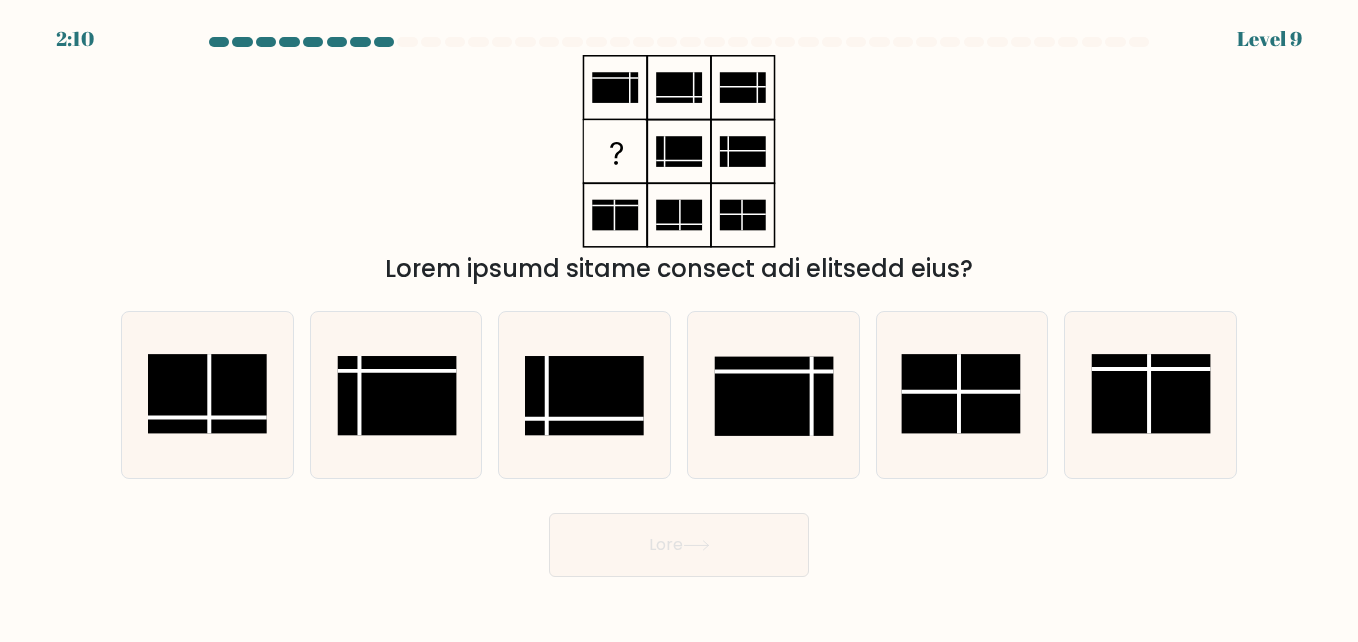 click on "Lorem ipsumd sitame consect adi elitsedd eius?" at bounding box center [679, 171] 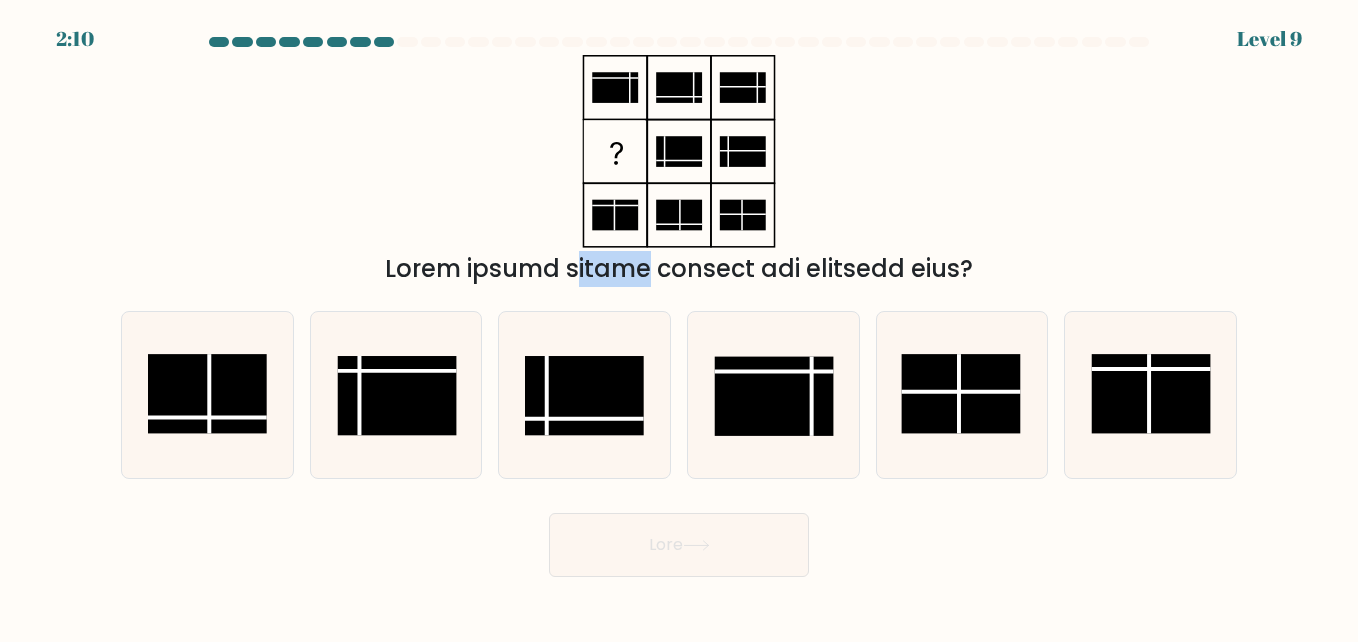 click on "Lorem ipsumd sitame consect adi elitsedd eius?" at bounding box center [679, 171] 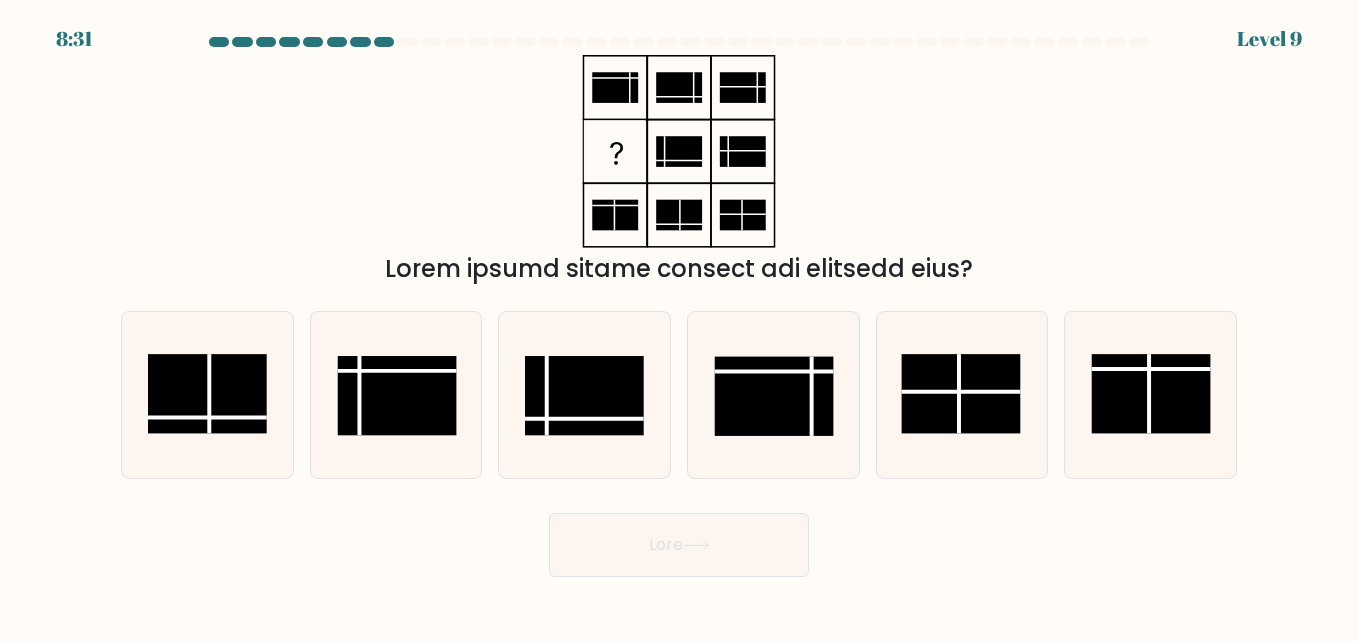 click at bounding box center (679, 151) 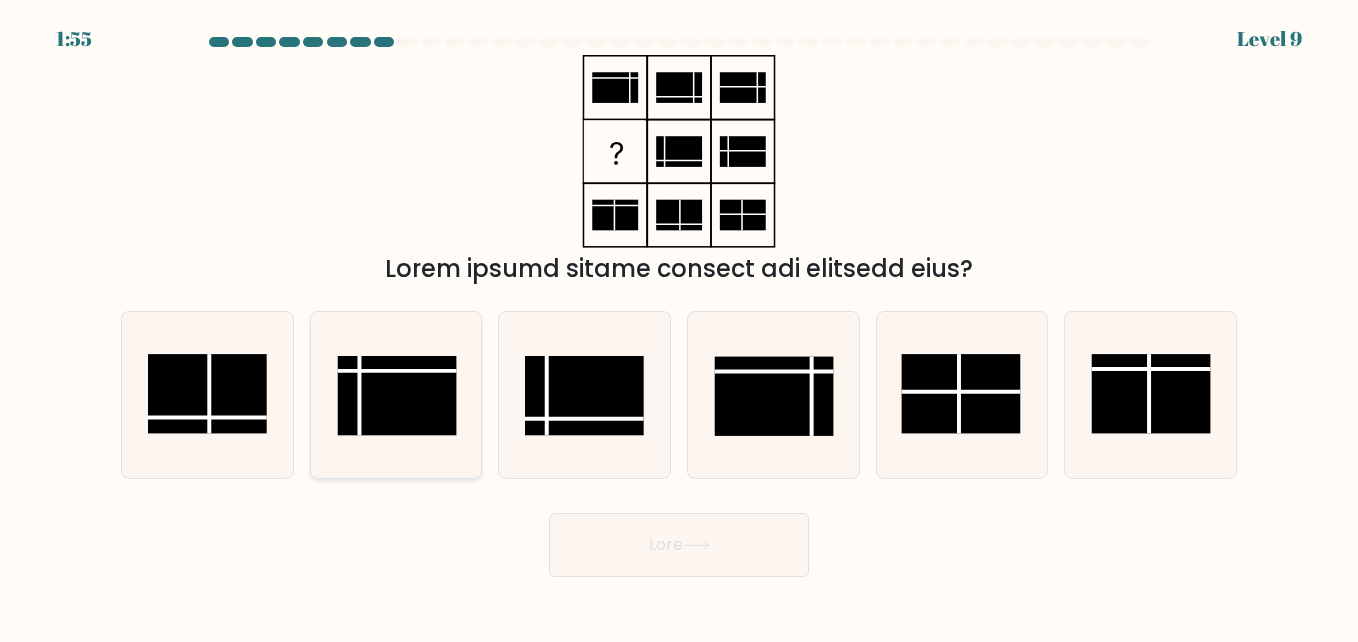 click at bounding box center (397, 395) 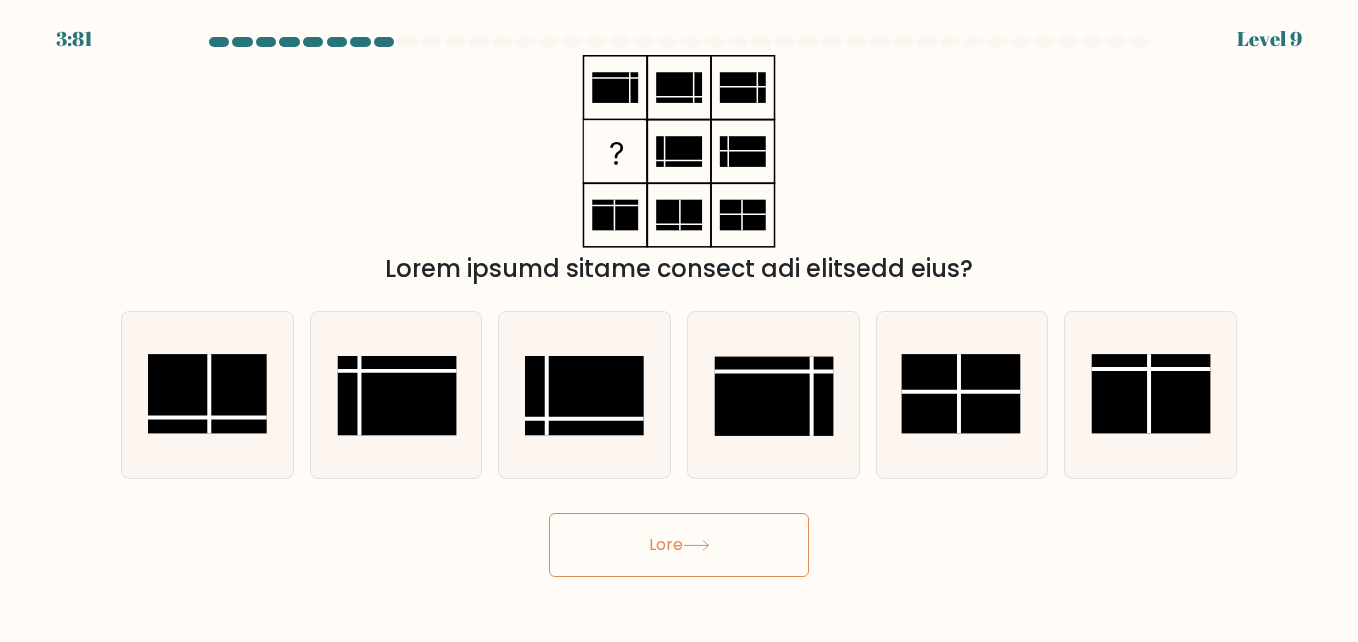 click on "Lore" at bounding box center (679, 545) 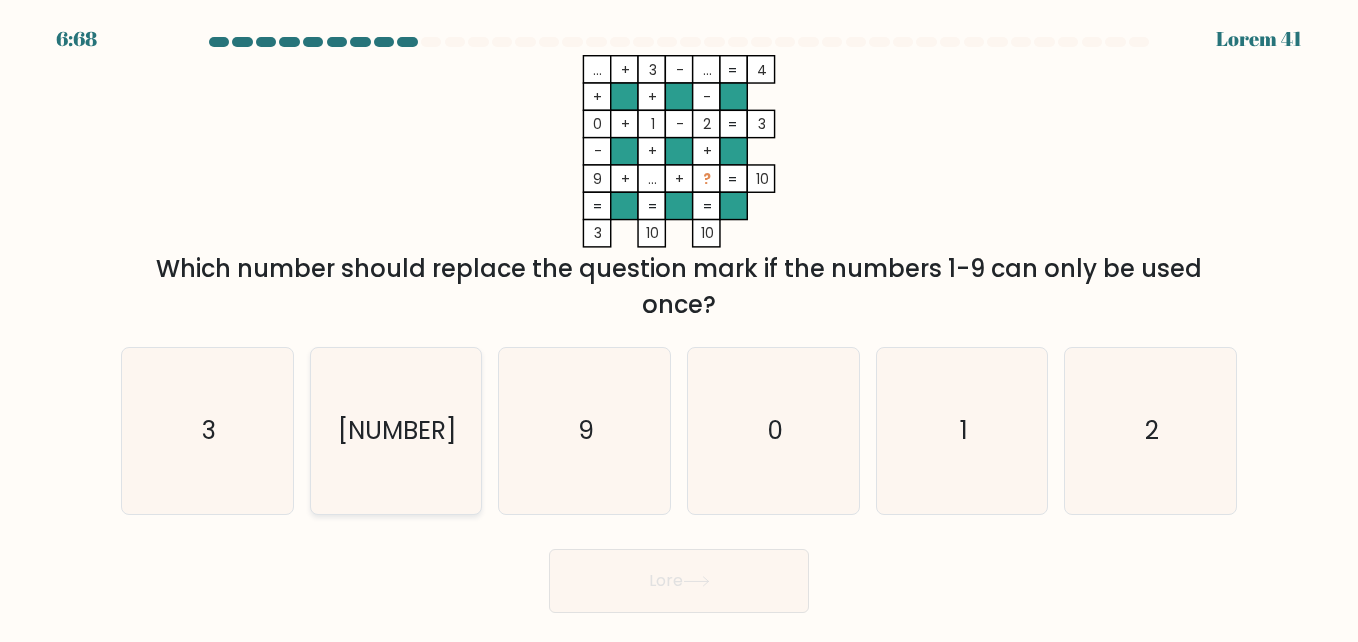 click on "[NUMBER]" at bounding box center (396, 431) 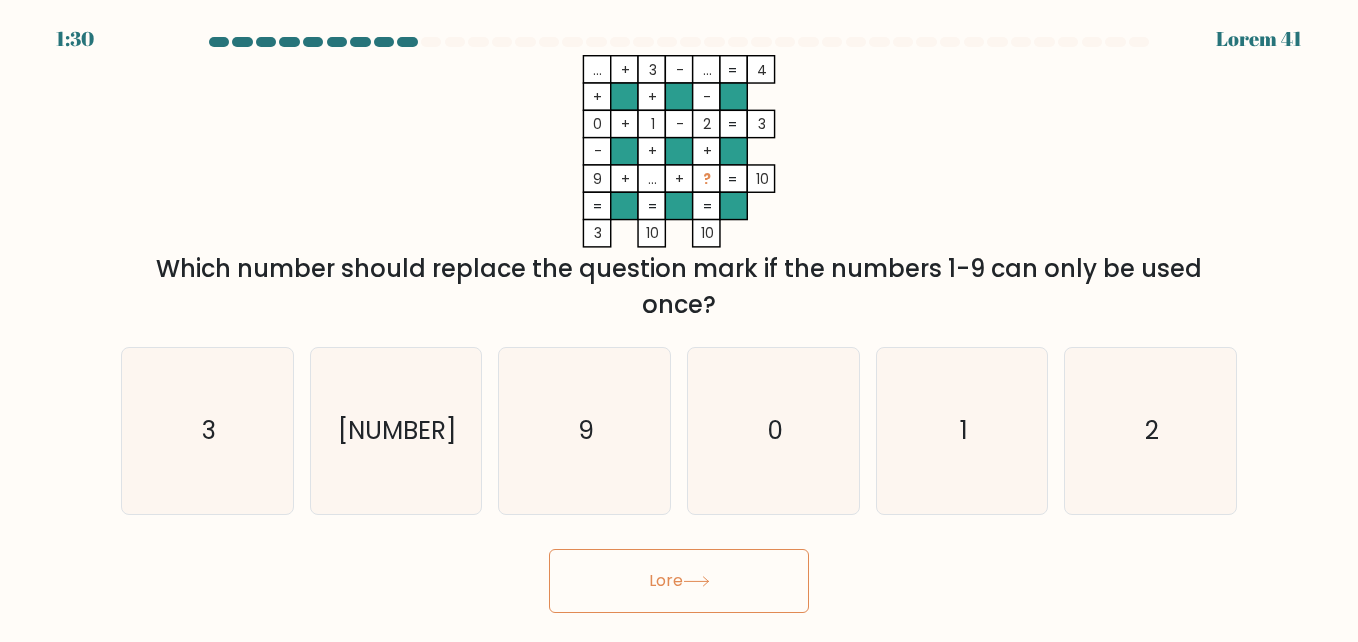 click on "Lore" at bounding box center (679, 581) 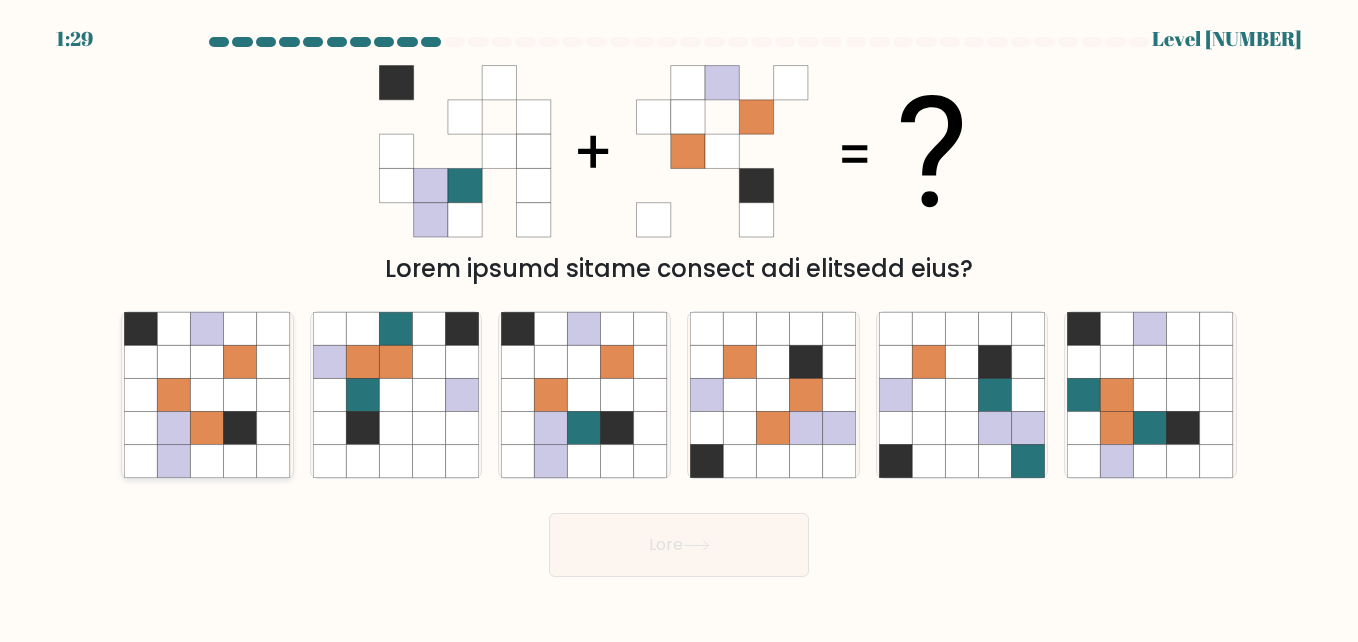 click at bounding box center [273, 461] 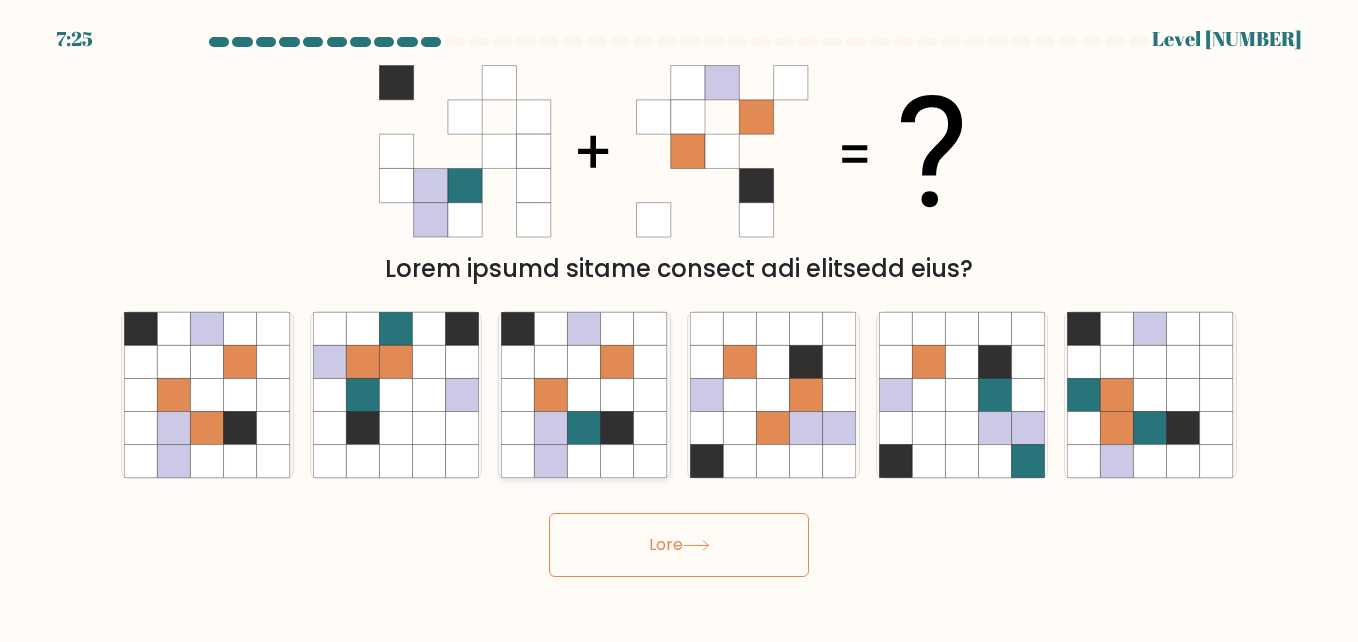 click at bounding box center (551, 394) 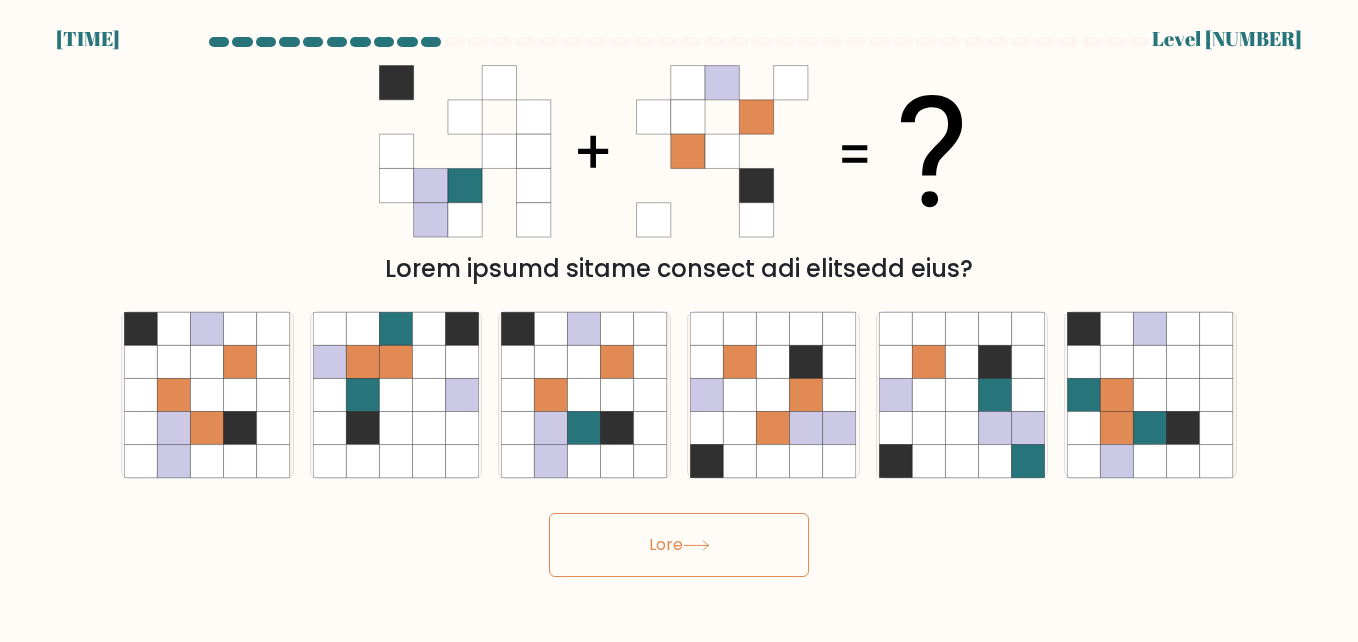 drag, startPoint x: 565, startPoint y: 403, endPoint x: 752, endPoint y: 566, distance: 248.06854 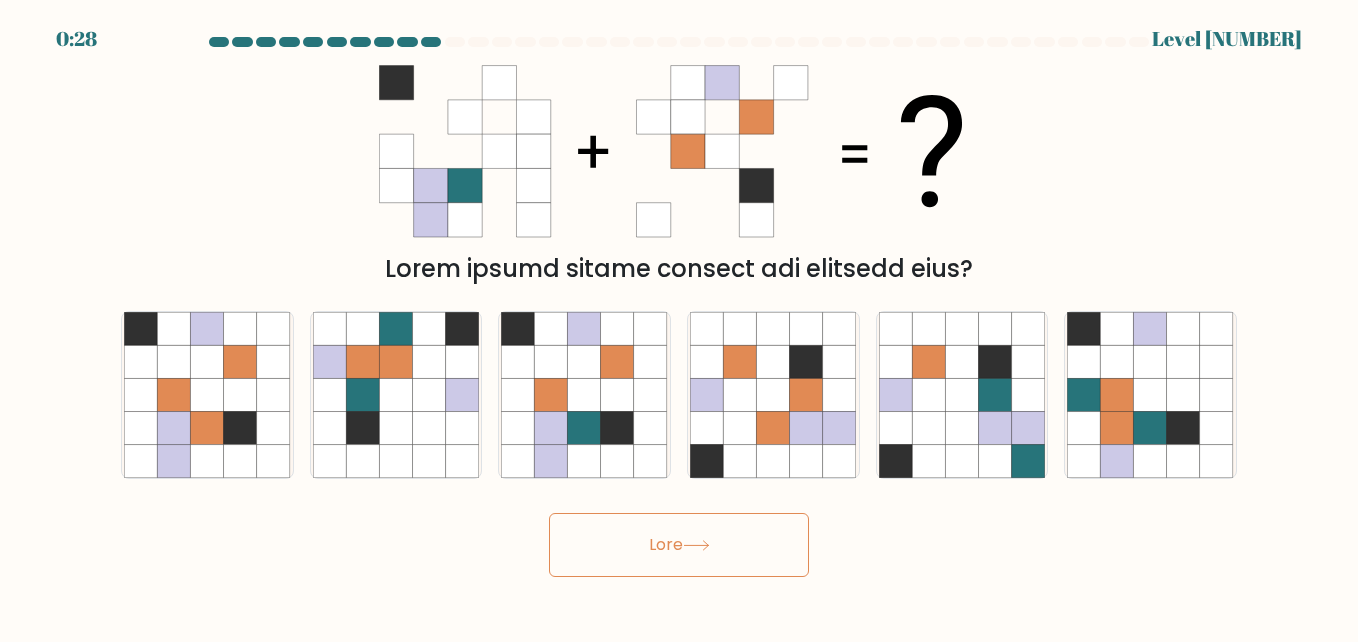 drag, startPoint x: 752, startPoint y: 566, endPoint x: 691, endPoint y: 534, distance: 68.88396 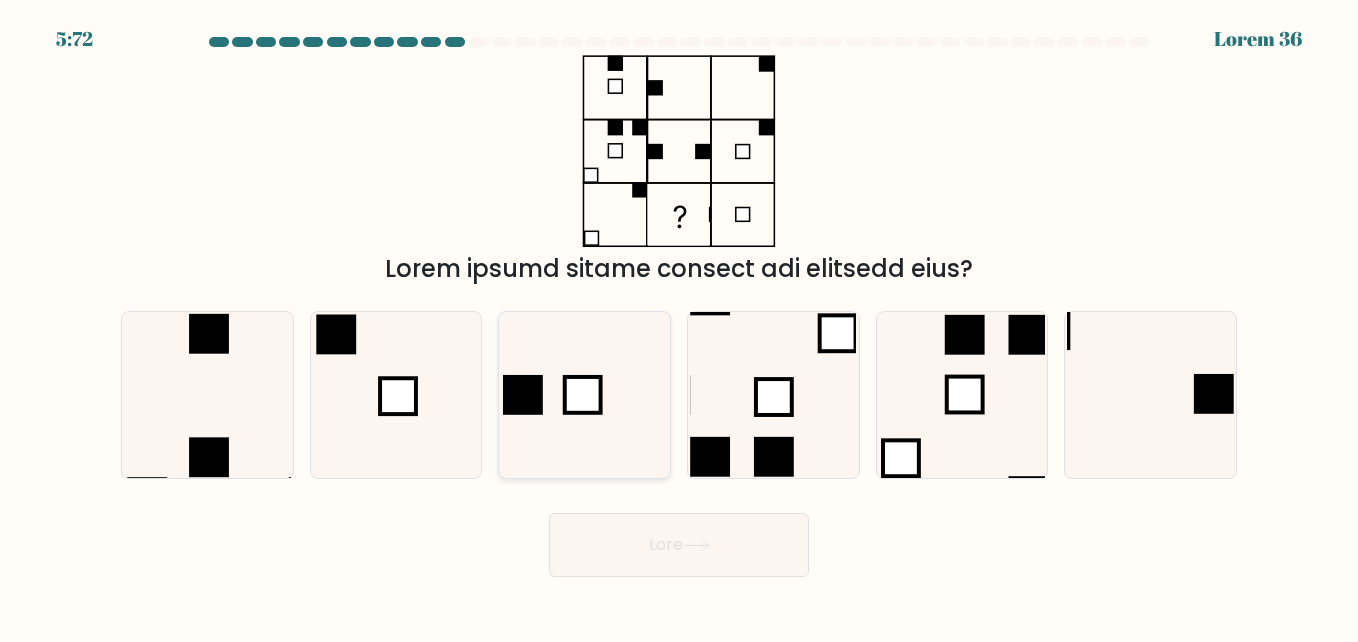 click at bounding box center [584, 395] 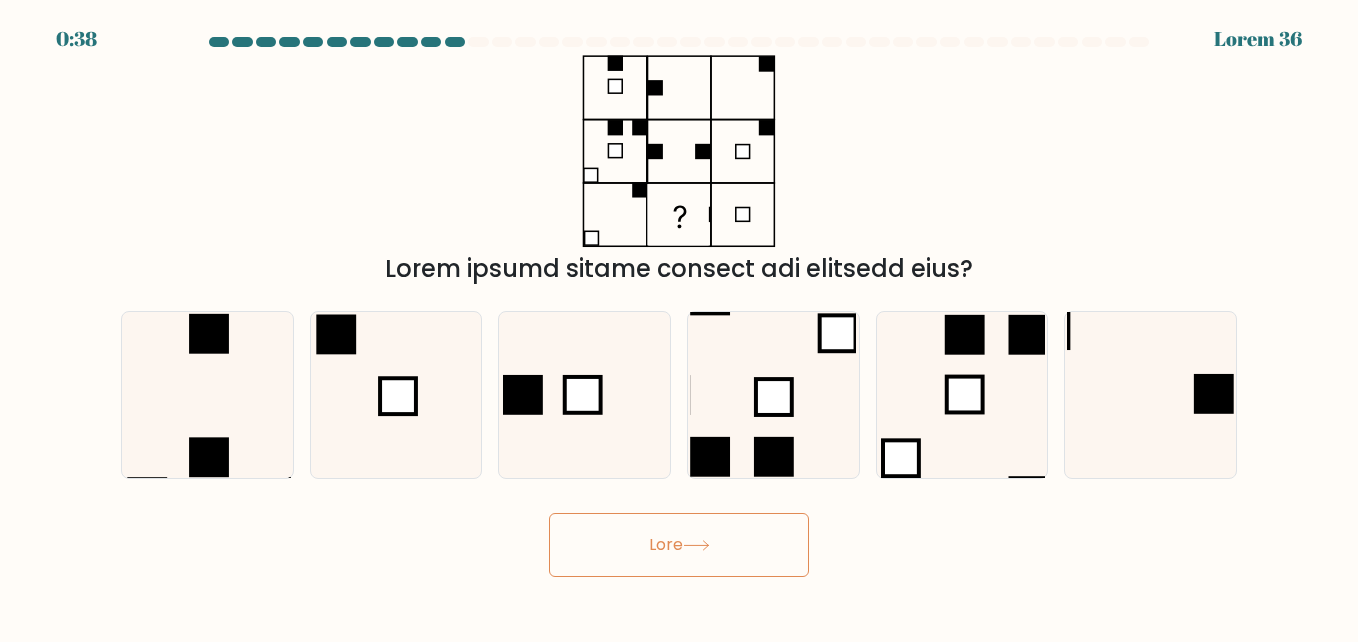 click on "Lore" at bounding box center [679, 545] 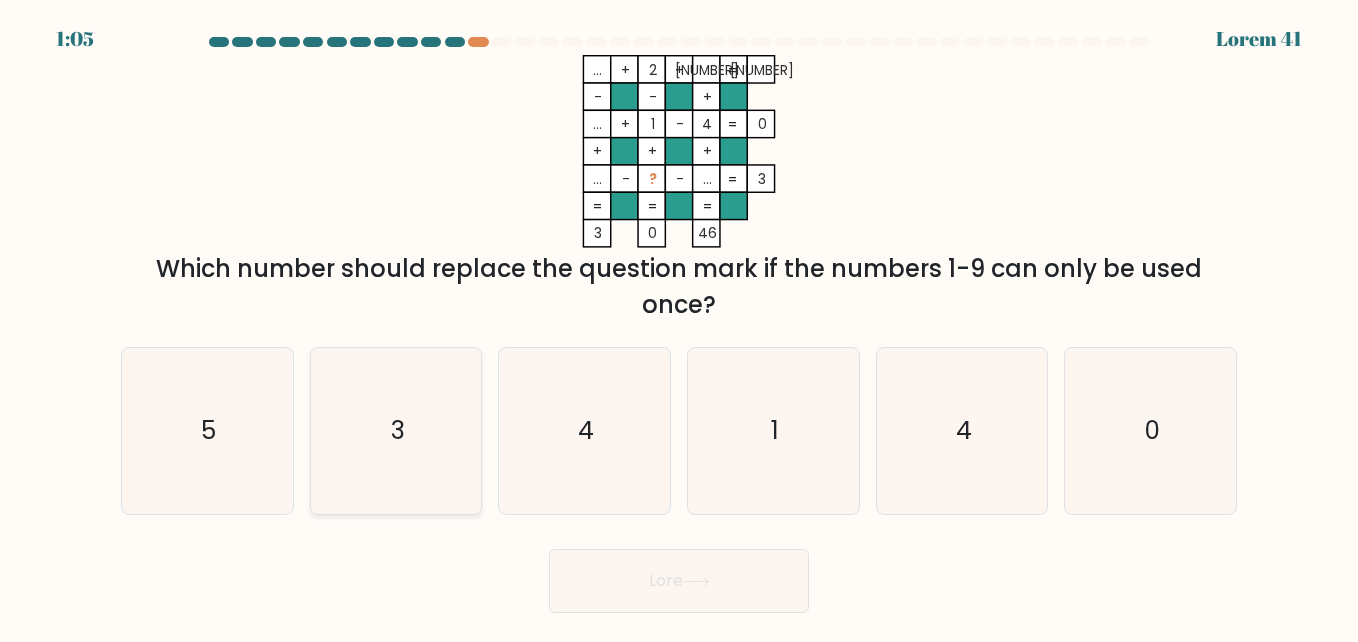 click on "3" at bounding box center (396, 431) 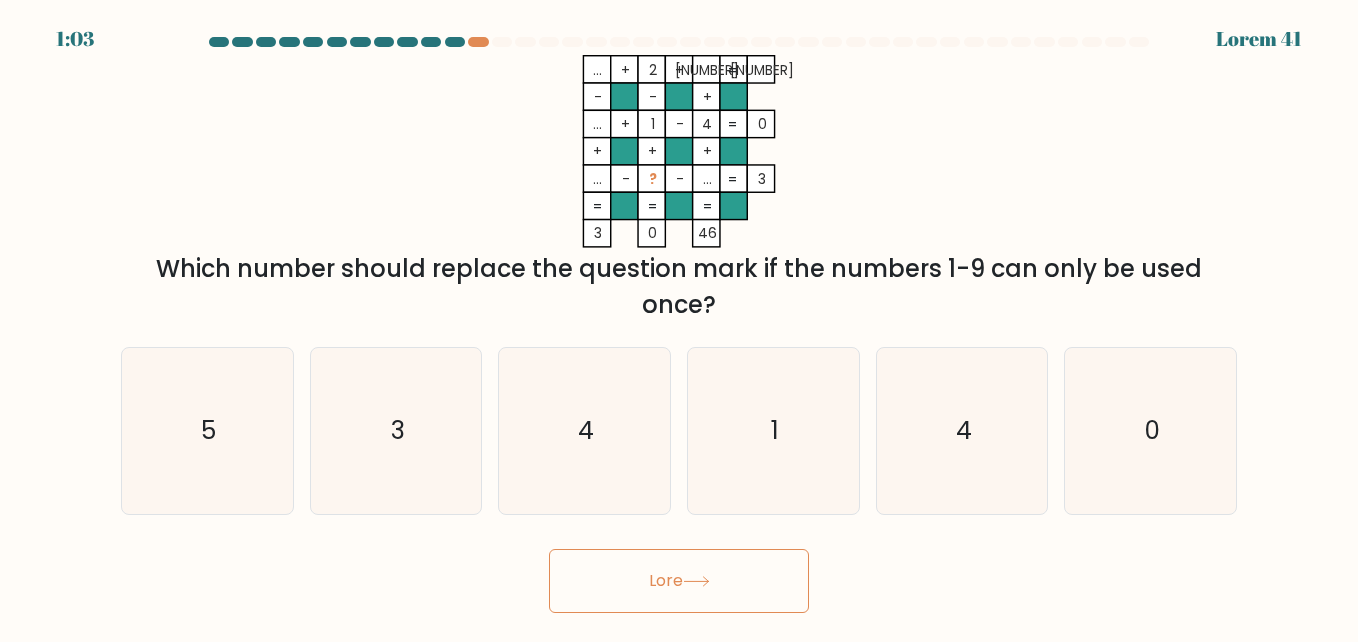 click on "Lore" at bounding box center (679, 576) 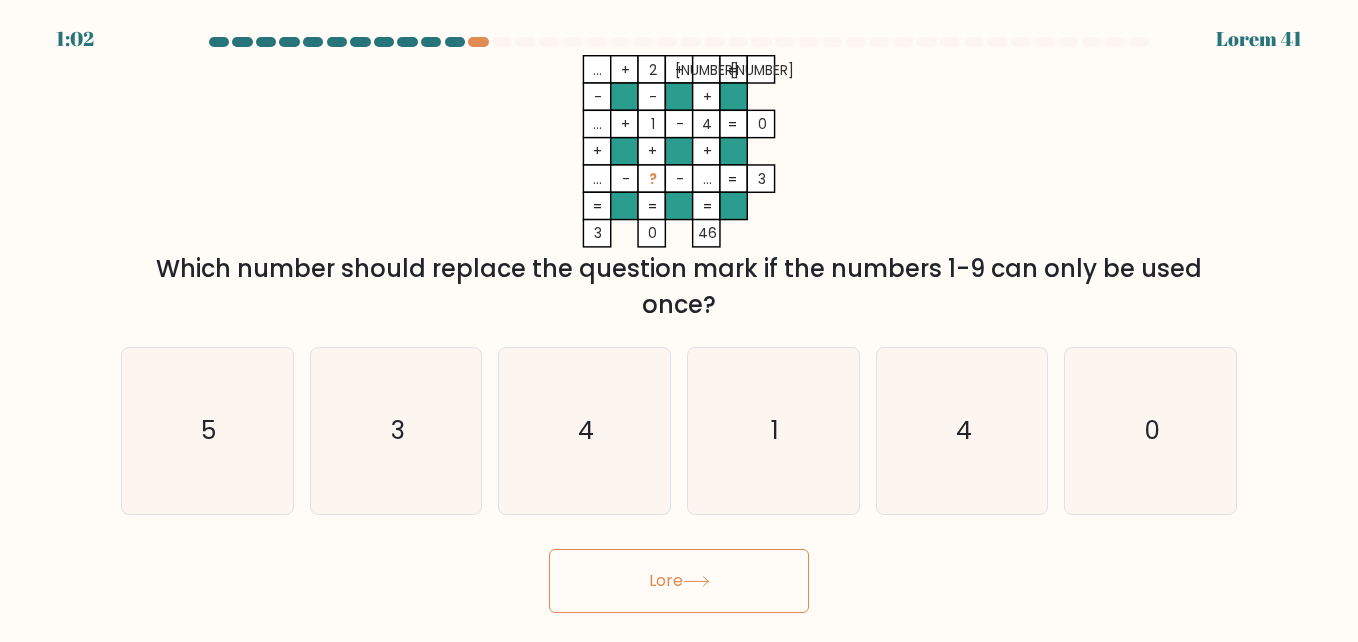click on "Lore" at bounding box center [679, 581] 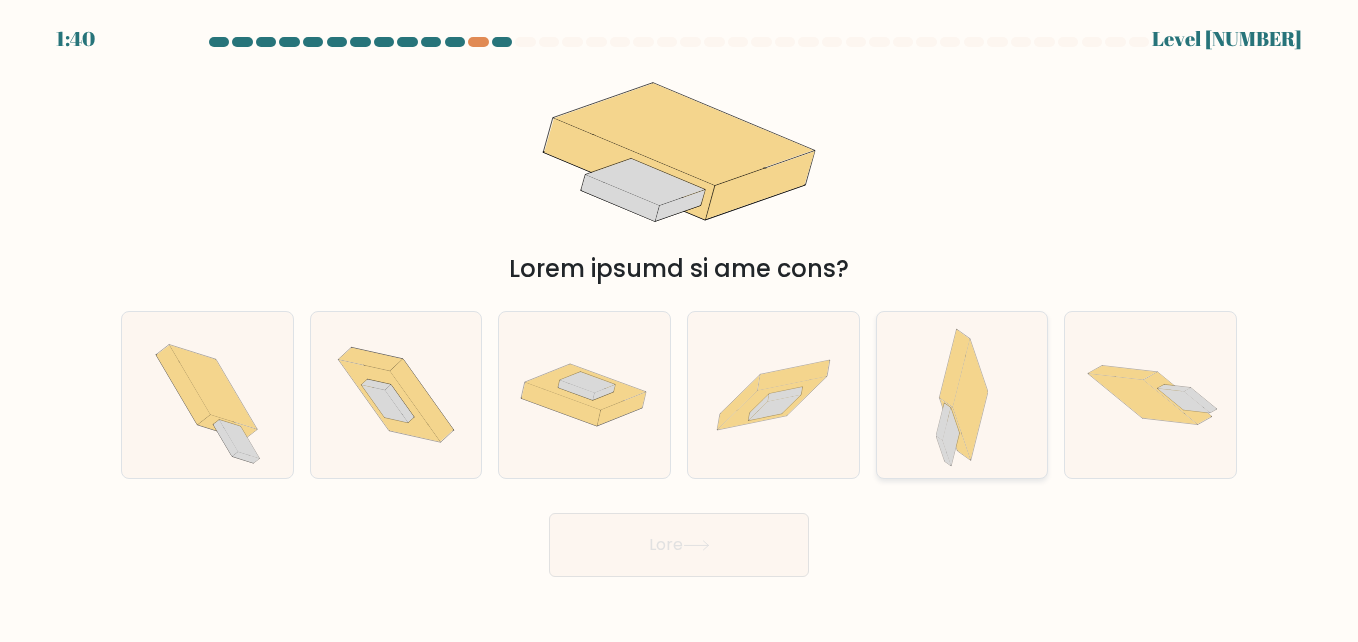 click at bounding box center (970, 399) 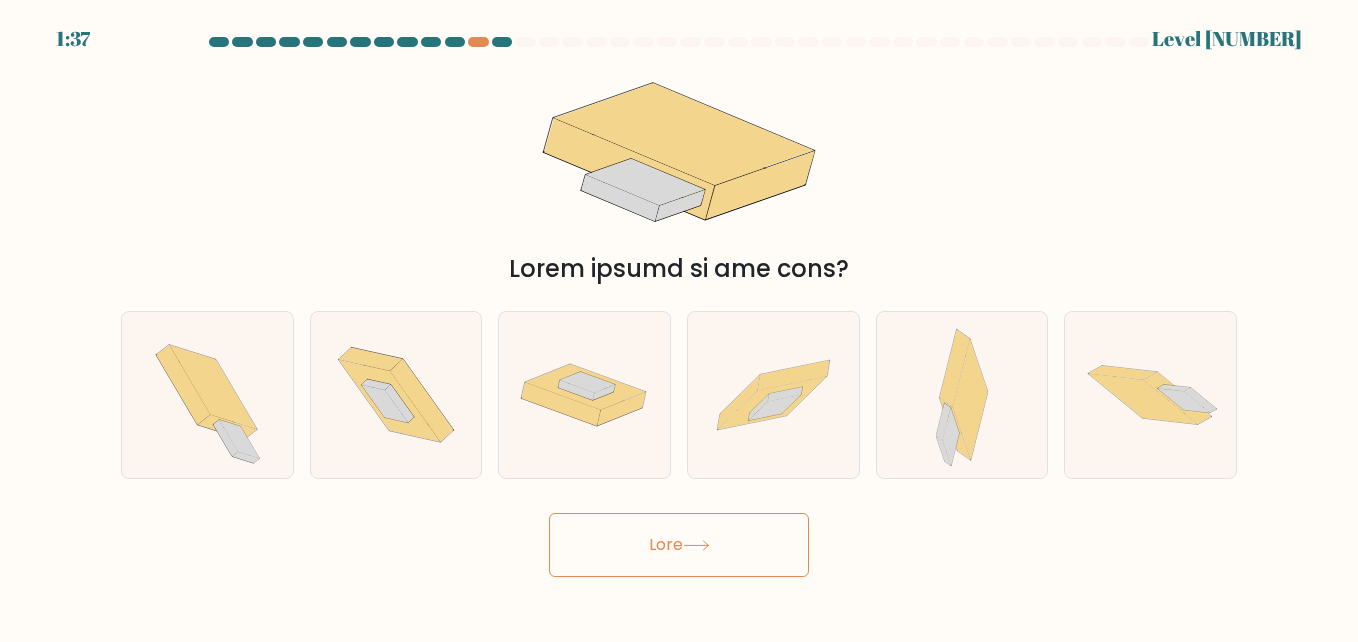 click on "Lore" at bounding box center [679, 545] 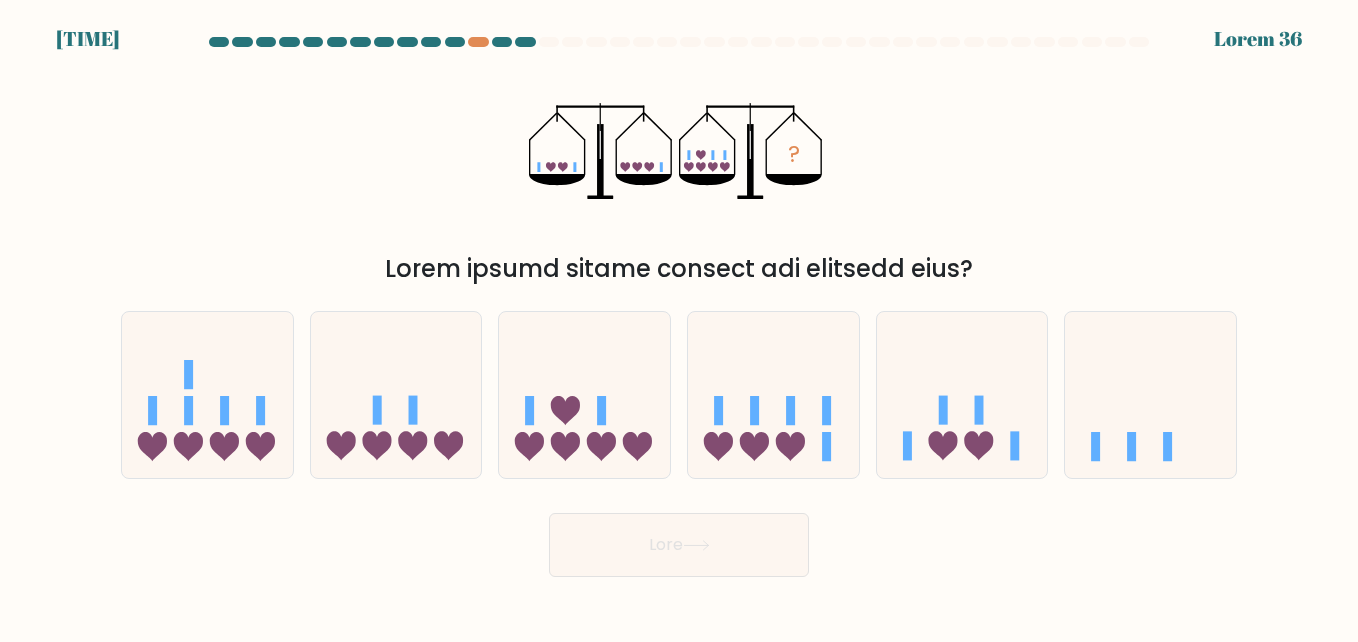click at bounding box center (679, 46) 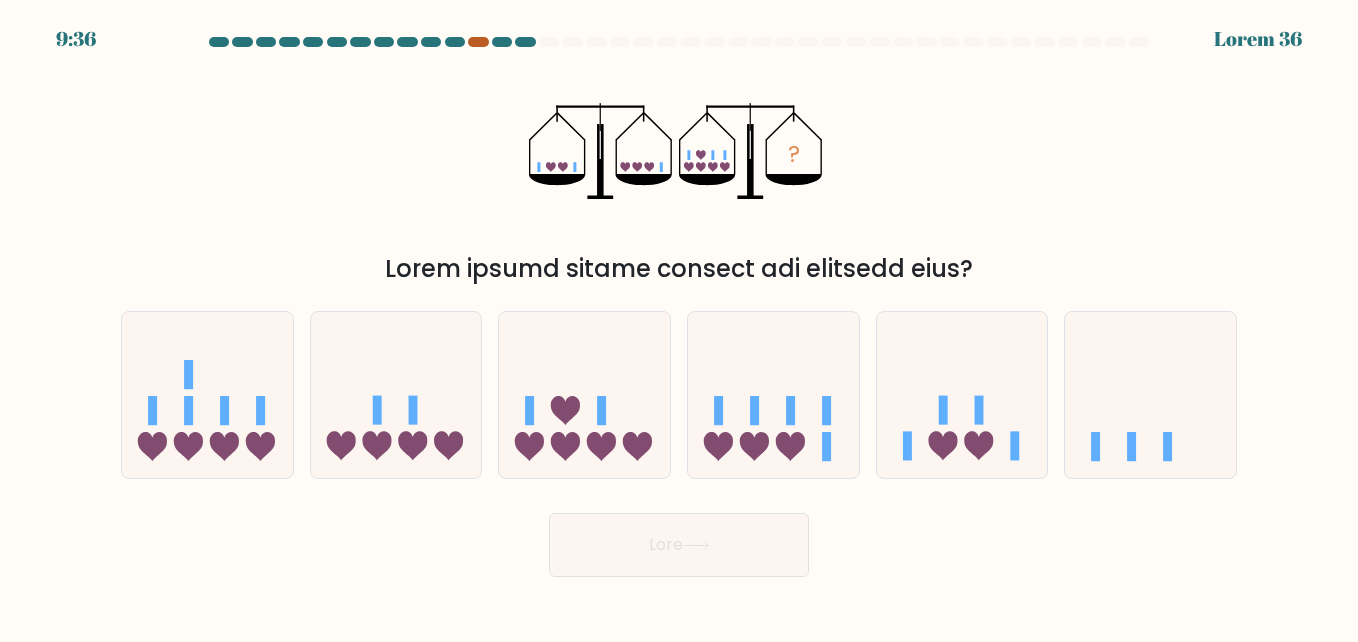 click at bounding box center [478, 42] 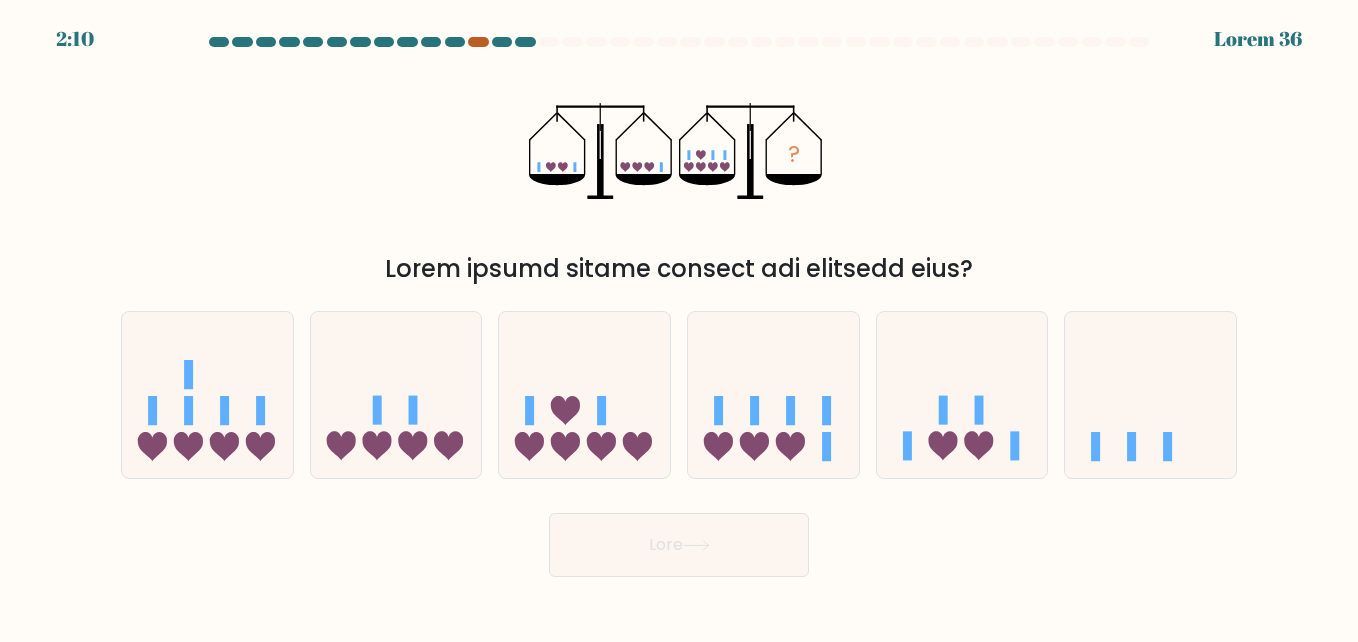 click at bounding box center [478, 42] 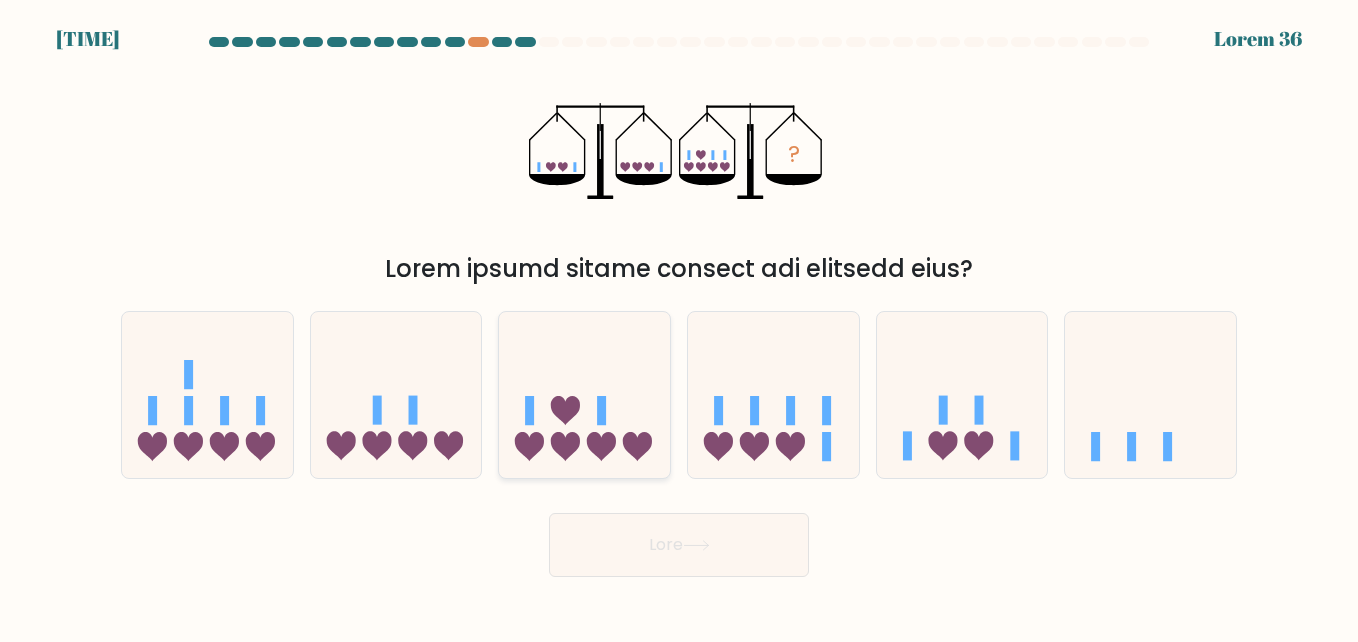 click at bounding box center (584, 394) 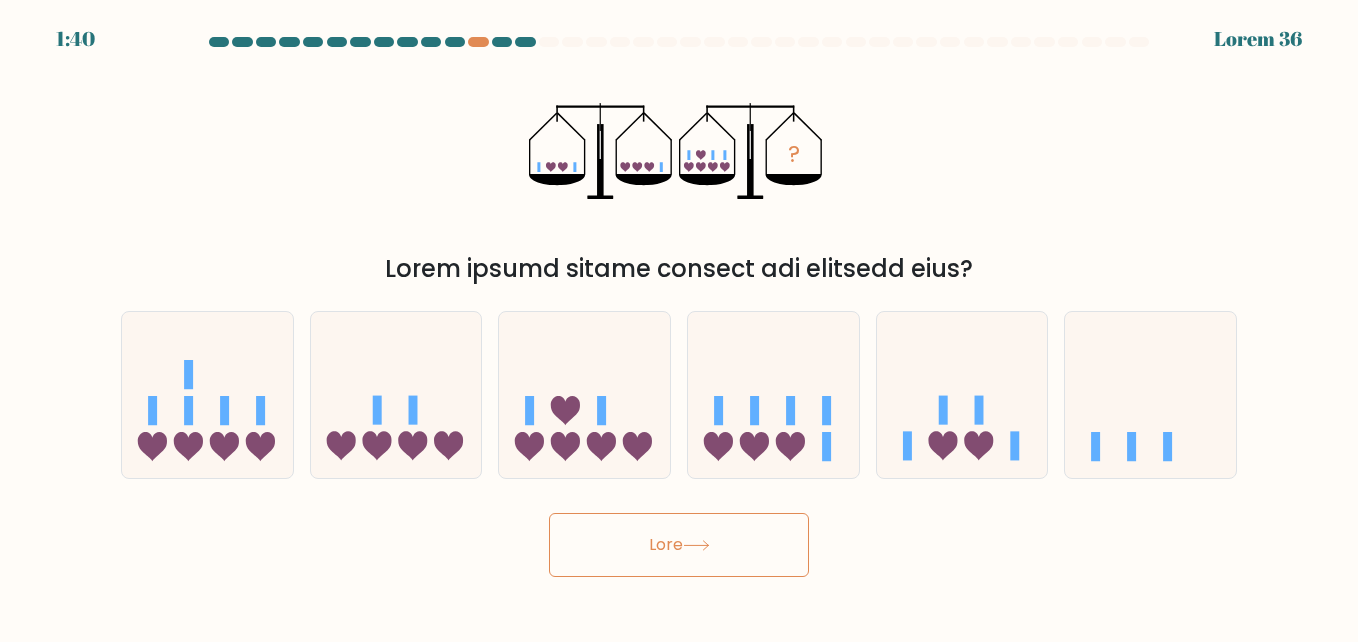 click on "Lore" at bounding box center (679, 545) 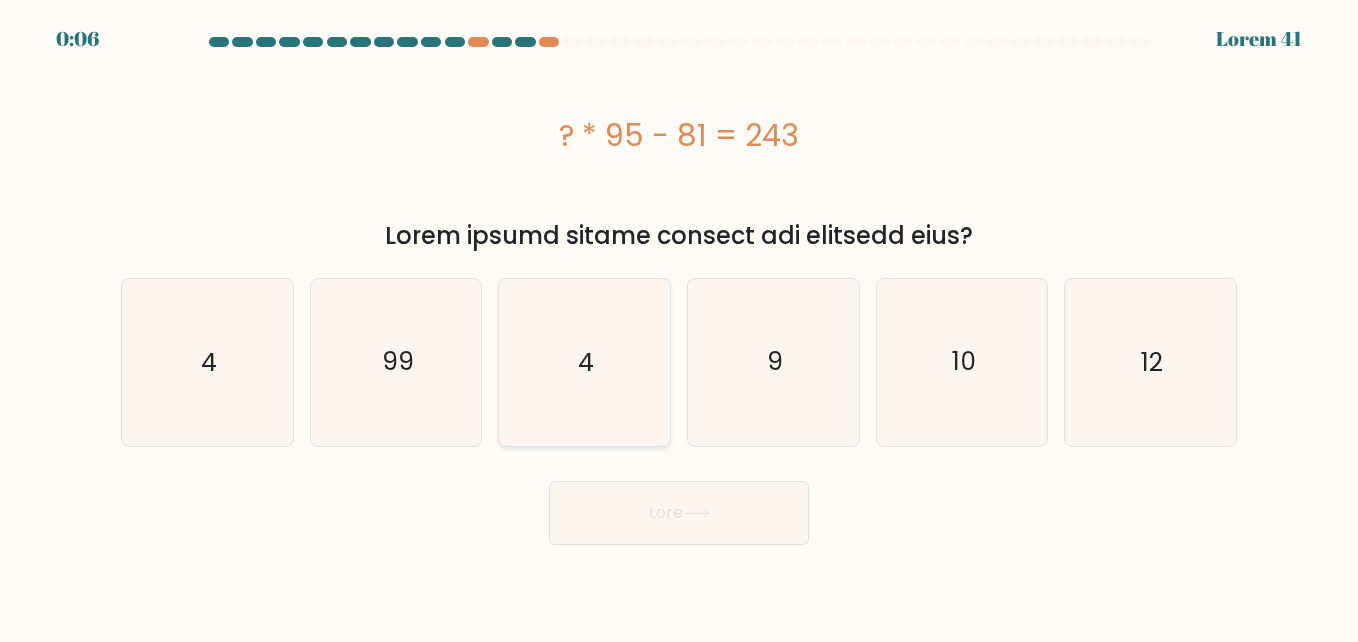 click on "4" at bounding box center [584, 362] 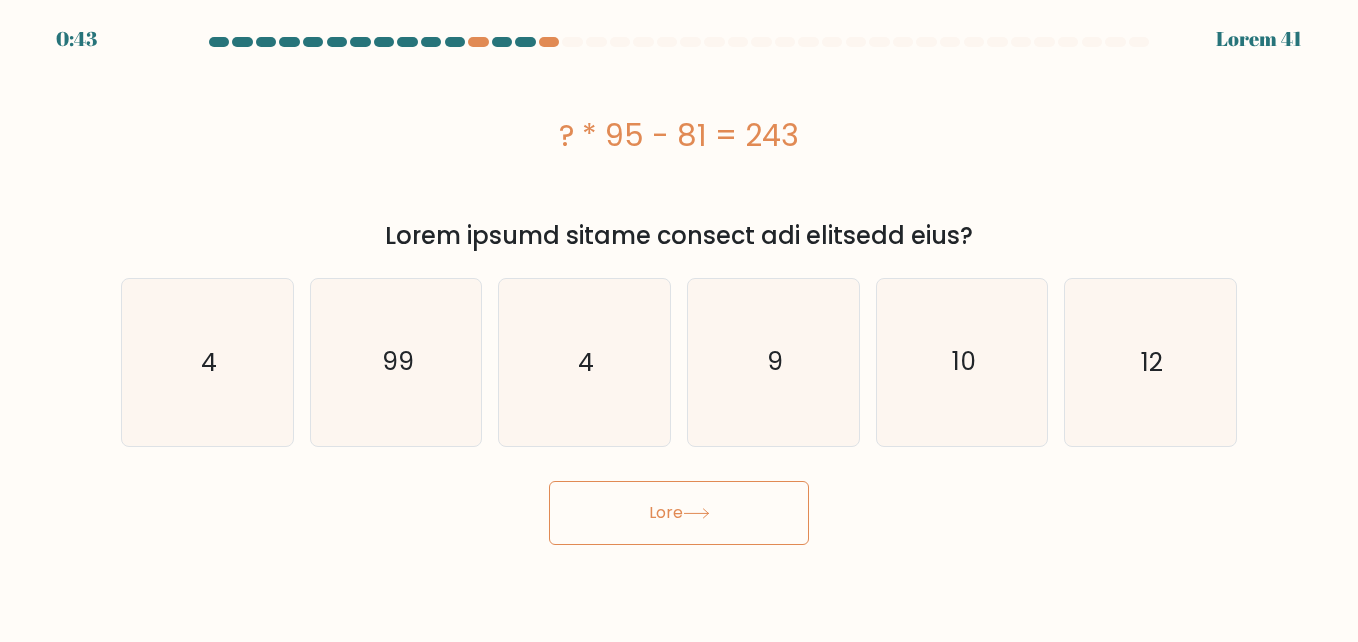click on "Lore" at bounding box center (679, 513) 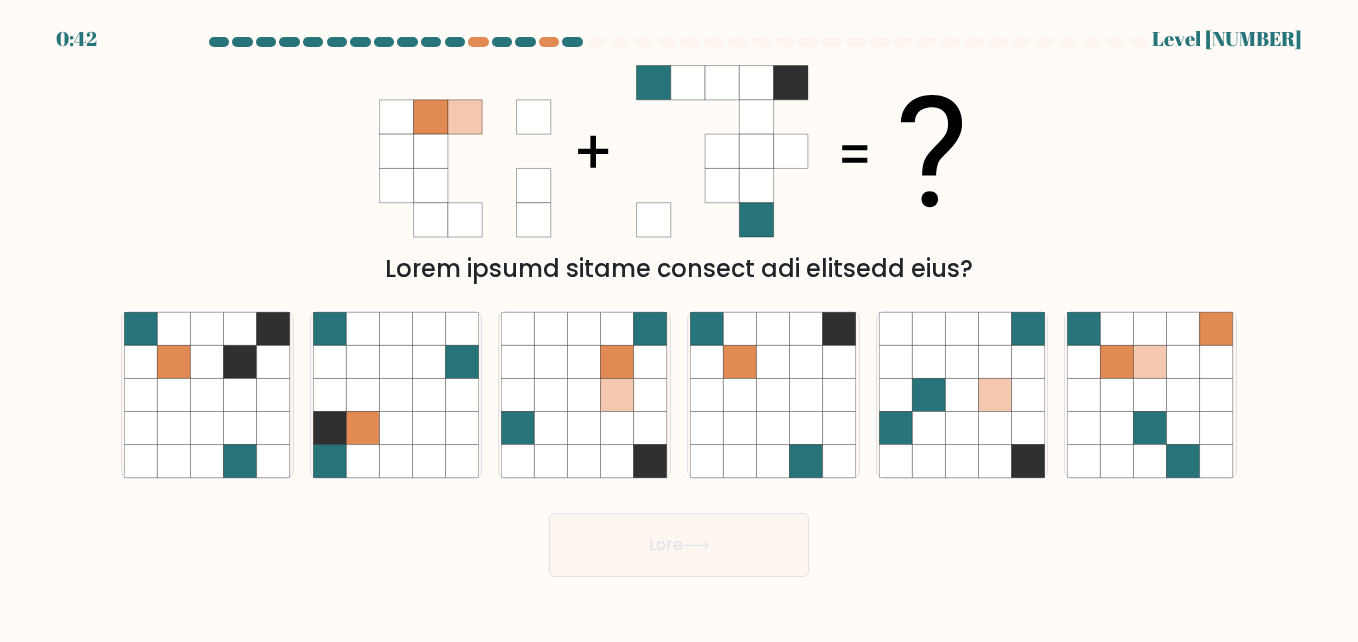 click at bounding box center [679, 307] 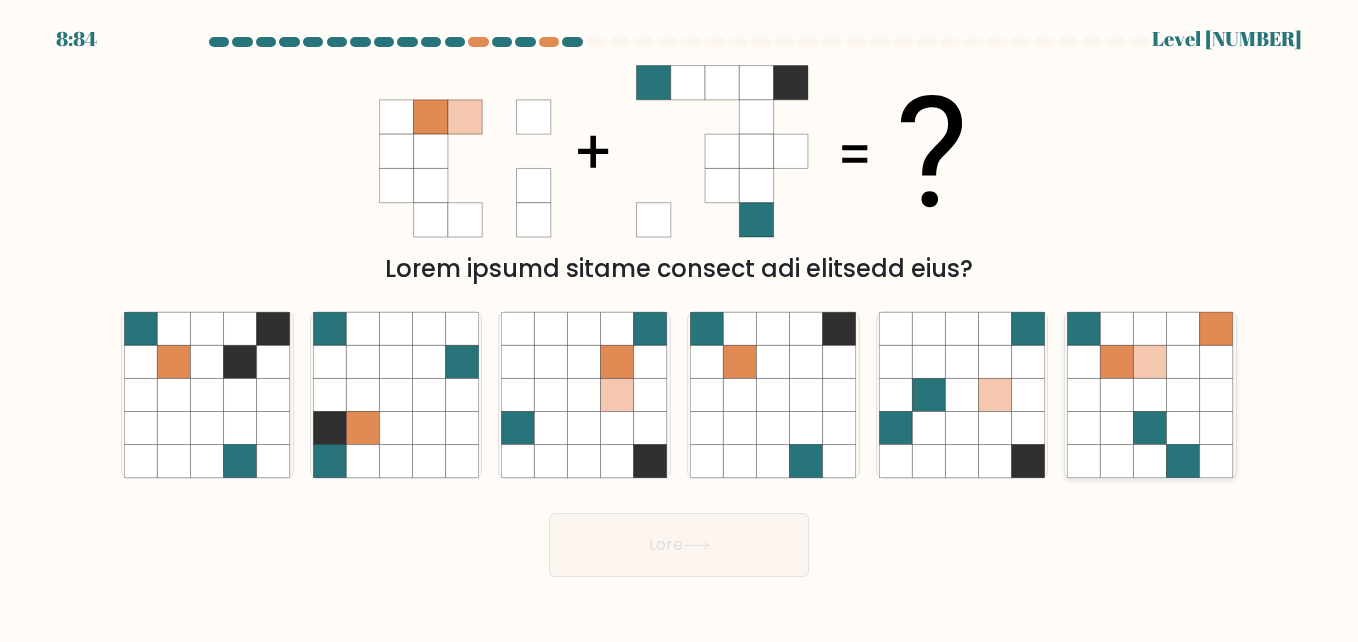 click at bounding box center [1216, 361] 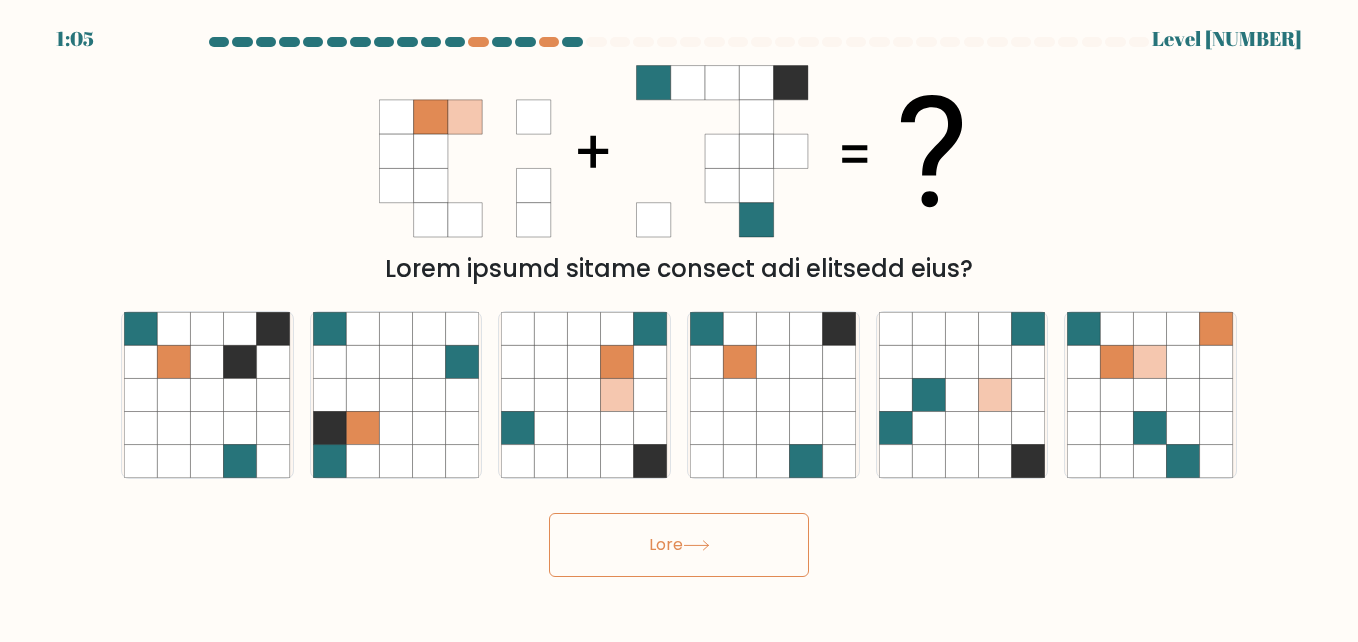 click on "Lore" at bounding box center (679, 545) 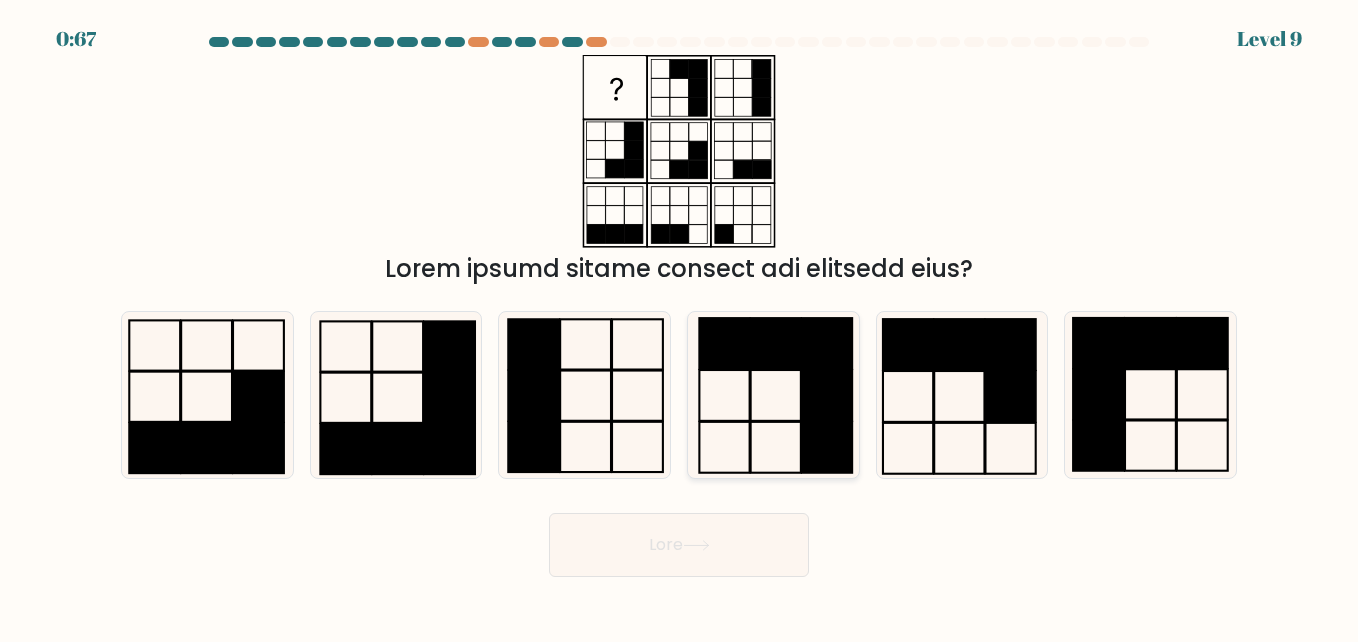 click at bounding box center [773, 395] 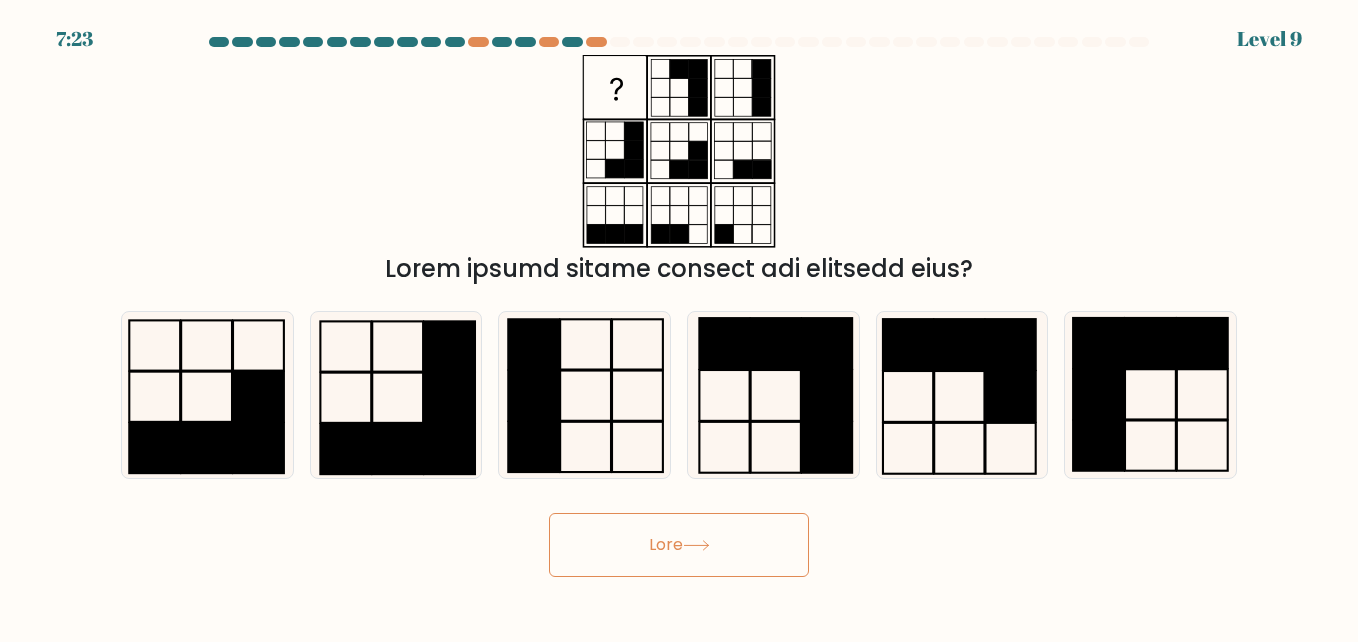 click on "Lore" at bounding box center (679, 545) 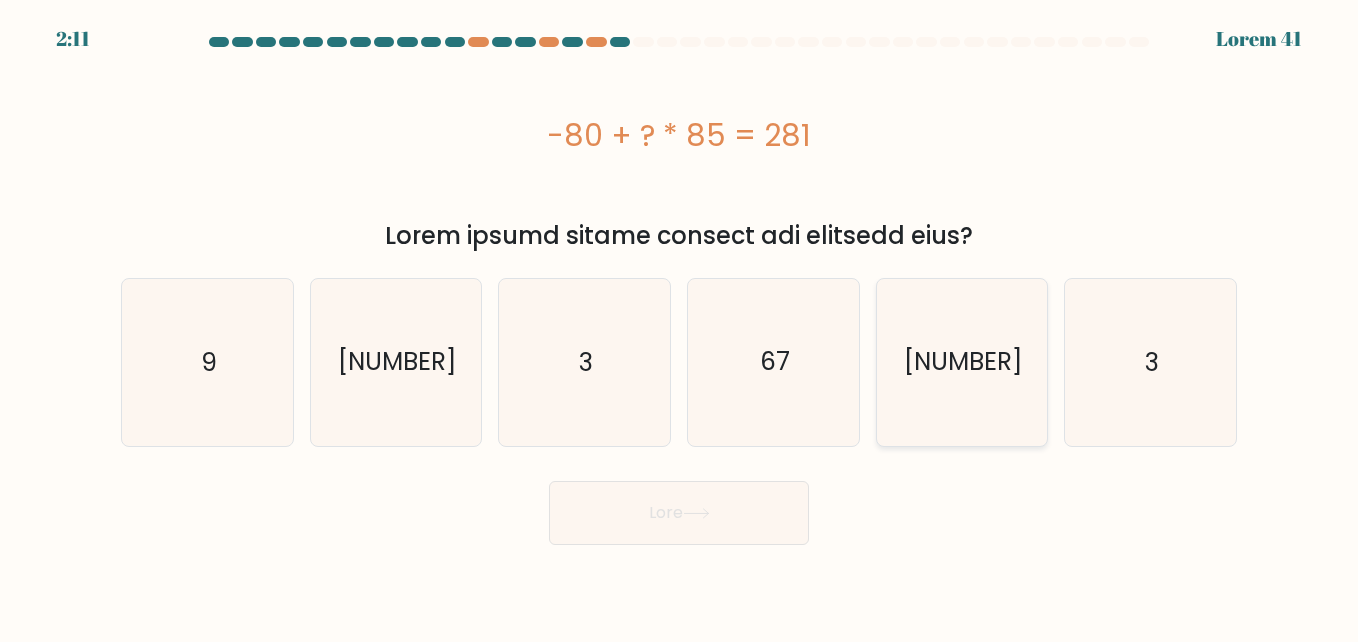 click on "[NUMBER]" at bounding box center [962, 362] 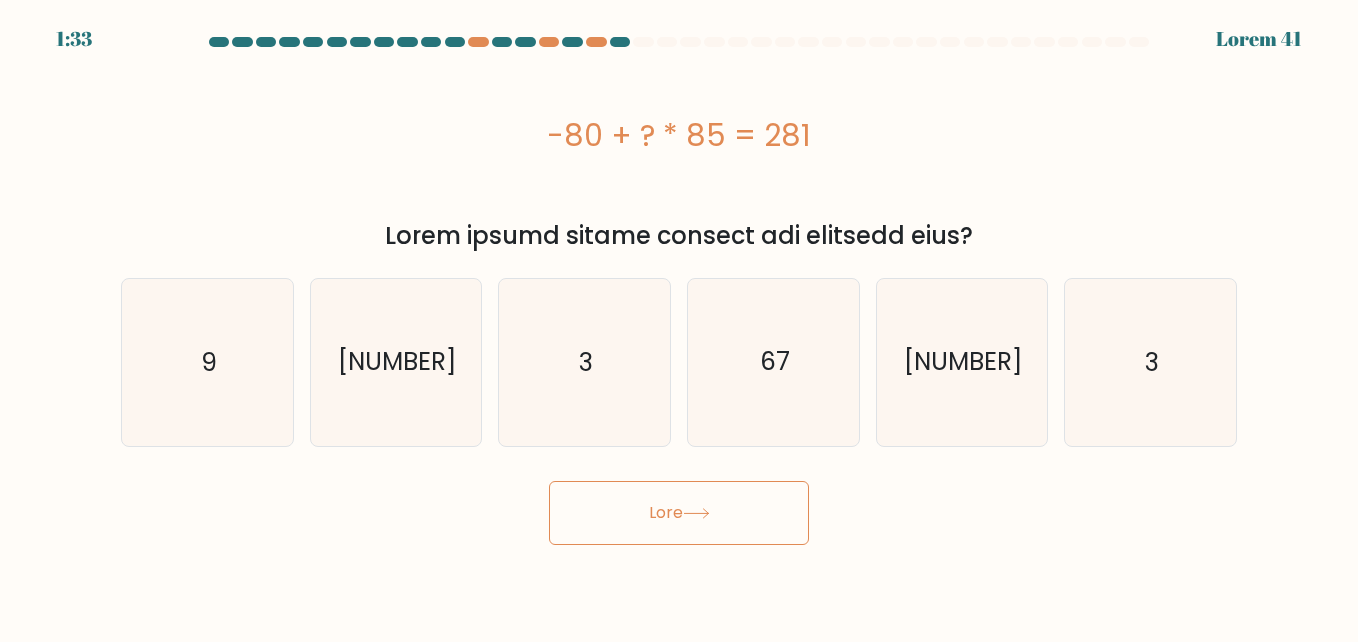 click on "Lore" at bounding box center [679, 513] 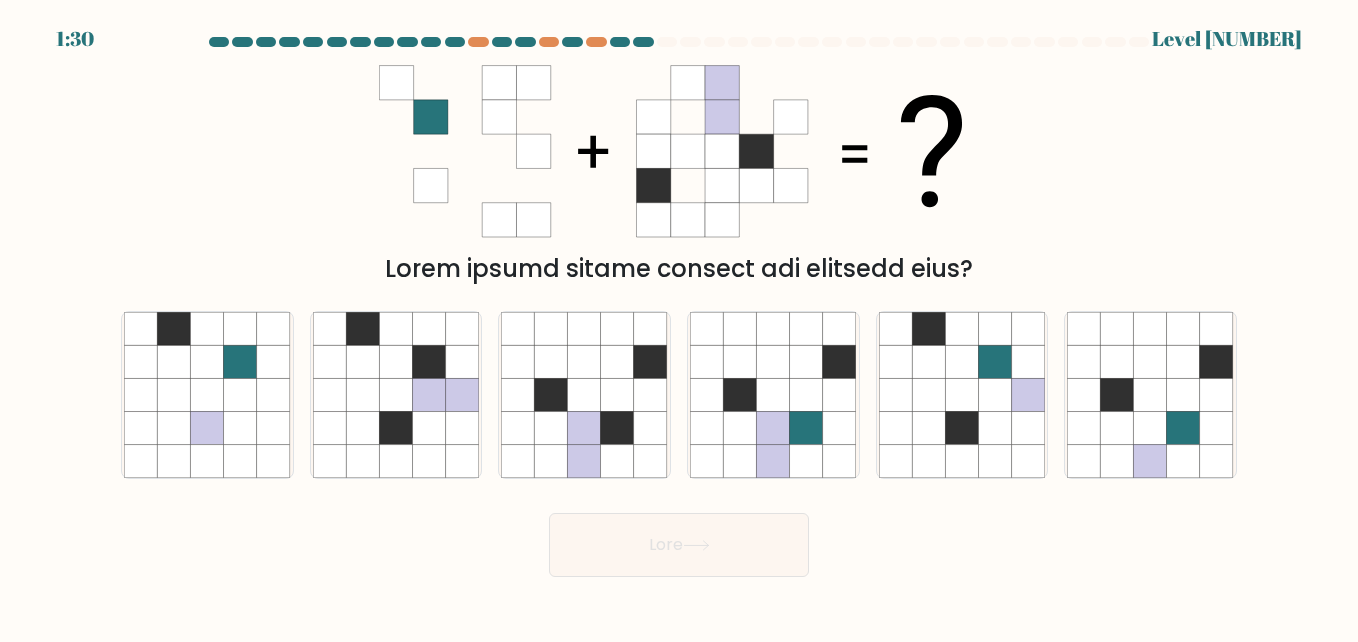 click on "Lorem ipsumd sitame consect adi elitsedd eius?" at bounding box center (679, 269) 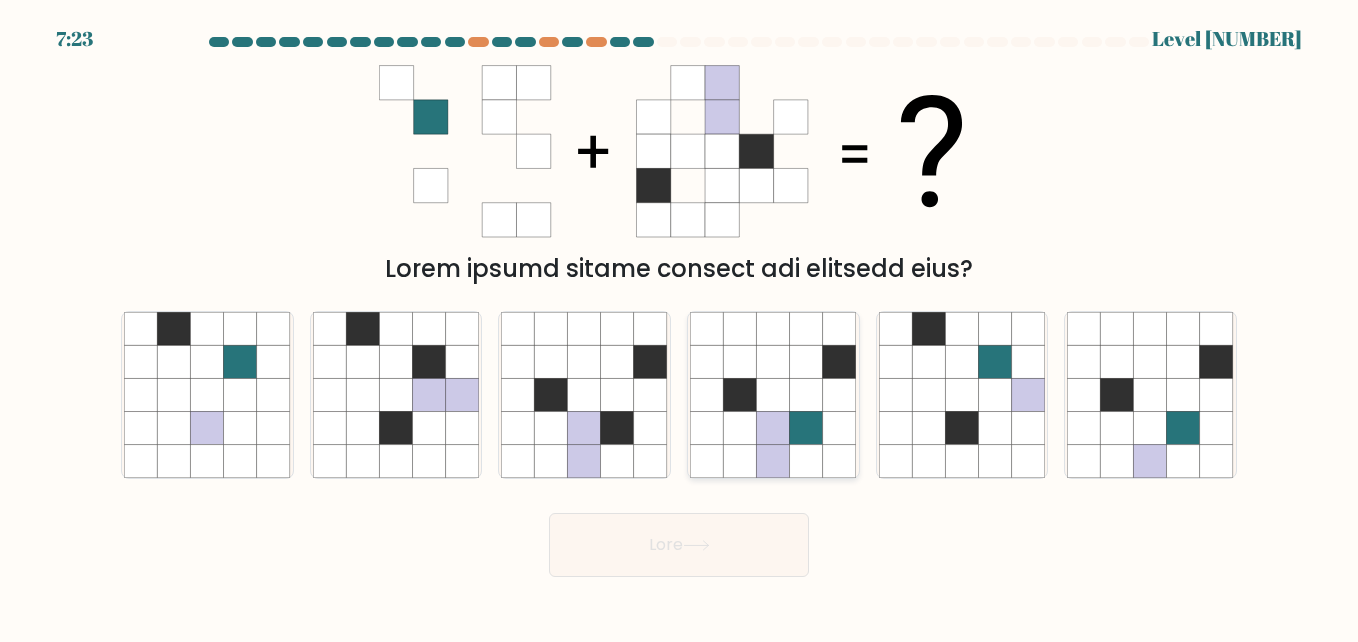 click at bounding box center (740, 461) 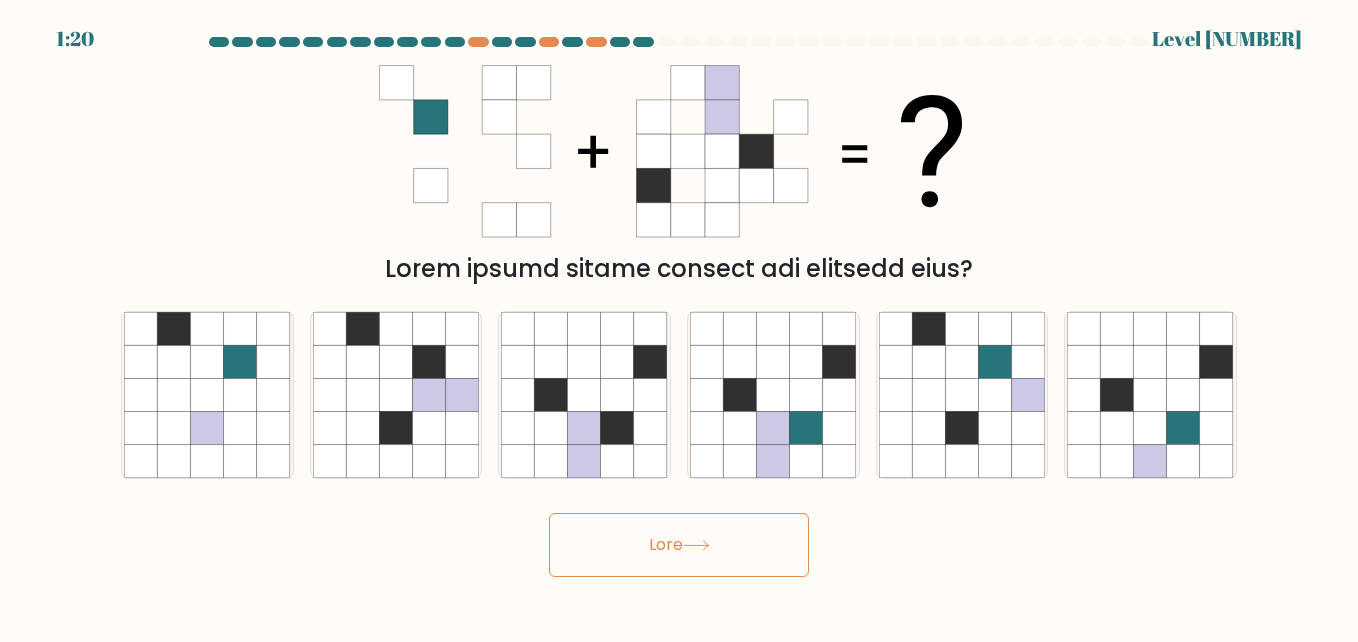 click on "Lore" at bounding box center [679, 545] 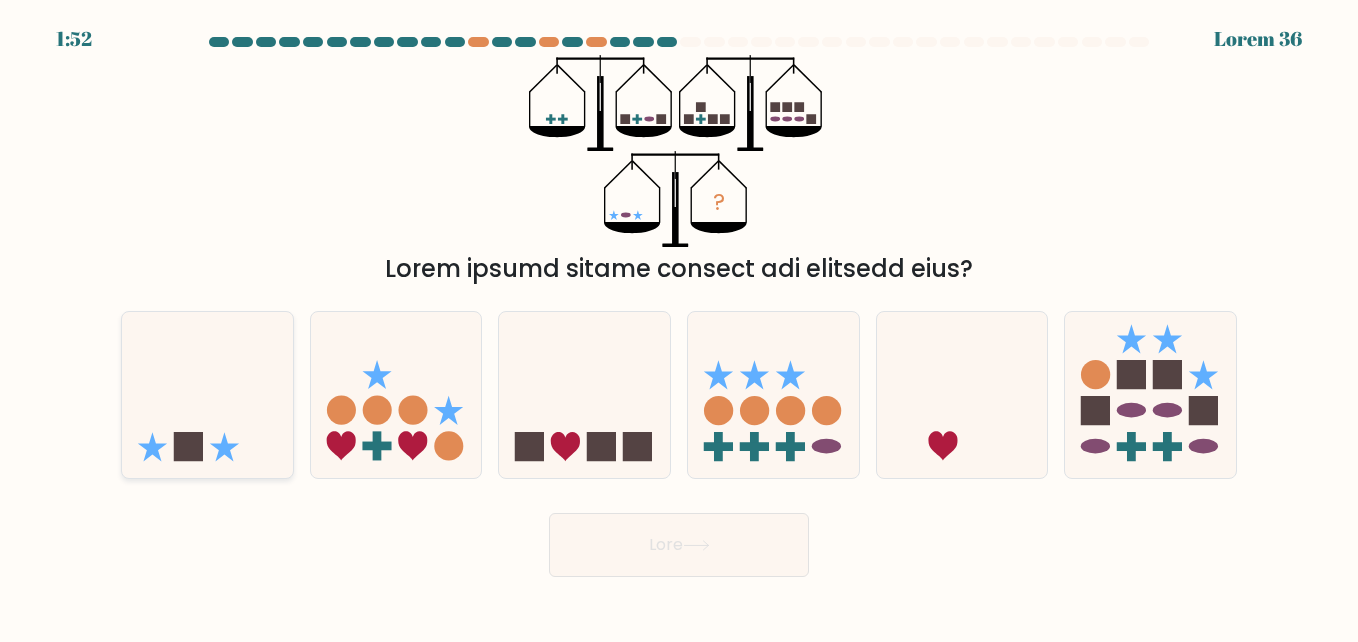 click at bounding box center [207, 394] 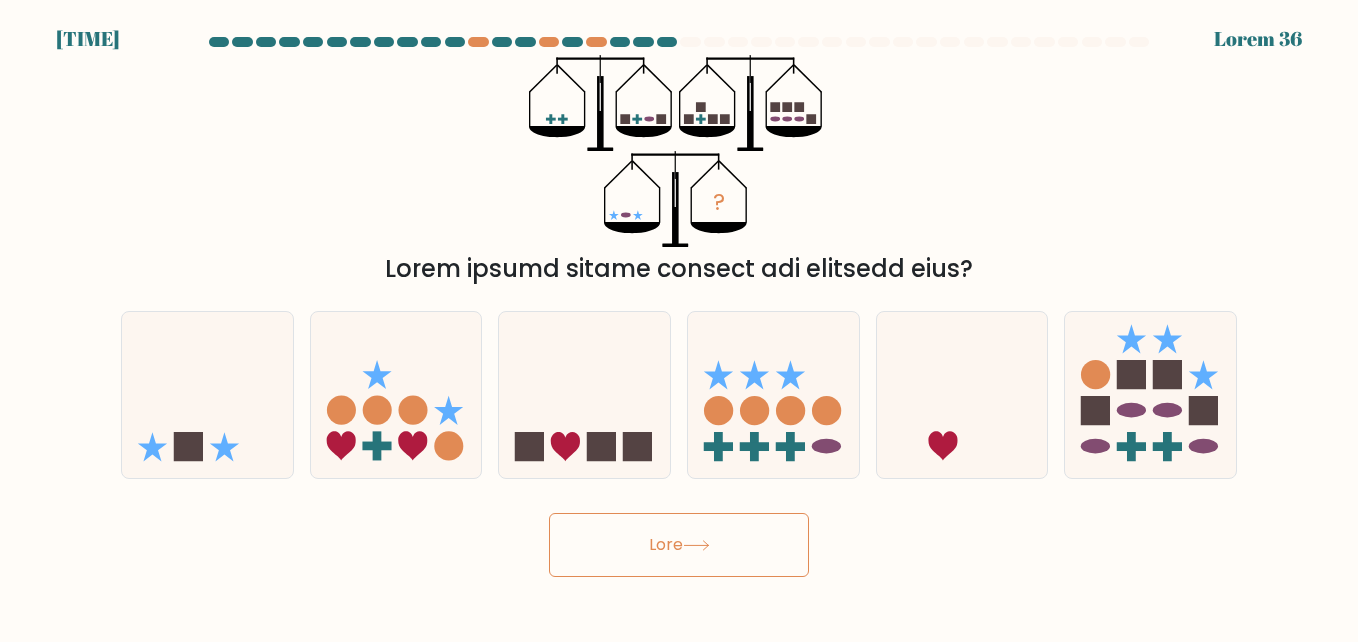click on "Lore" at bounding box center (679, 545) 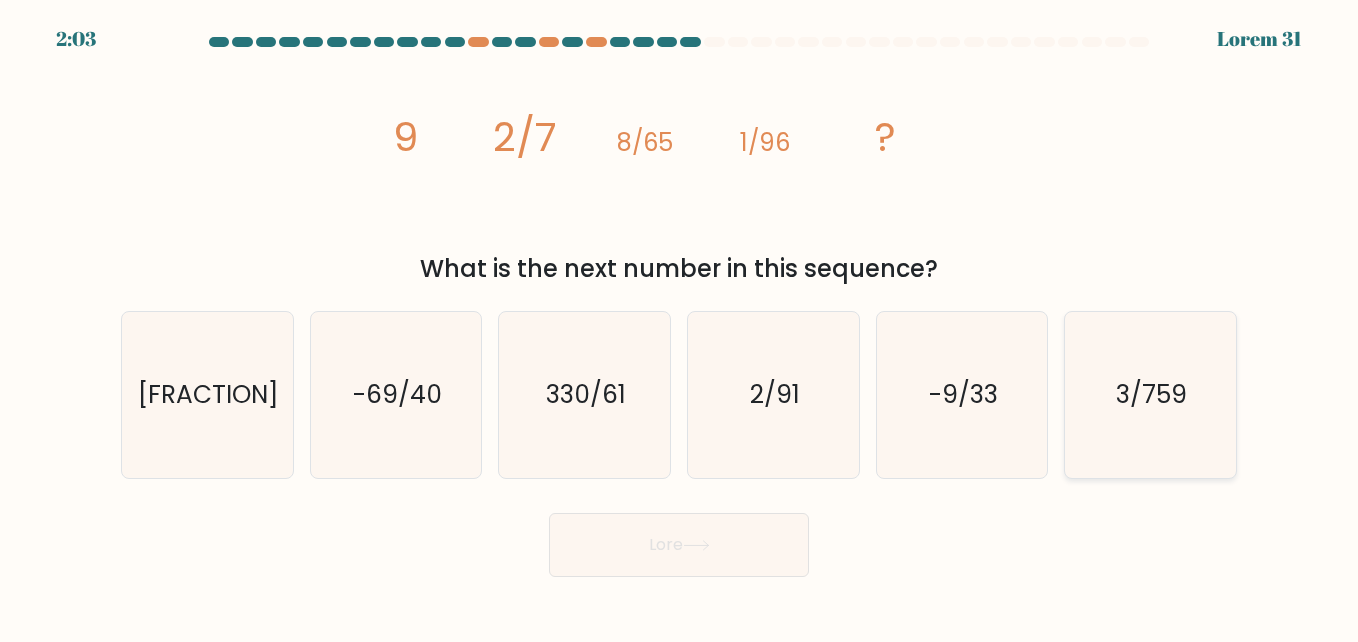 click on "3/759" at bounding box center [1150, 395] 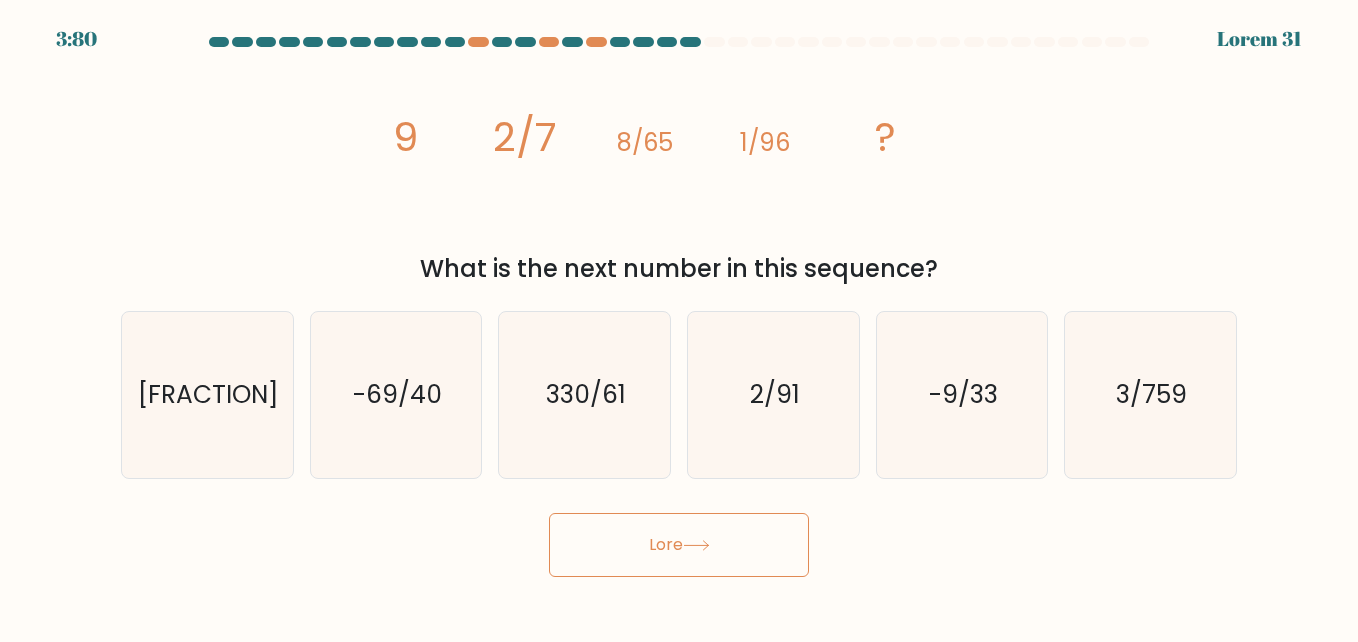 click on "Lore" at bounding box center [679, 545] 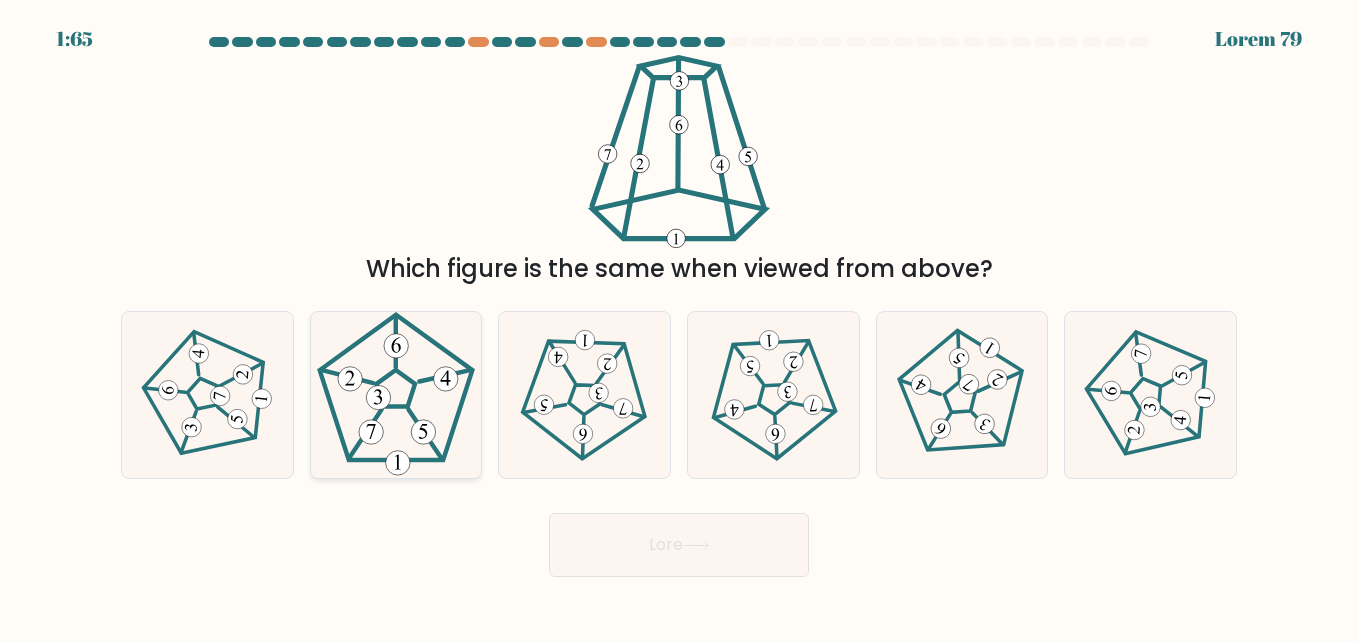 click at bounding box center [396, 395] 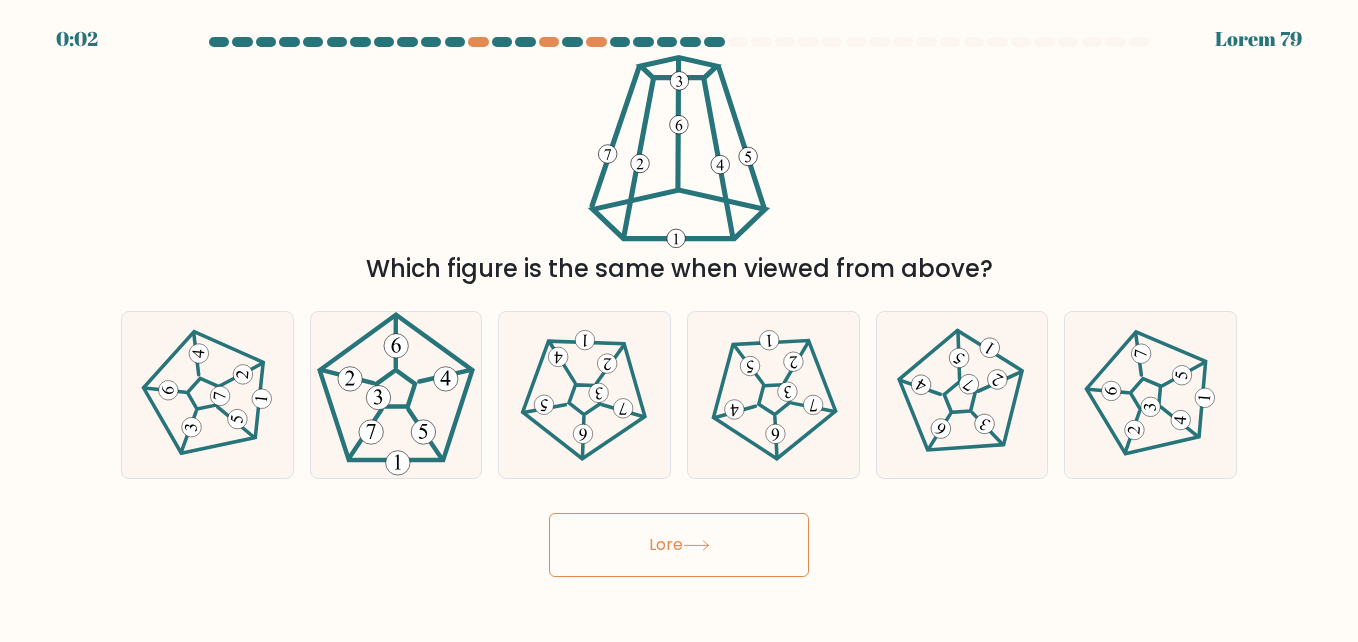 click on "Lore" at bounding box center [679, 545] 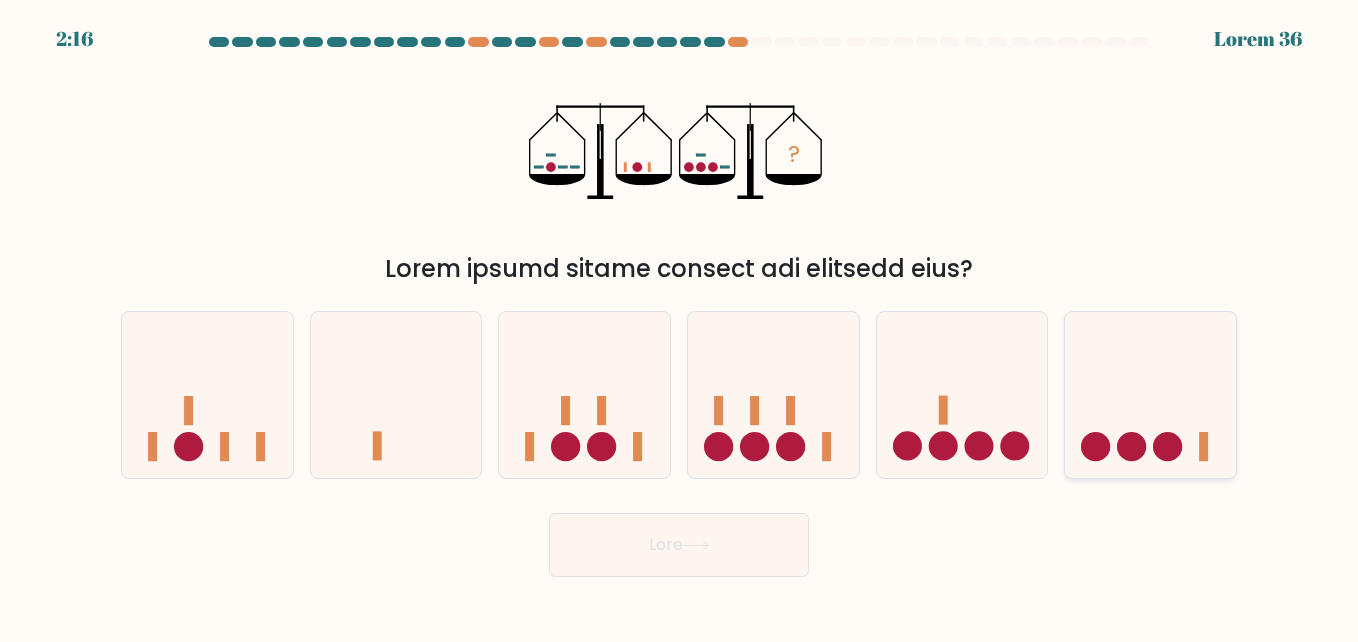 click at bounding box center (1150, 394) 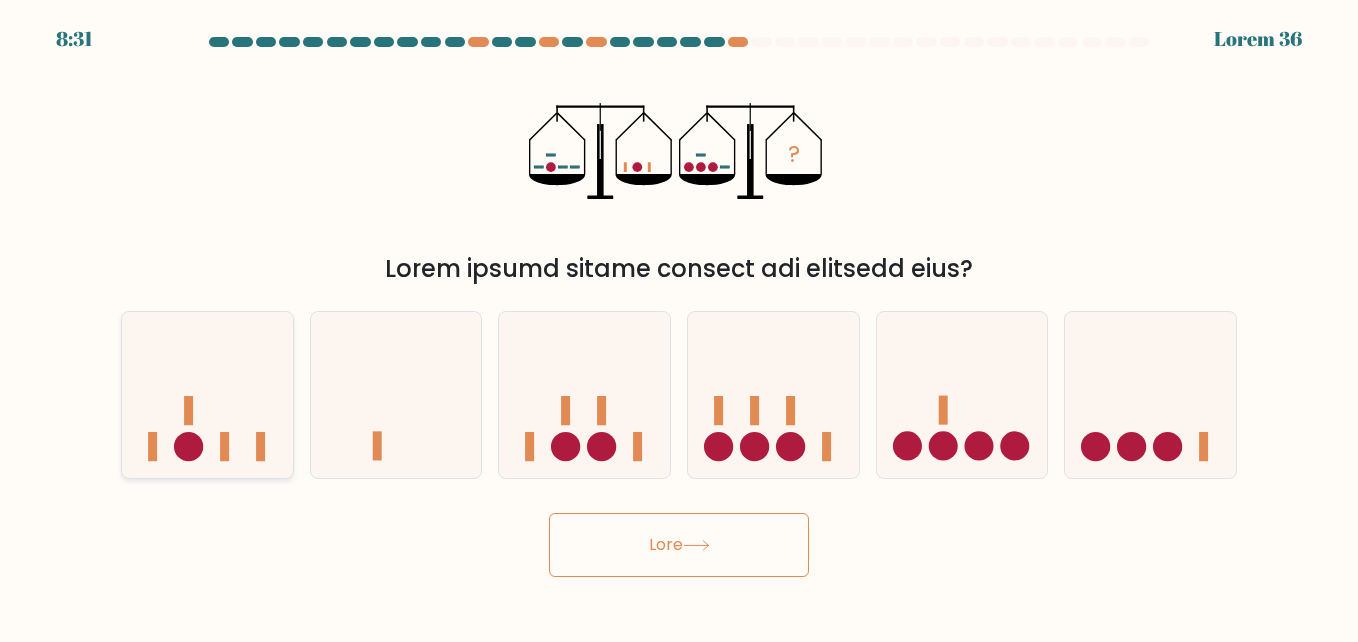 click at bounding box center [207, 394] 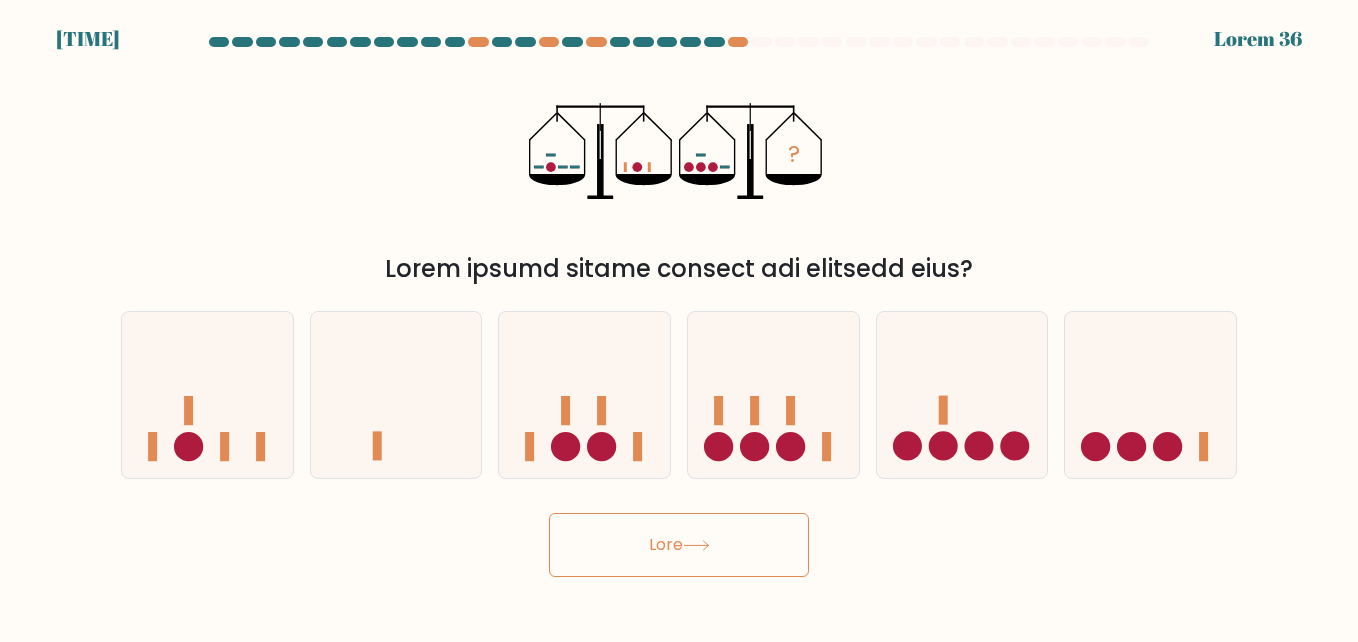 click on "Lore" at bounding box center (679, 545) 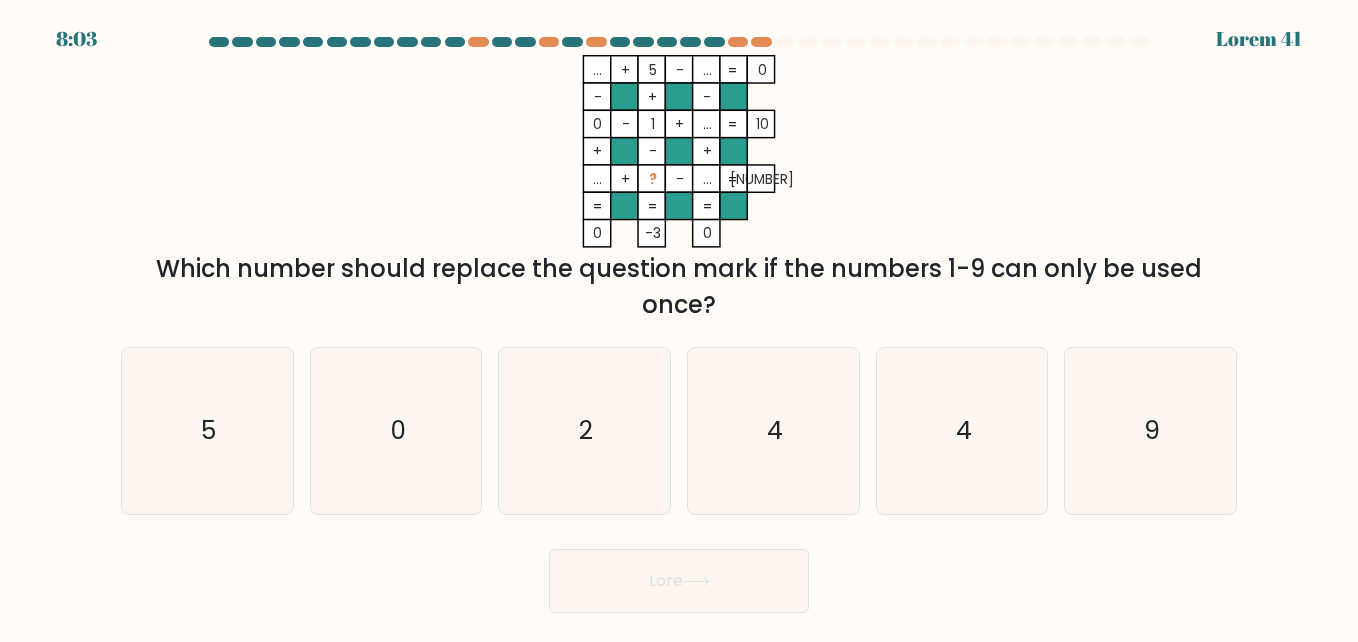 type 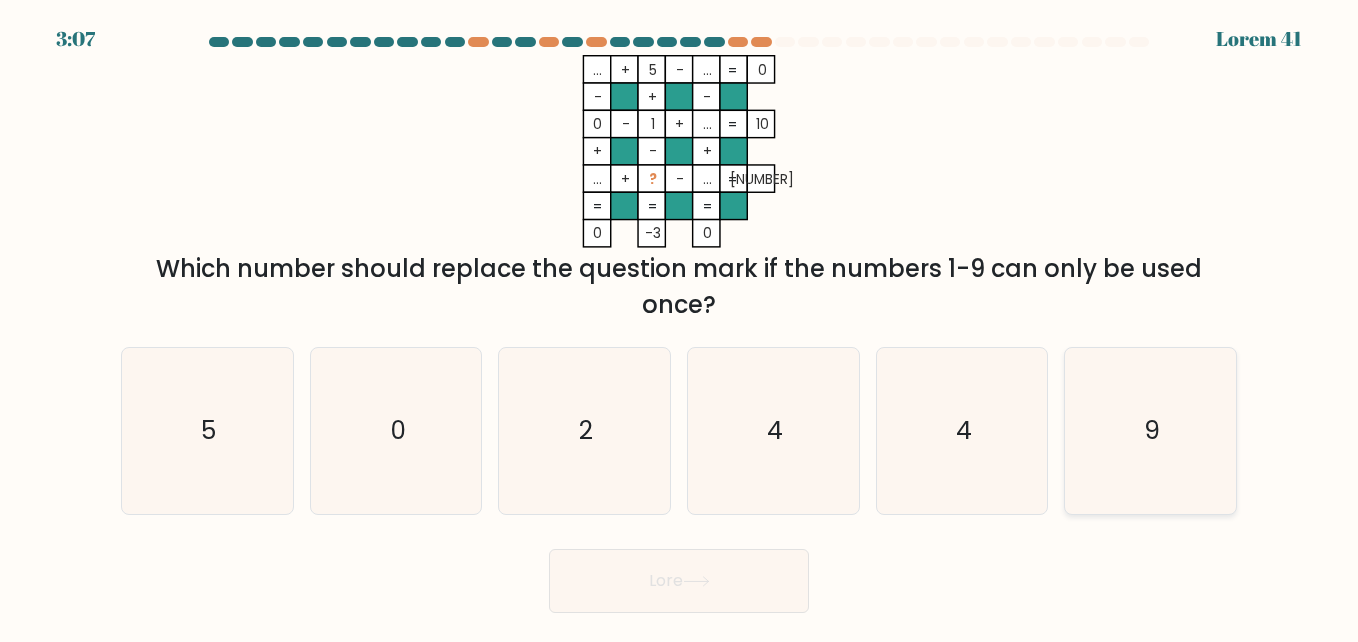 click on "9" at bounding box center [1150, 431] 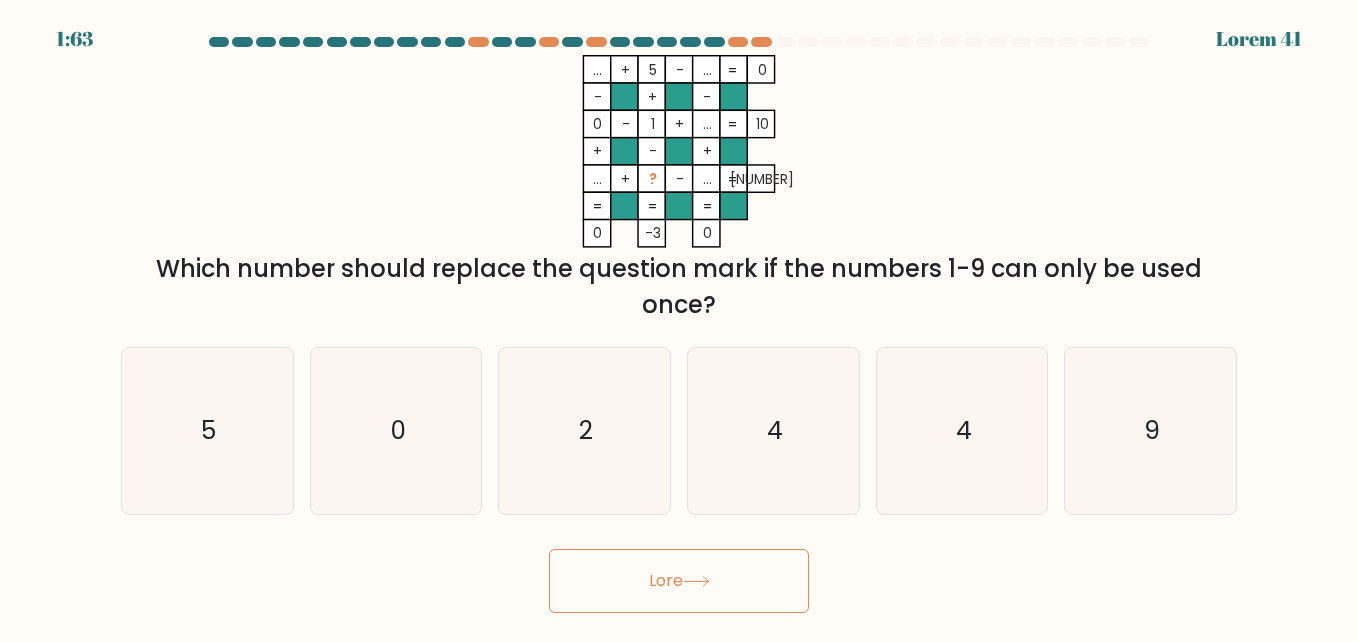 click on "Lore" at bounding box center [679, 581] 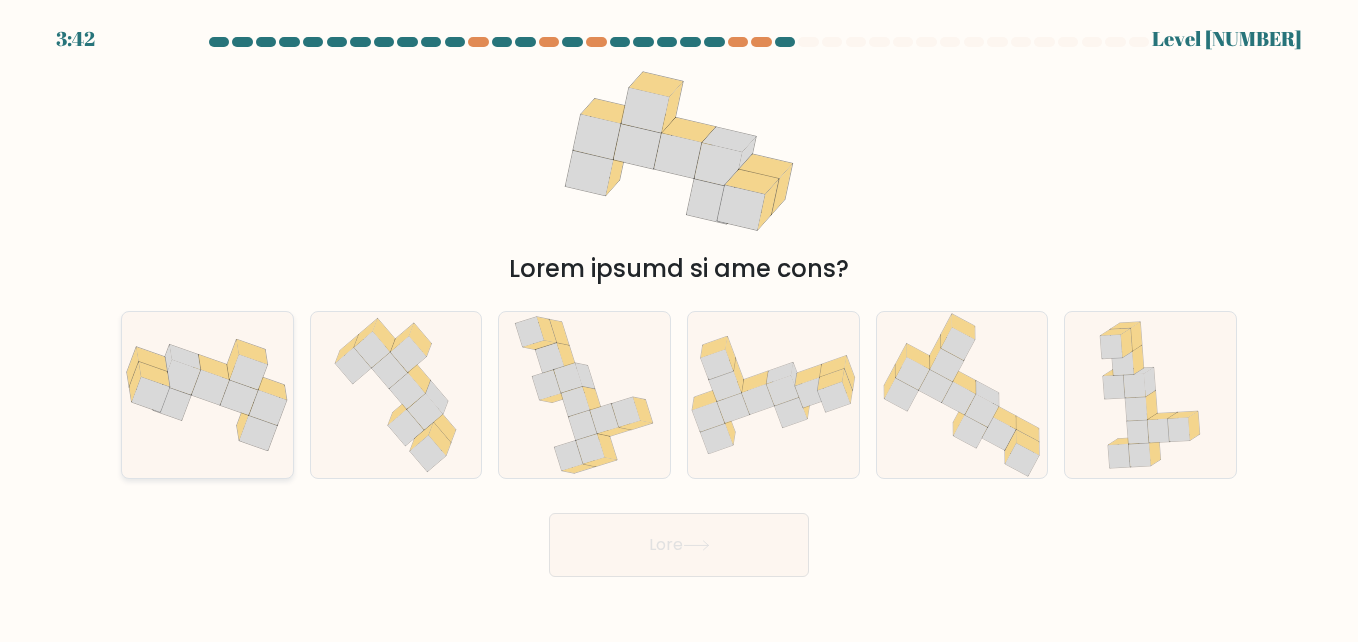click at bounding box center (147, 371) 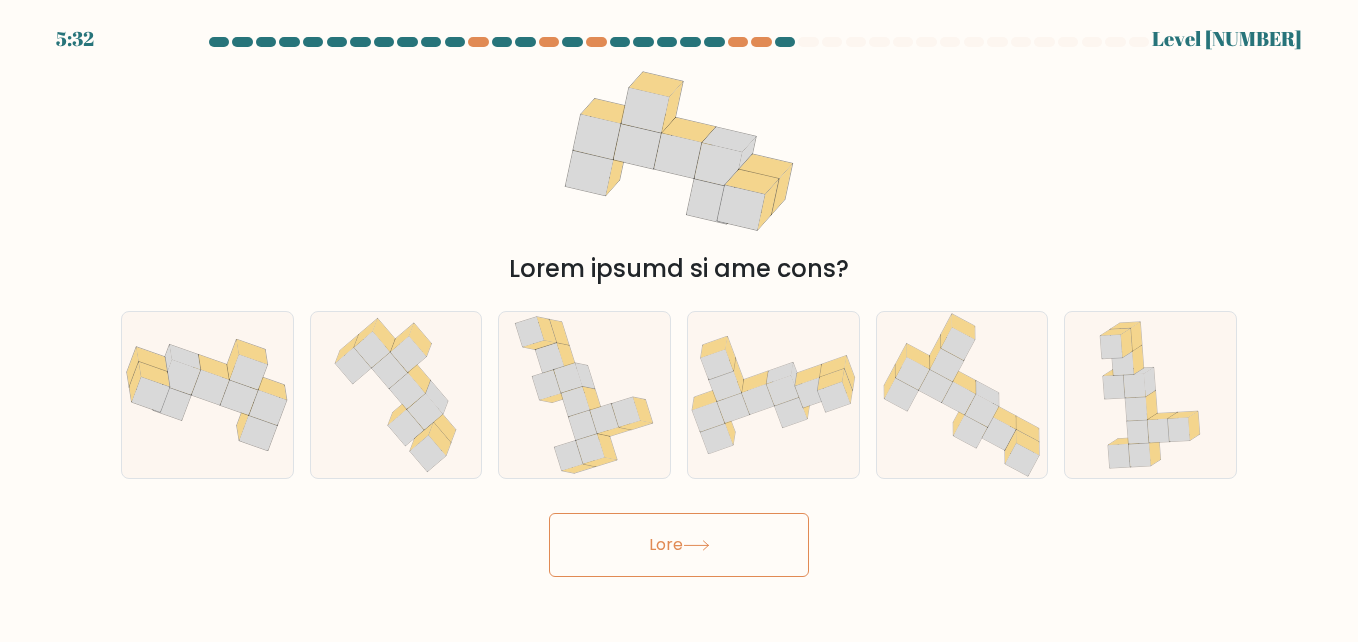 click on "Lore" at bounding box center [679, 545] 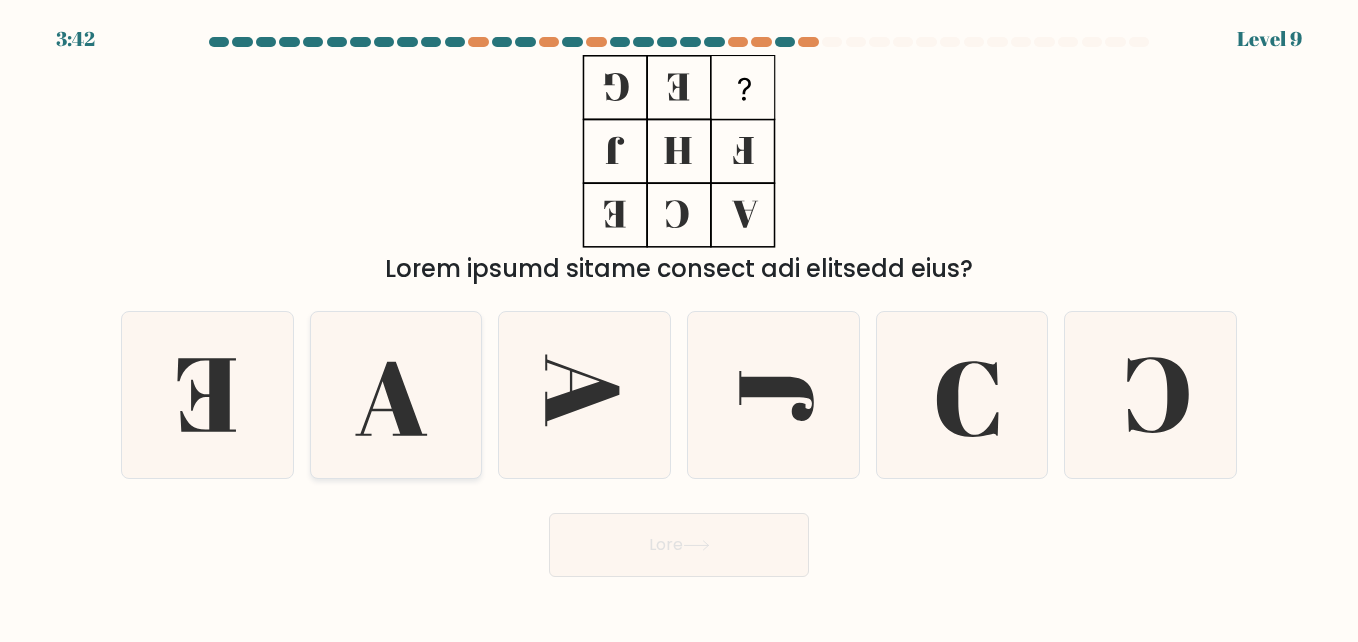 click at bounding box center [396, 395] 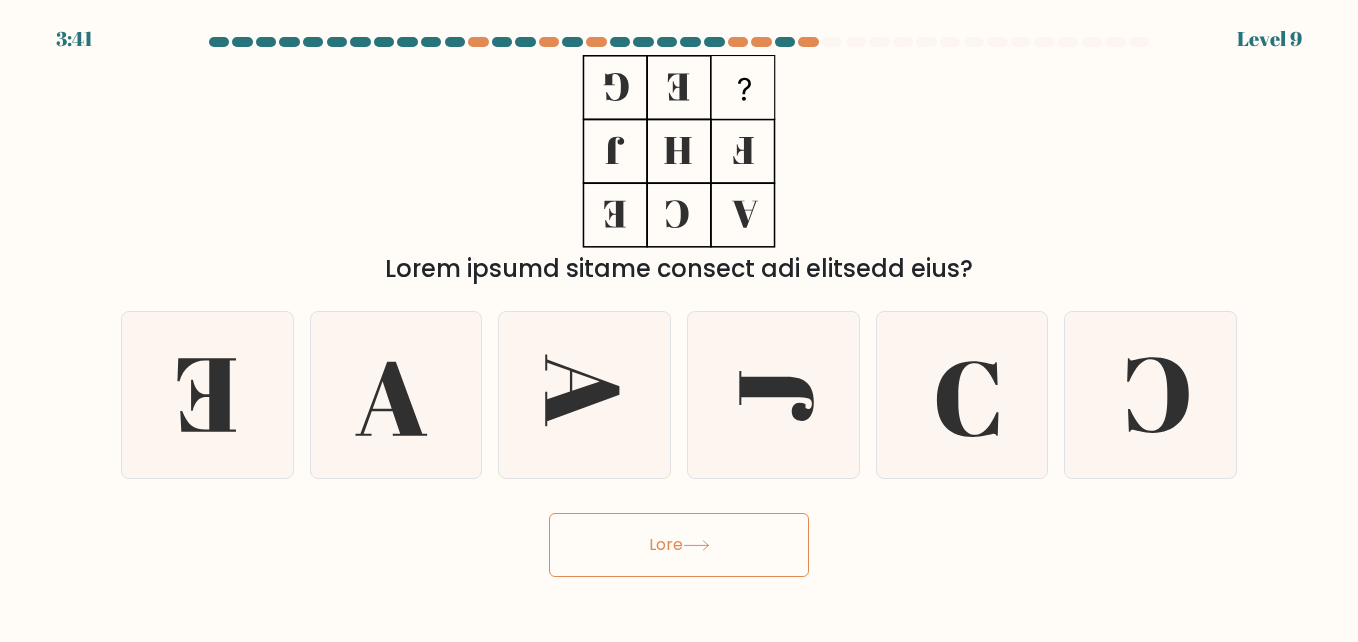 click on "Lore" at bounding box center (679, 545) 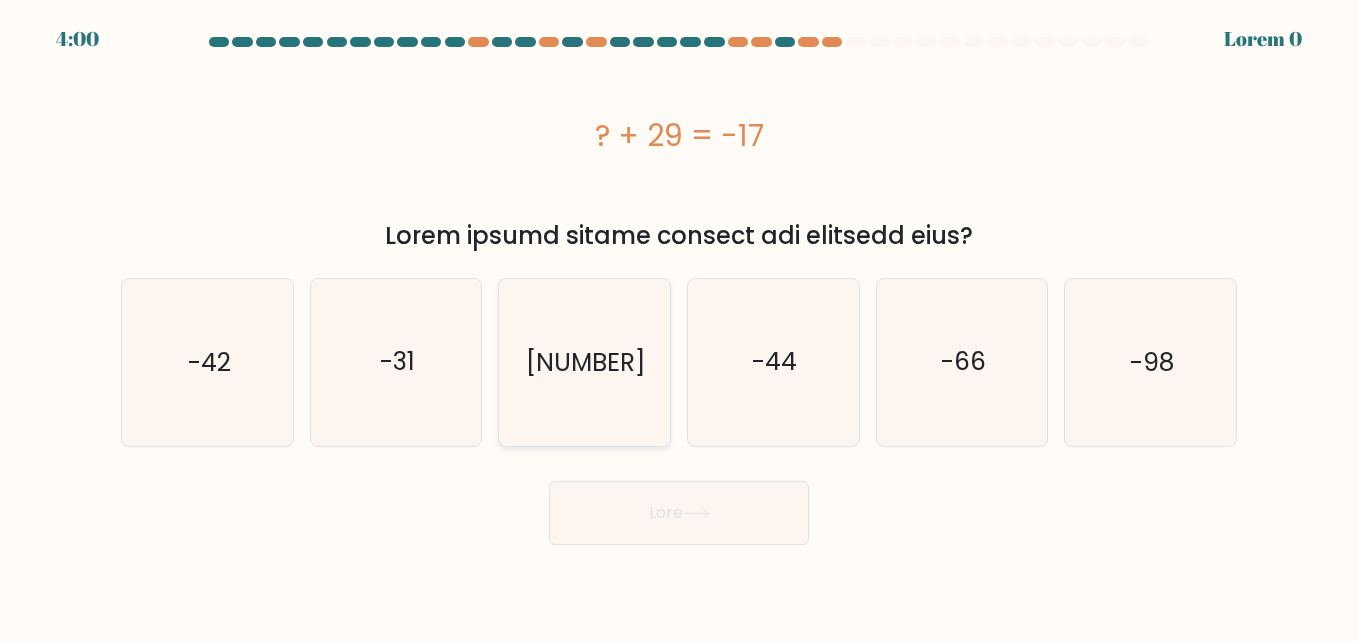 click on "[NUMBER]" at bounding box center [584, 362] 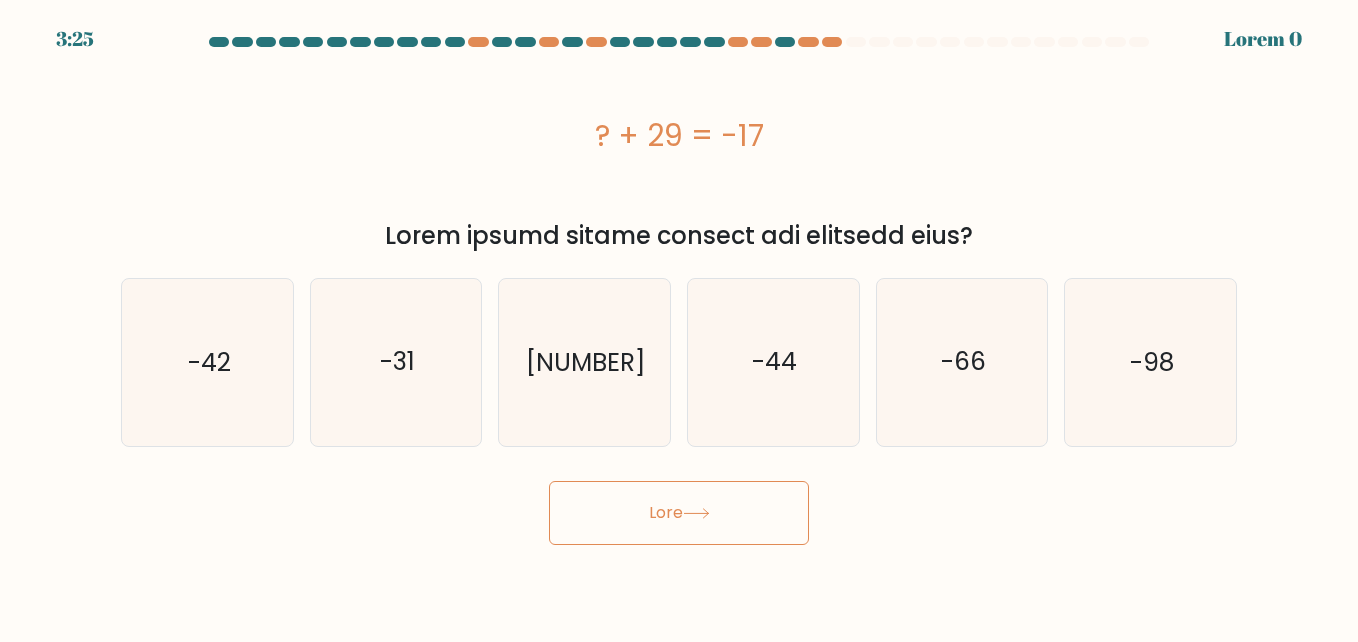 click on "Lore" at bounding box center (679, 513) 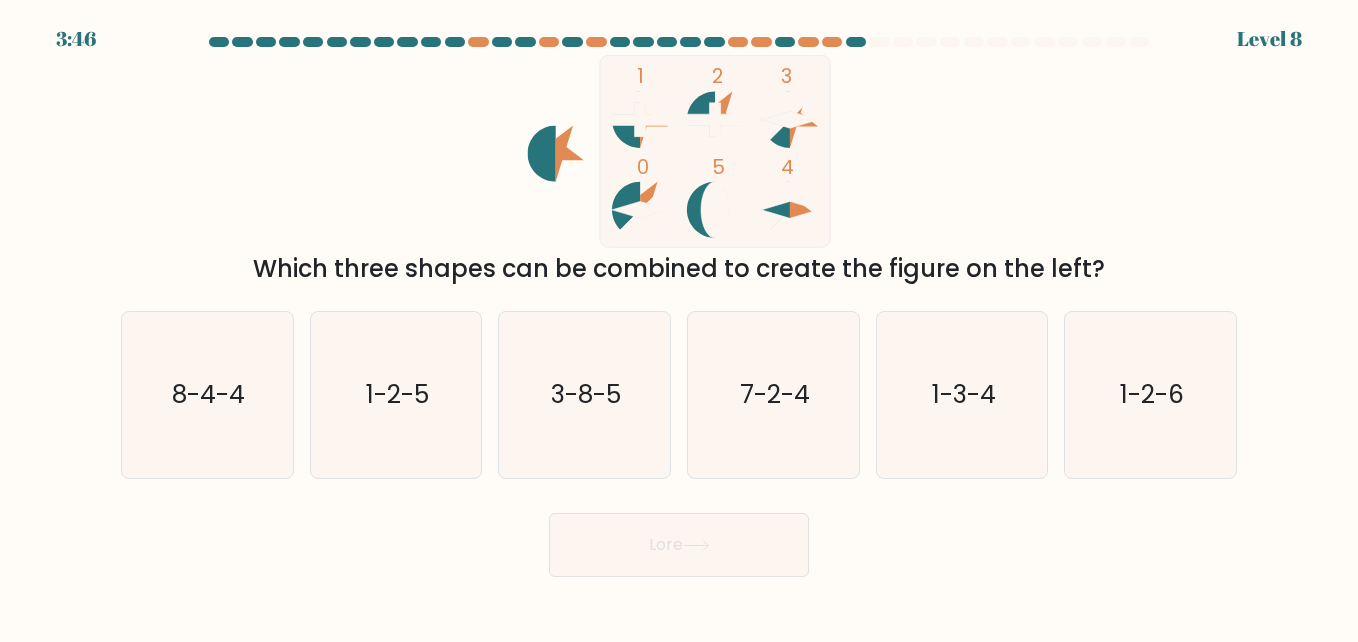 click on "Lore" at bounding box center (679, 545) 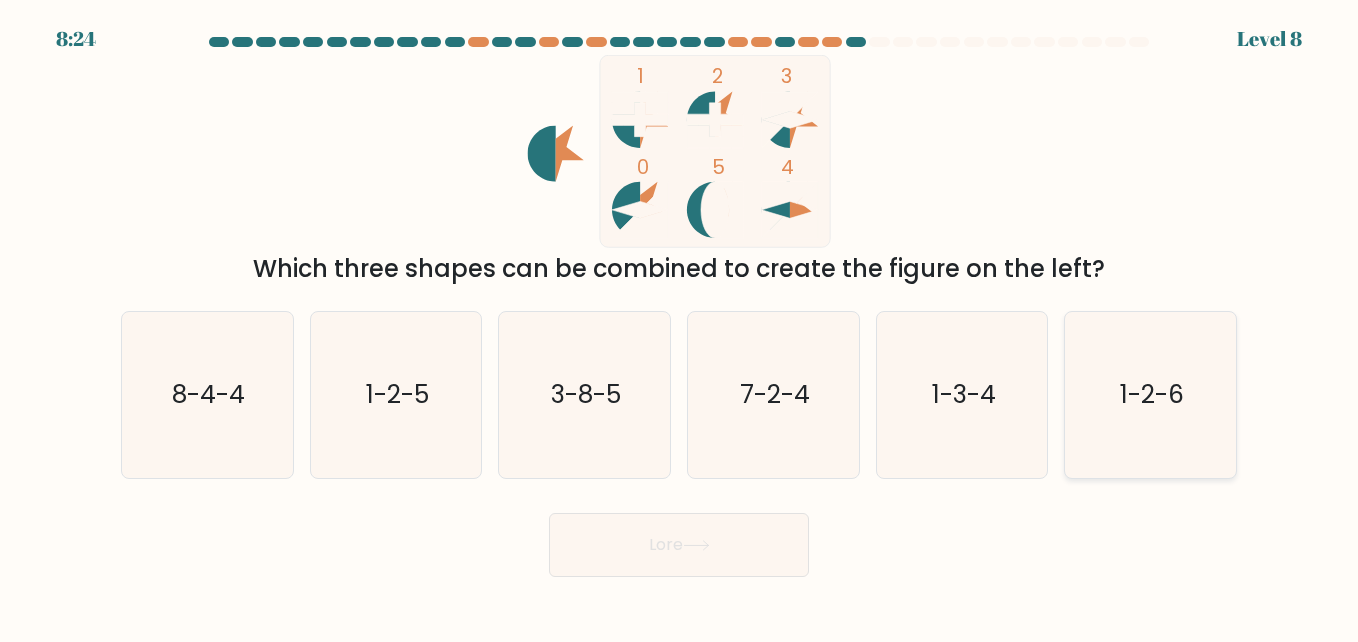 click on "1-2-6" at bounding box center [1150, 395] 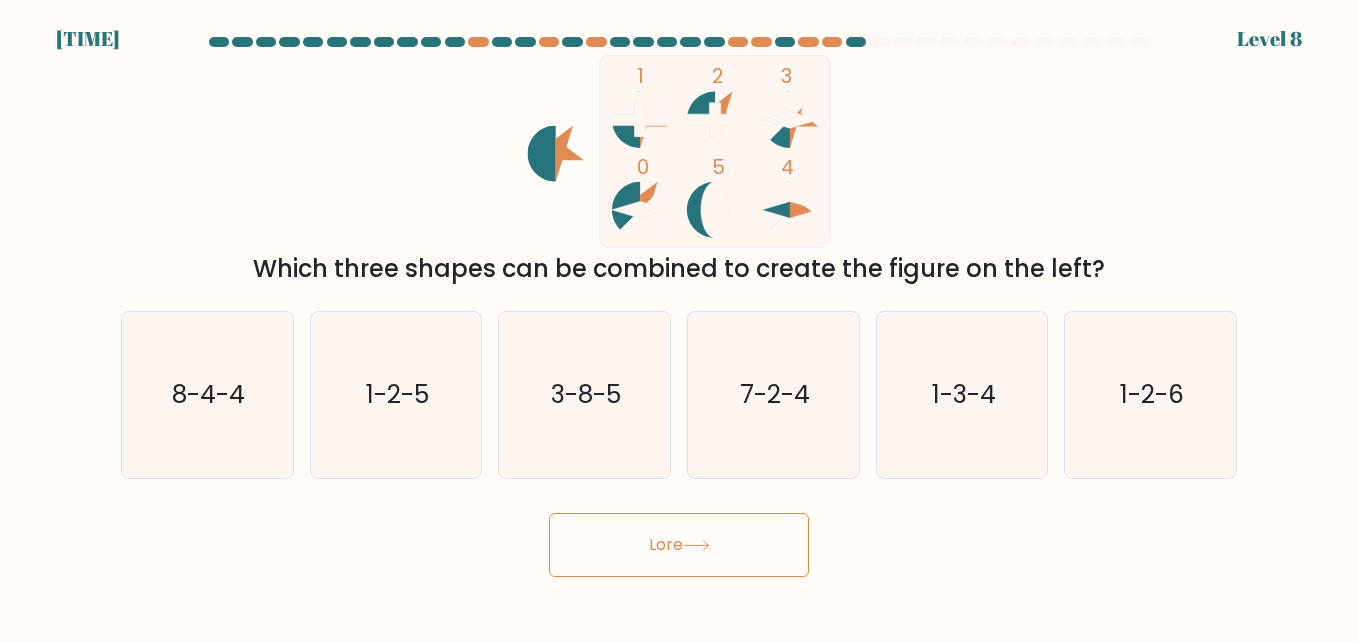 click at bounding box center [696, 545] 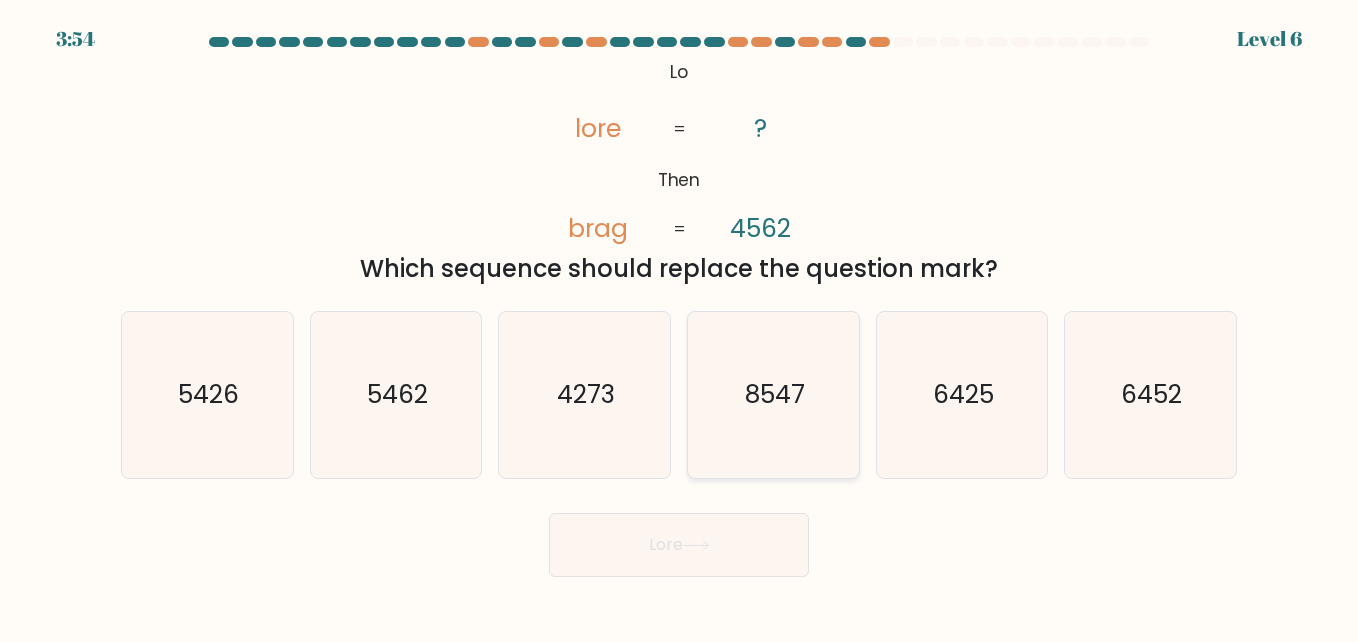 click on "8547" at bounding box center [773, 395] 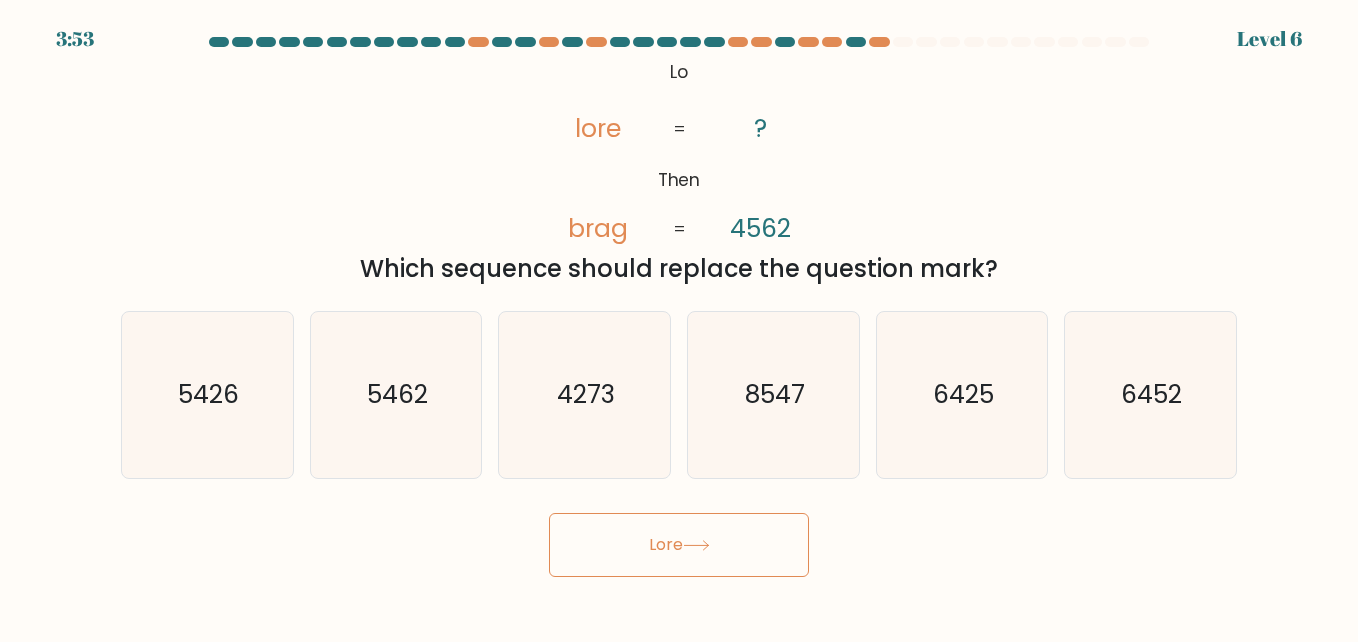 click on "Lore" at bounding box center [679, 545] 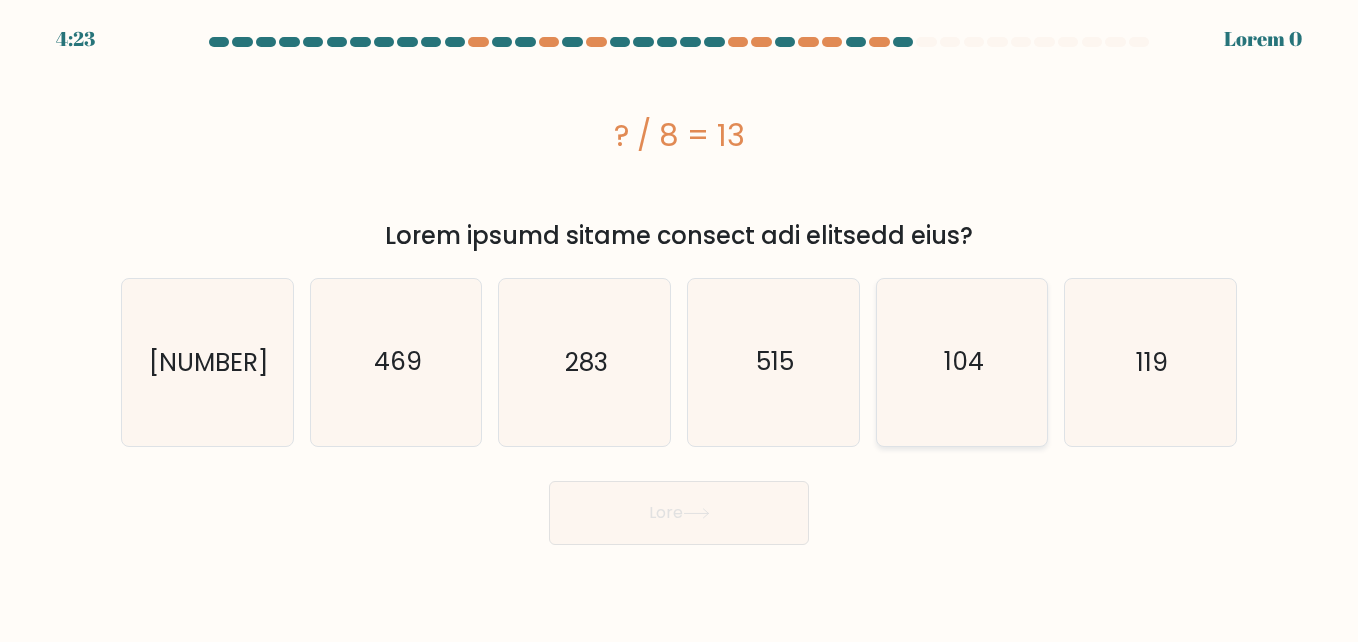 click on "104" at bounding box center (962, 362) 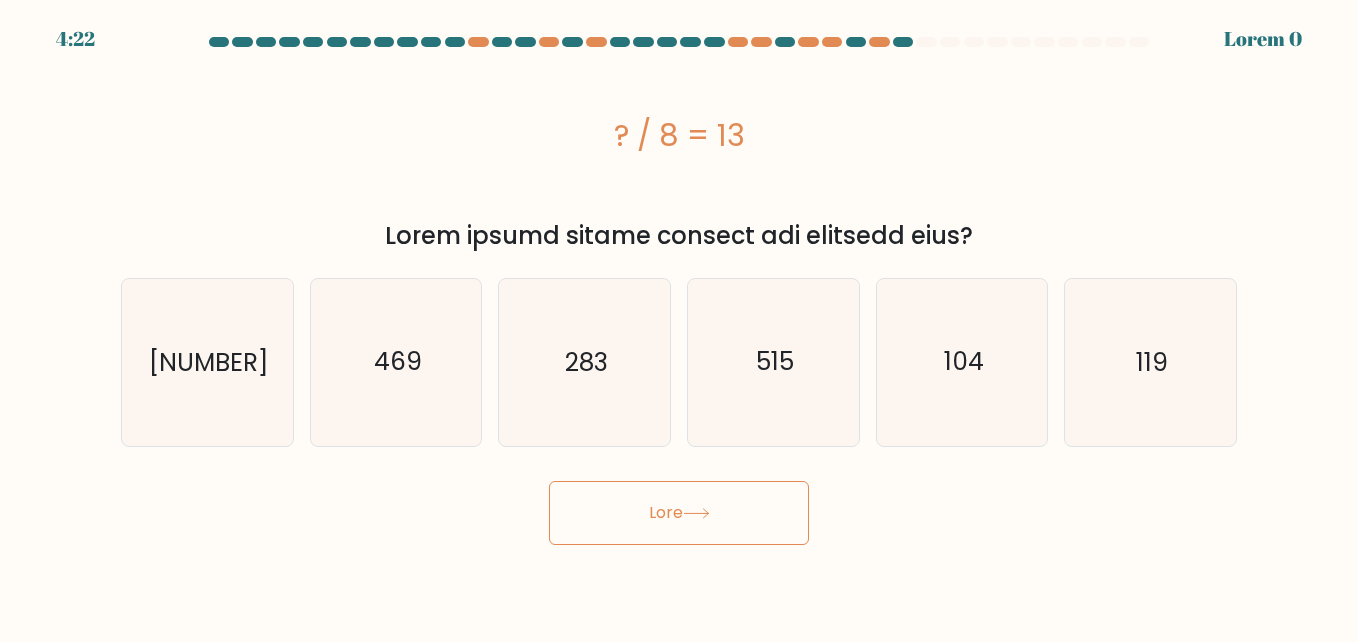 click on "Lore" at bounding box center [679, 513] 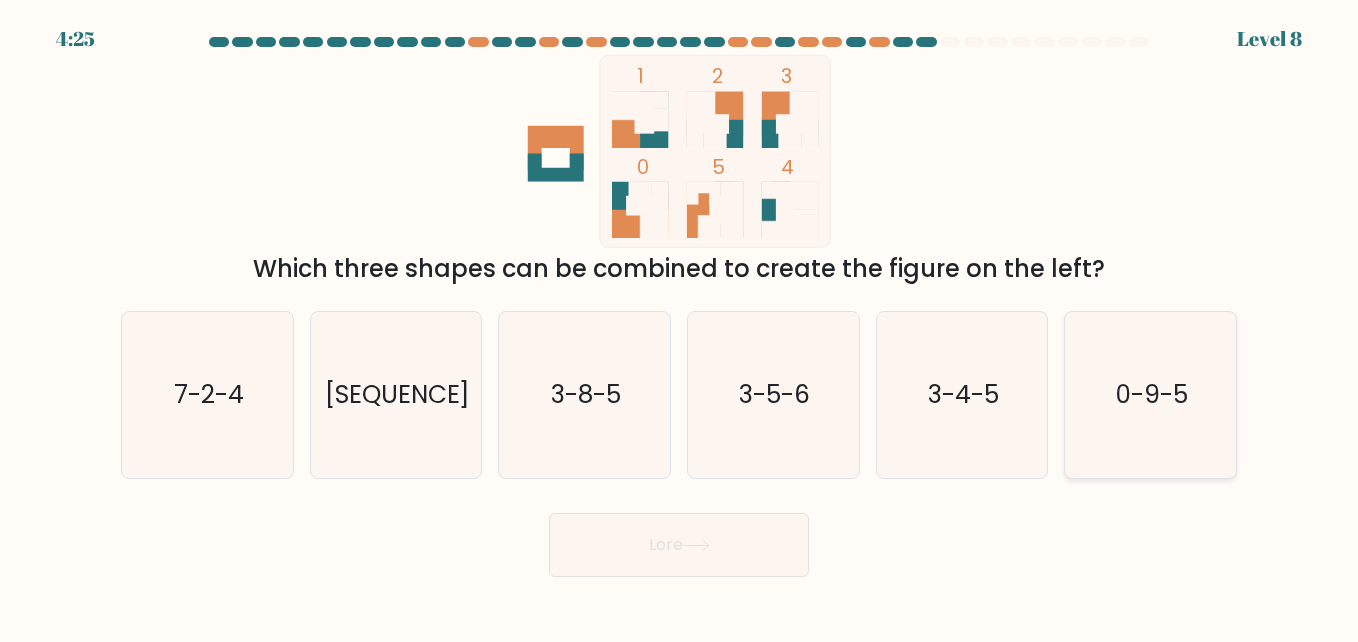 click on "0-9-5" at bounding box center [1150, 395] 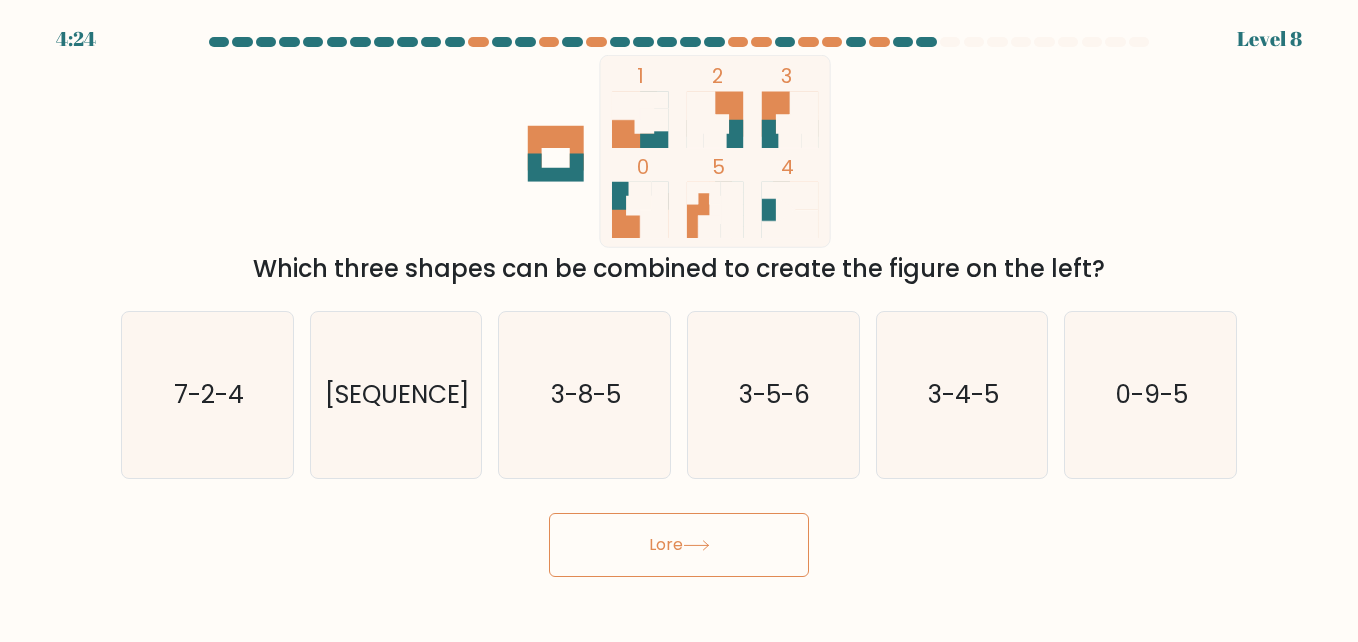 click on "Lore" at bounding box center [679, 545] 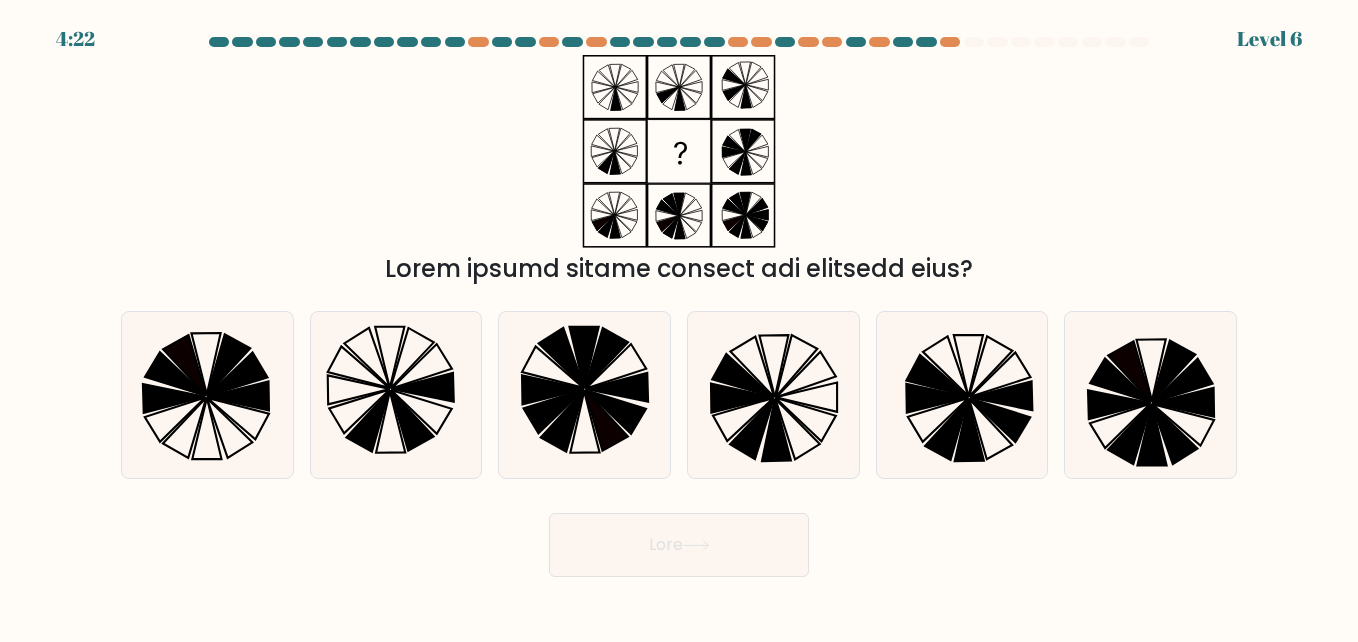 click on "Lore" at bounding box center [679, 545] 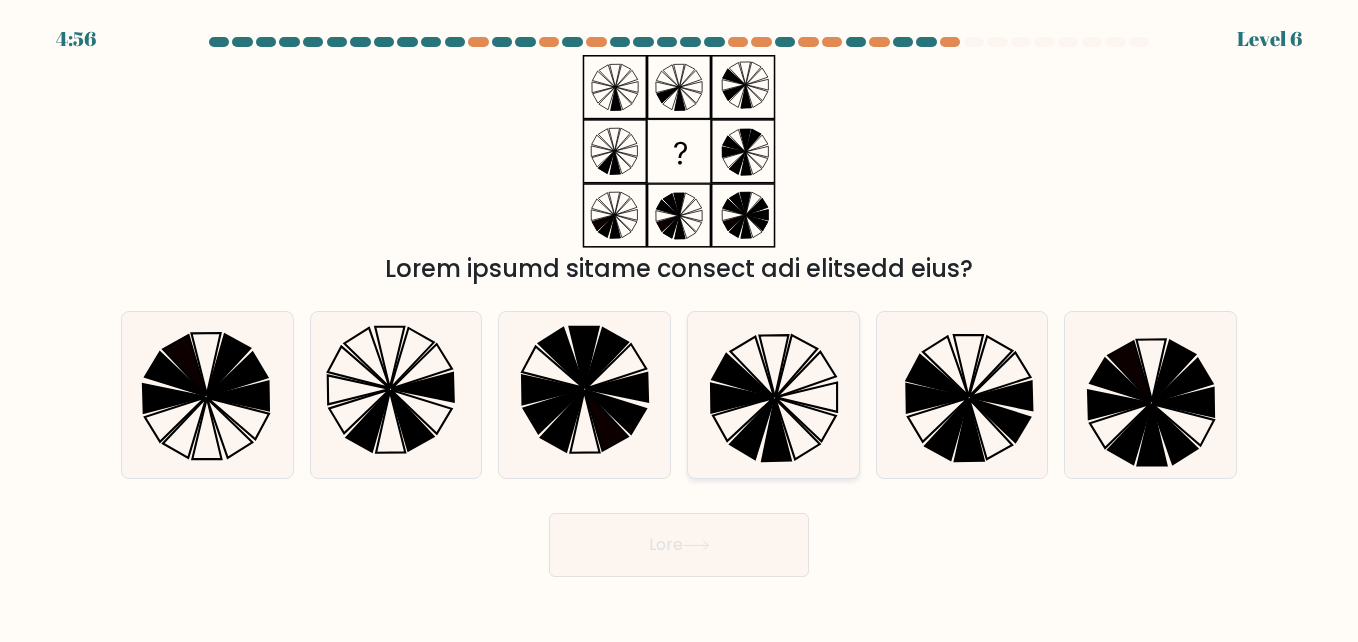 click at bounding box center (752, 428) 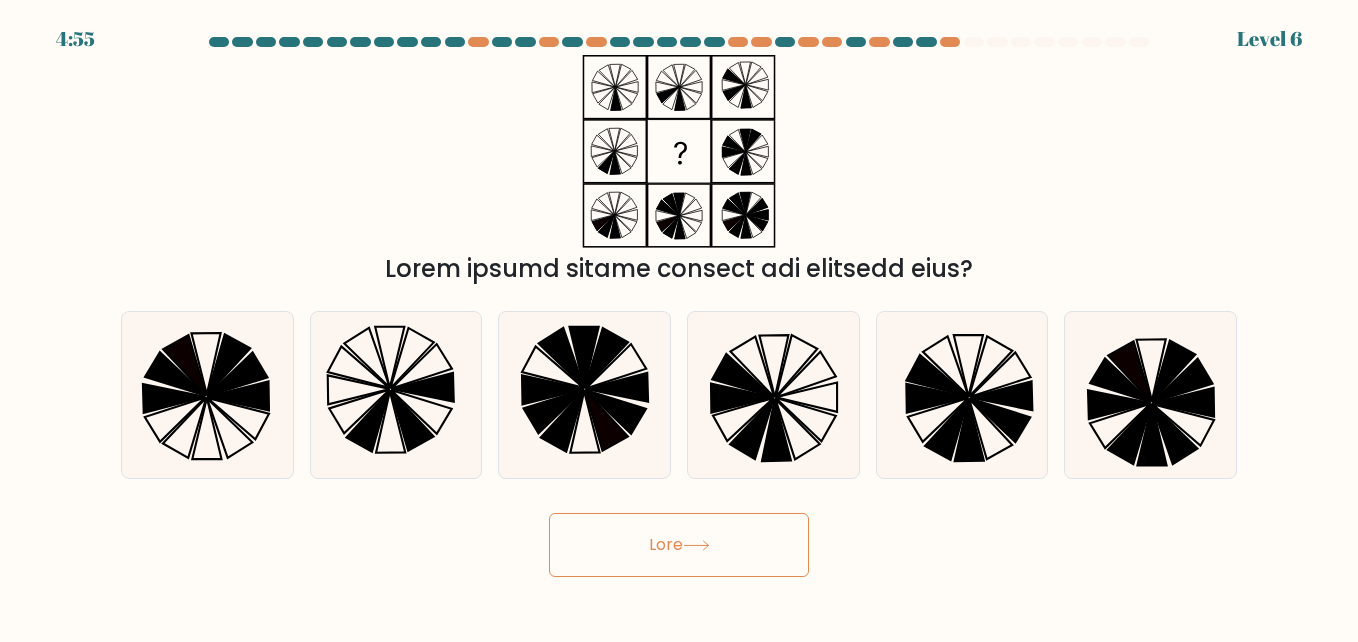 click on "Lore" at bounding box center [679, 545] 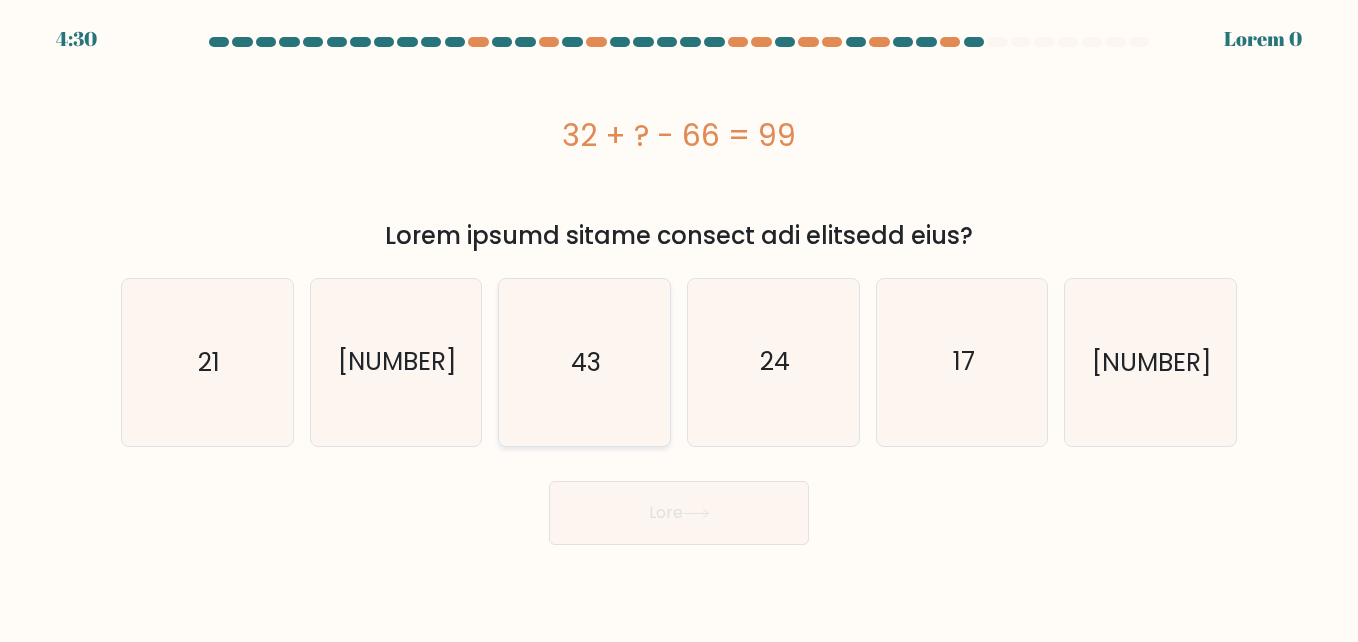 click on "43" at bounding box center (584, 362) 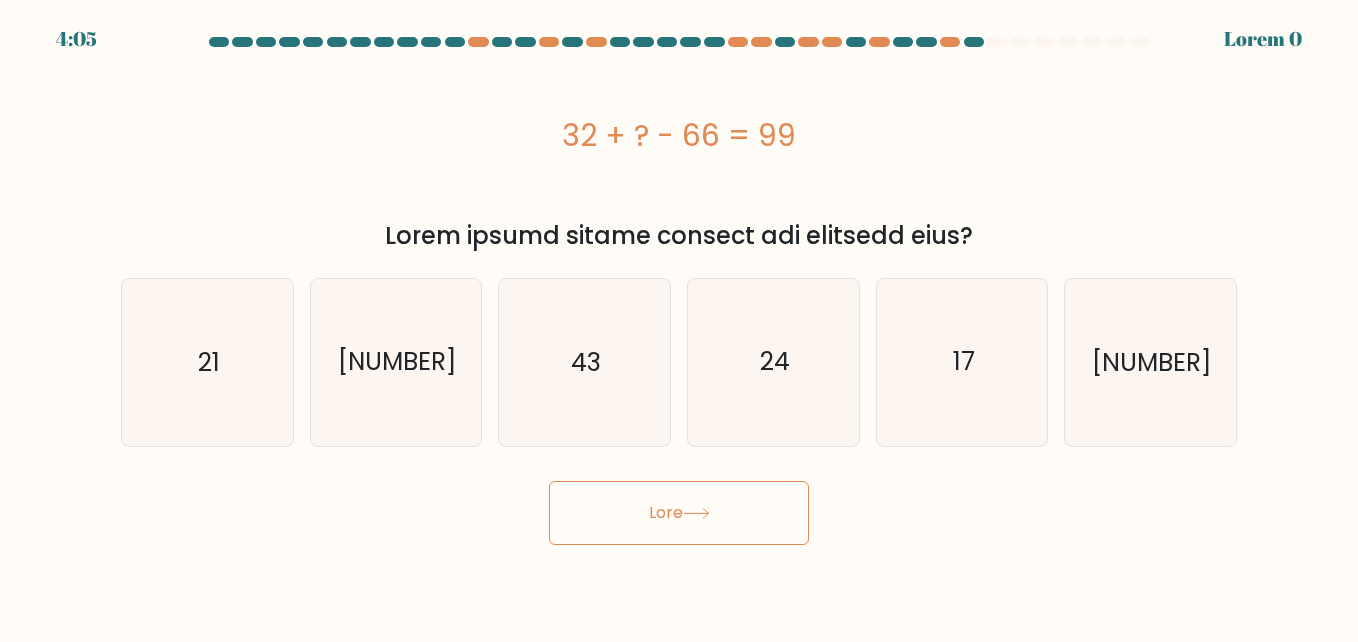 drag, startPoint x: 654, startPoint y: 546, endPoint x: 670, endPoint y: 475, distance: 72.780495 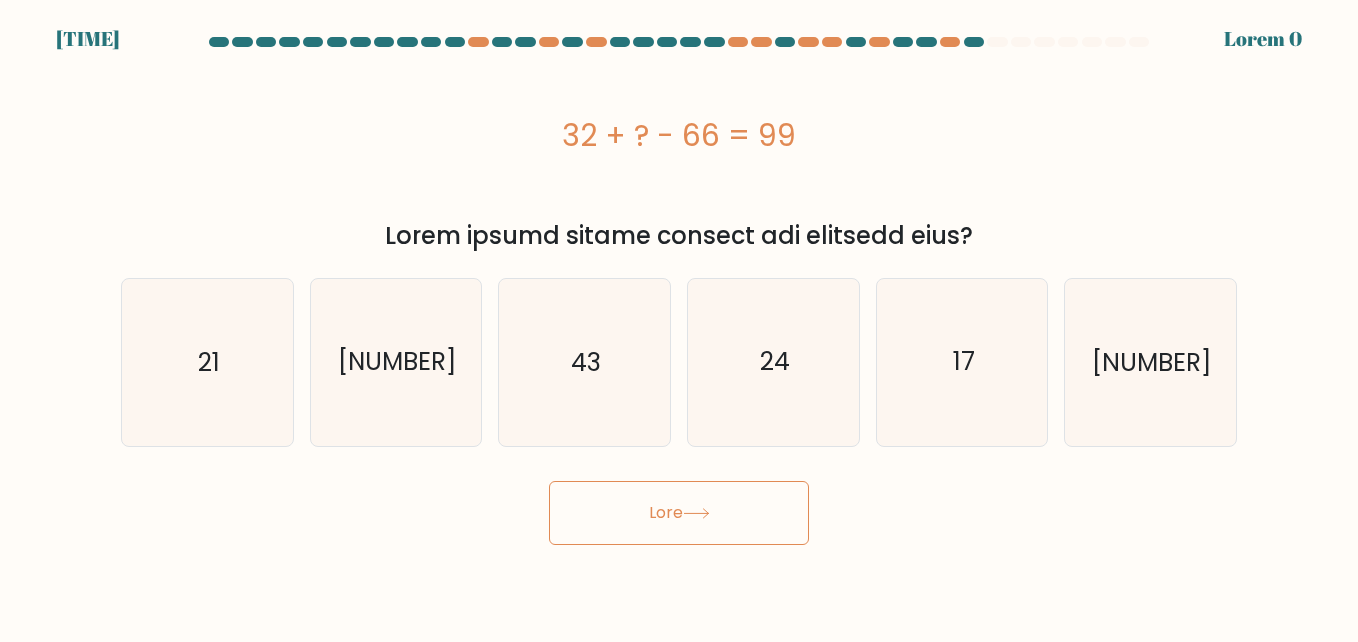 click on "Lore" at bounding box center [679, 513] 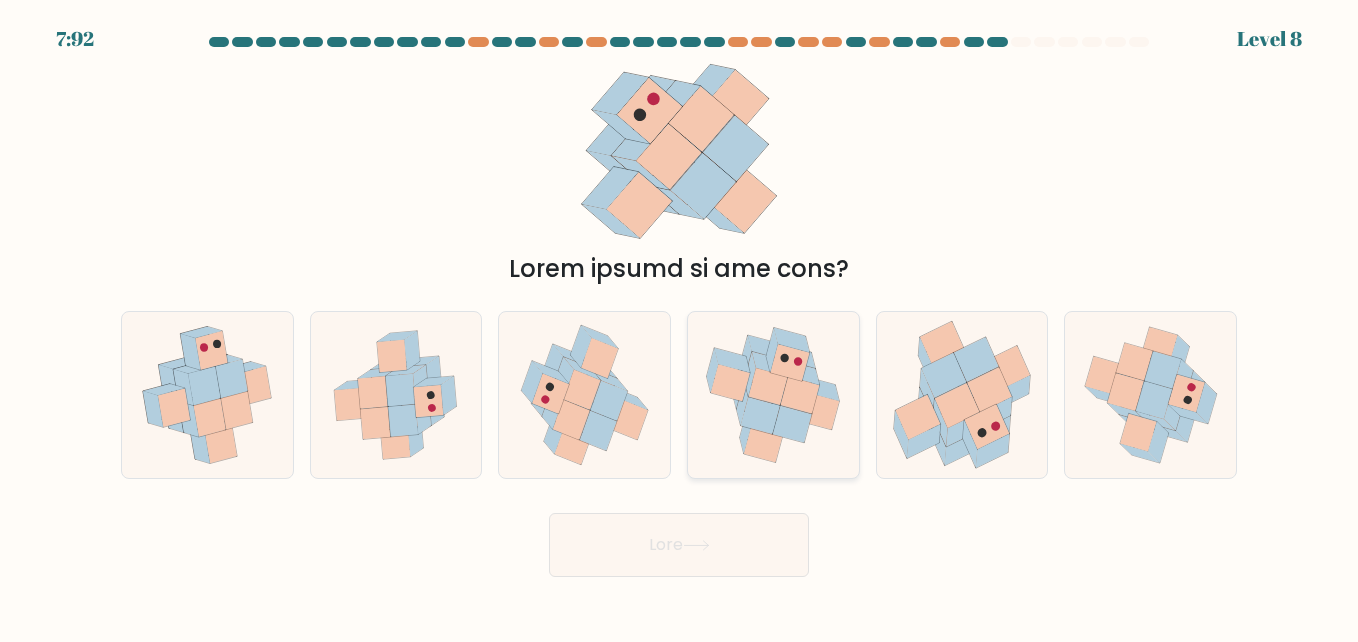 click at bounding box center [800, 395] 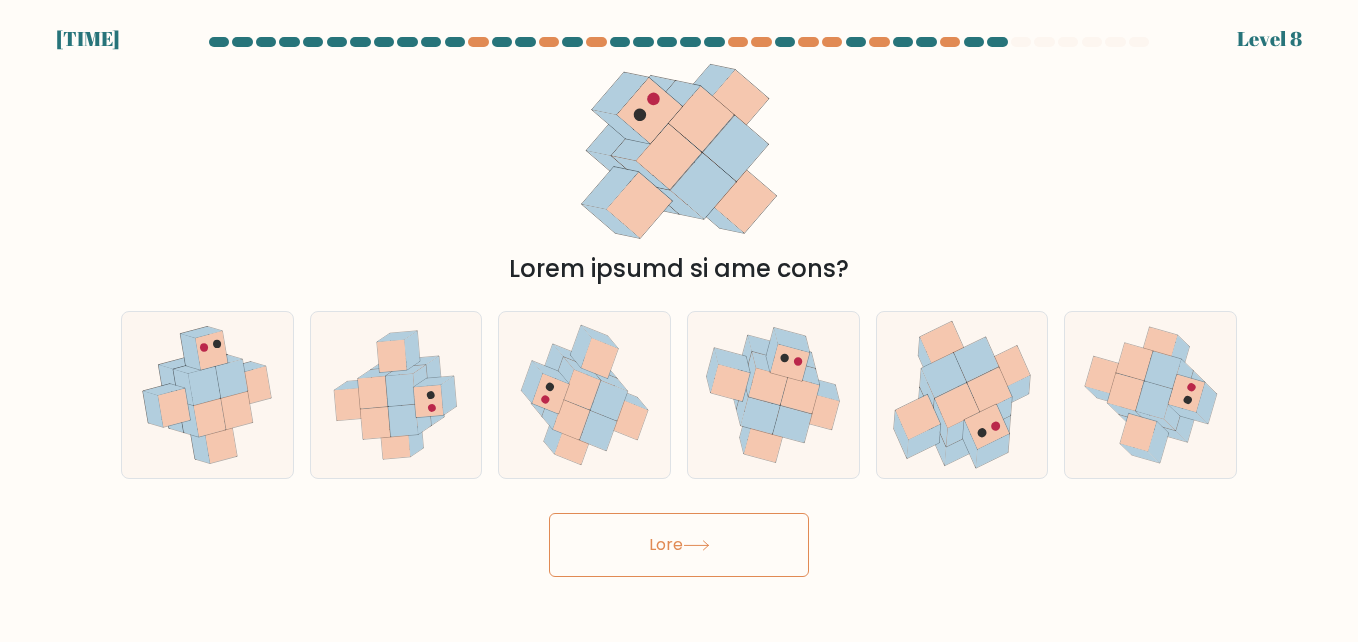 click at bounding box center (696, 545) 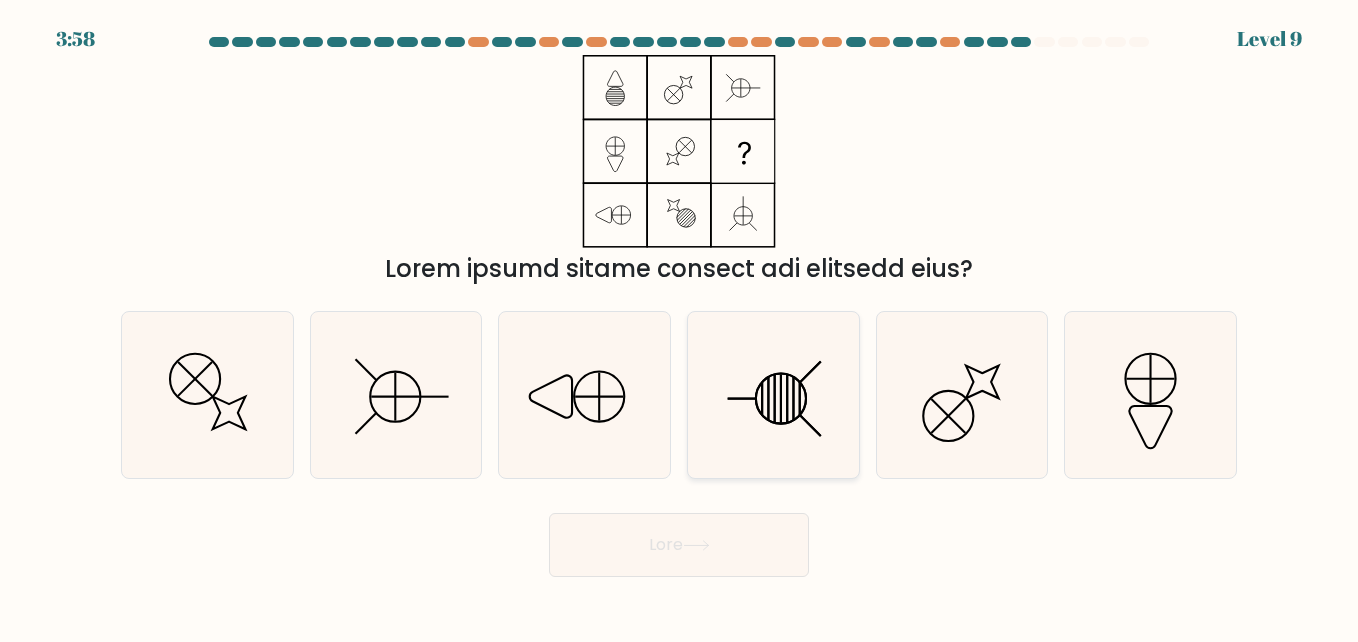 click at bounding box center (773, 395) 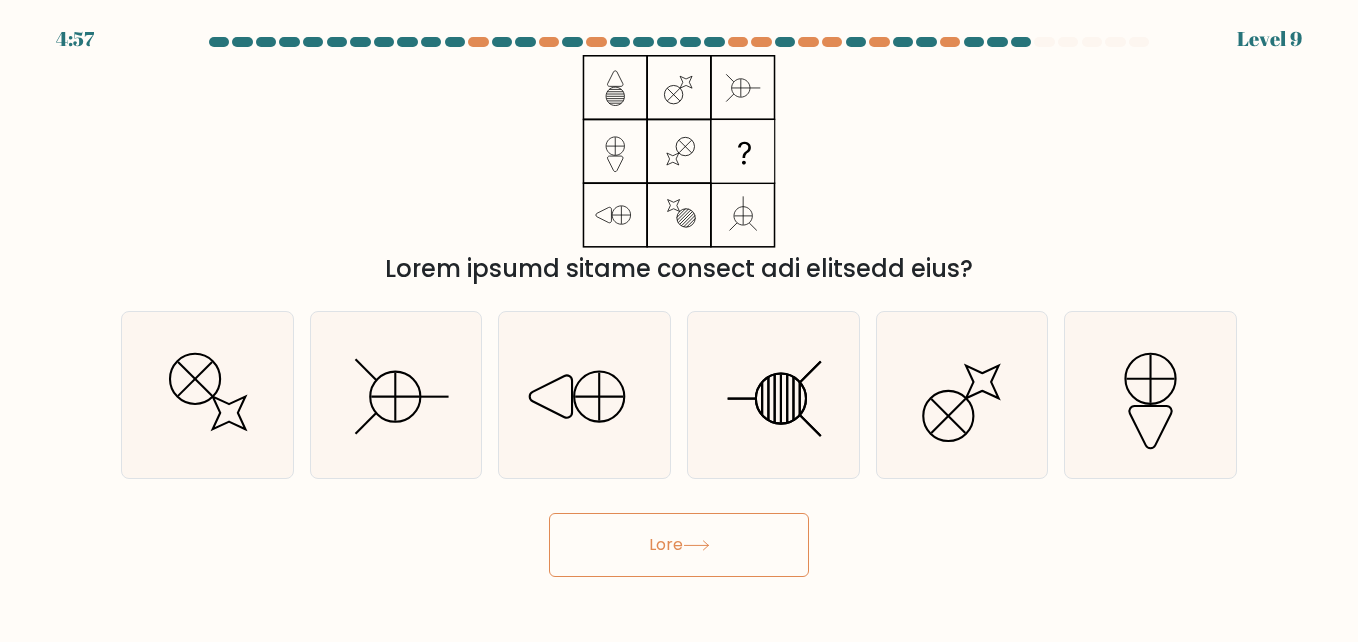 click on "3:11
Lorem 5" at bounding box center (679, 321) 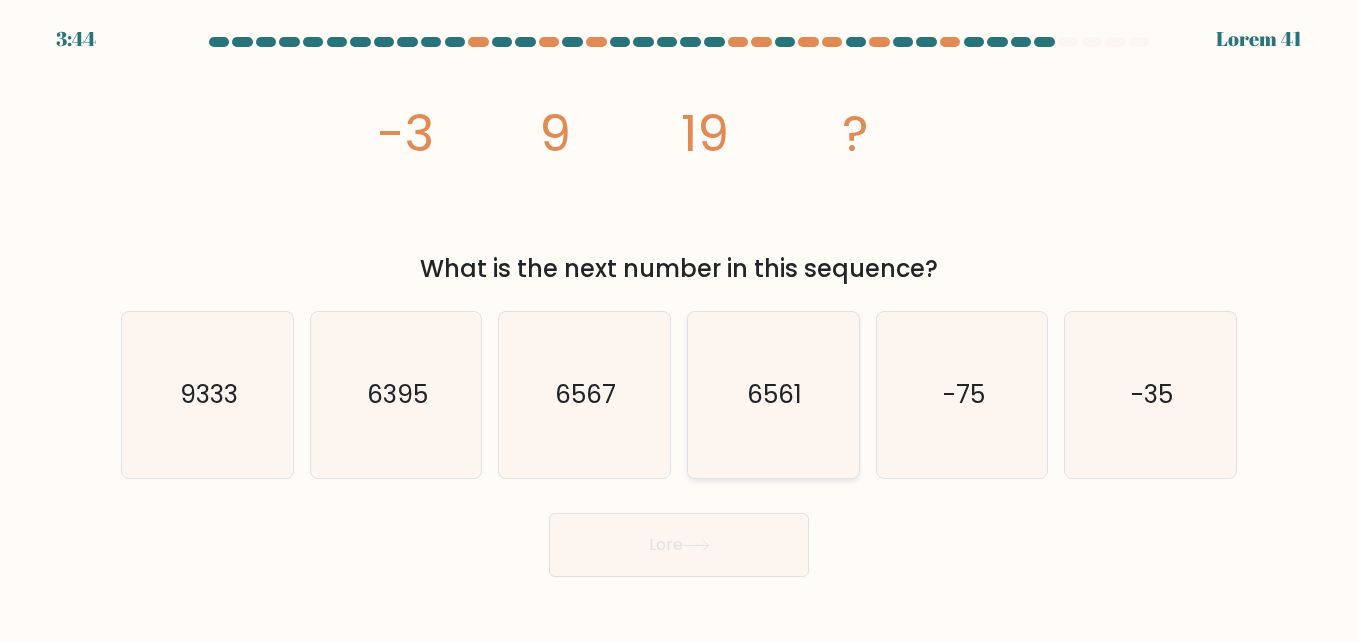 click on "6561" at bounding box center (773, 395) 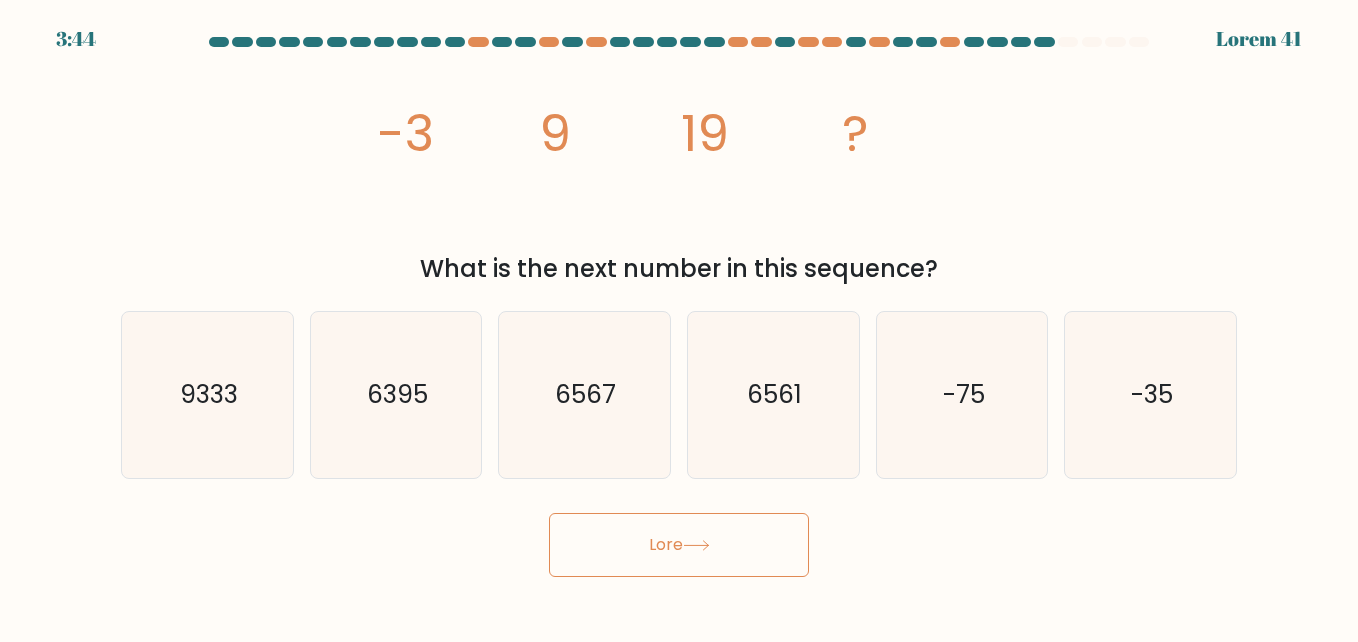 click on "Lore" at bounding box center [679, 545] 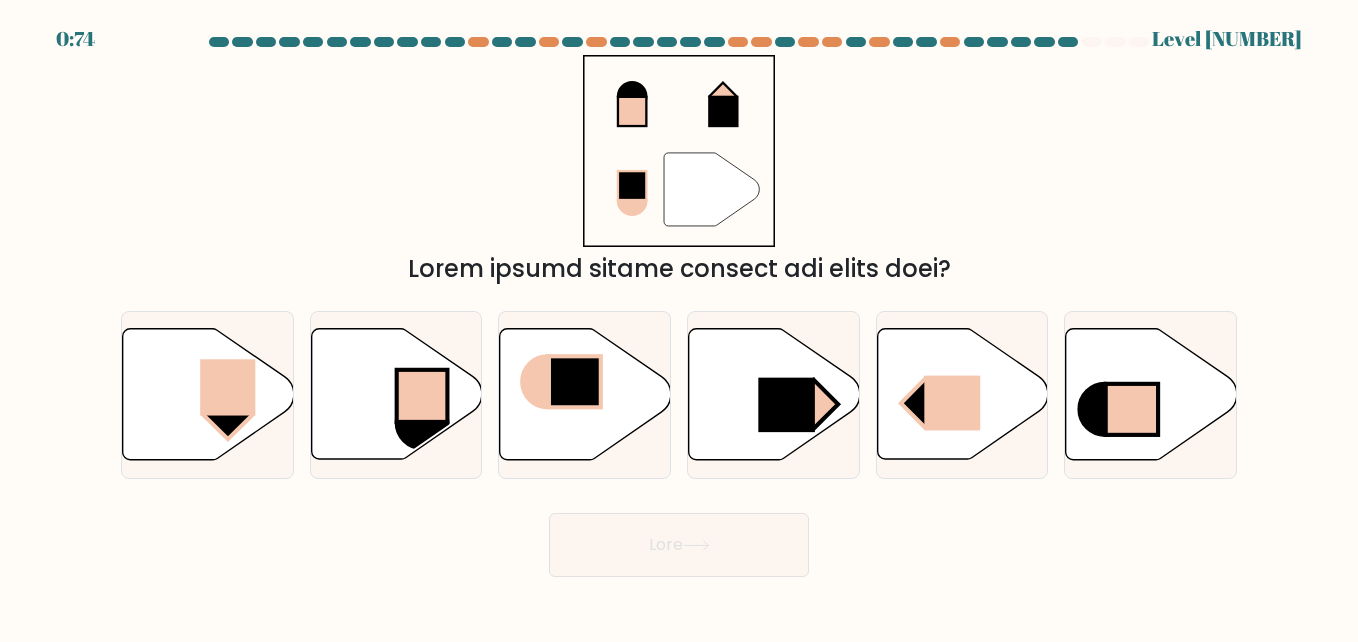 click on "Lore" at bounding box center [679, 545] 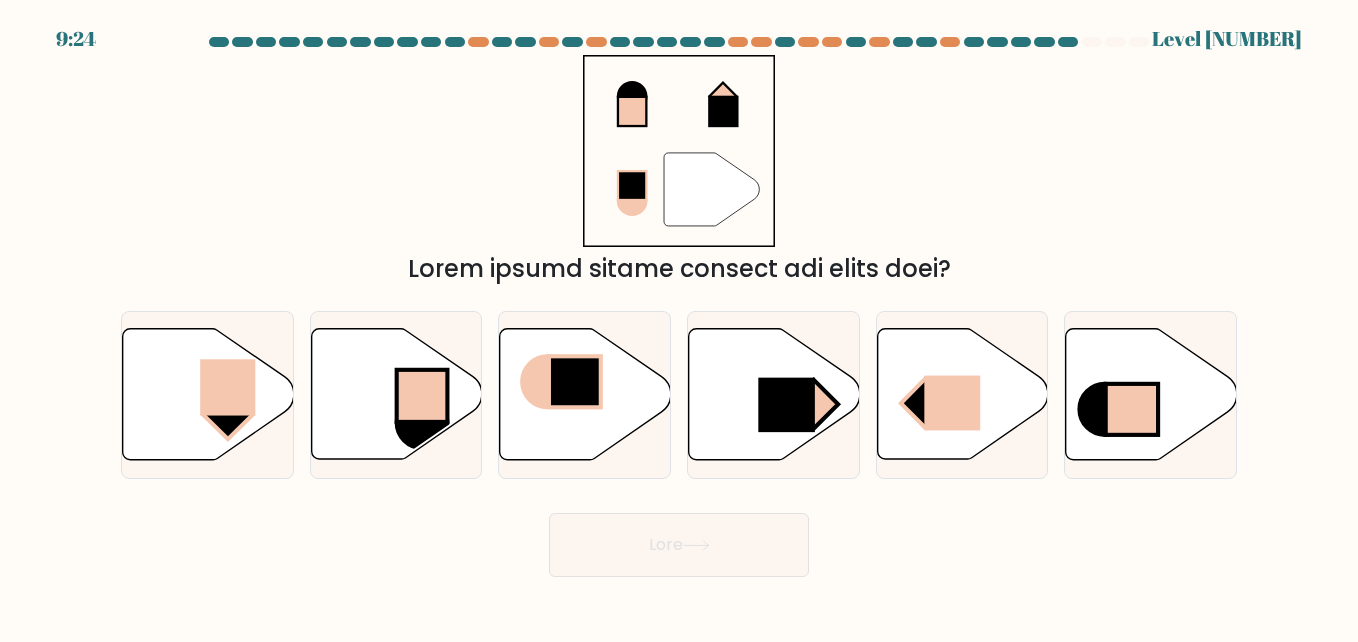 click on "Lore" at bounding box center (679, 545) 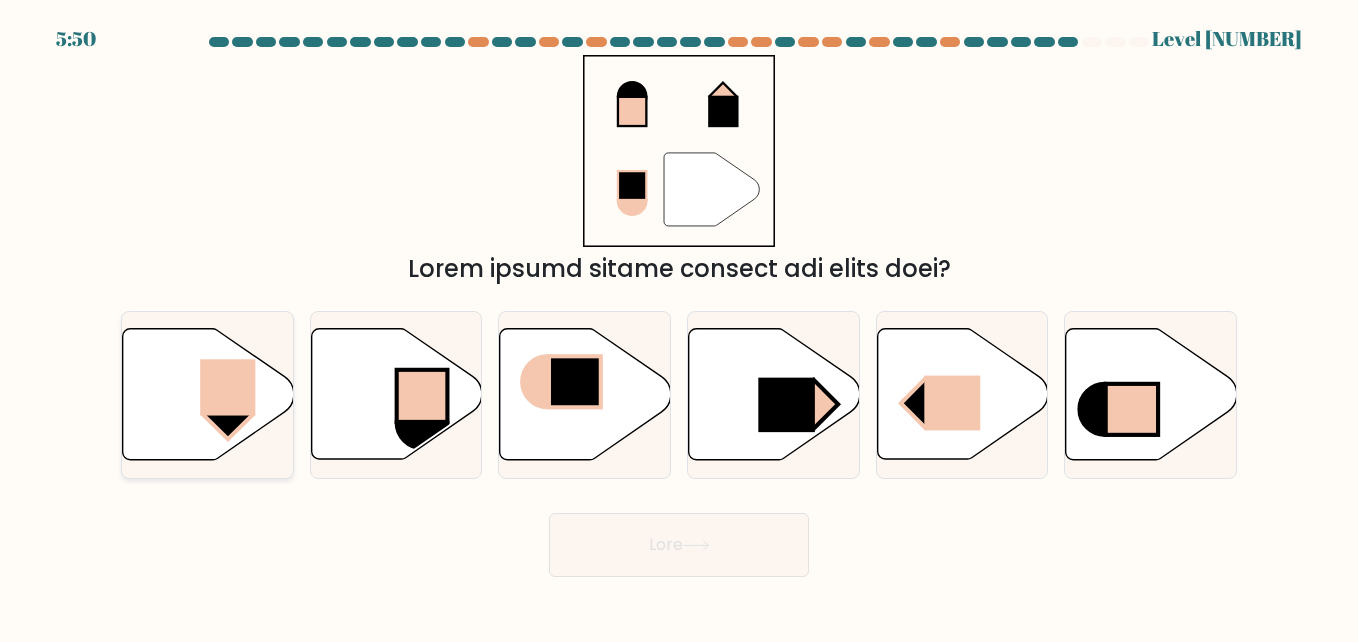 click at bounding box center [227, 387] 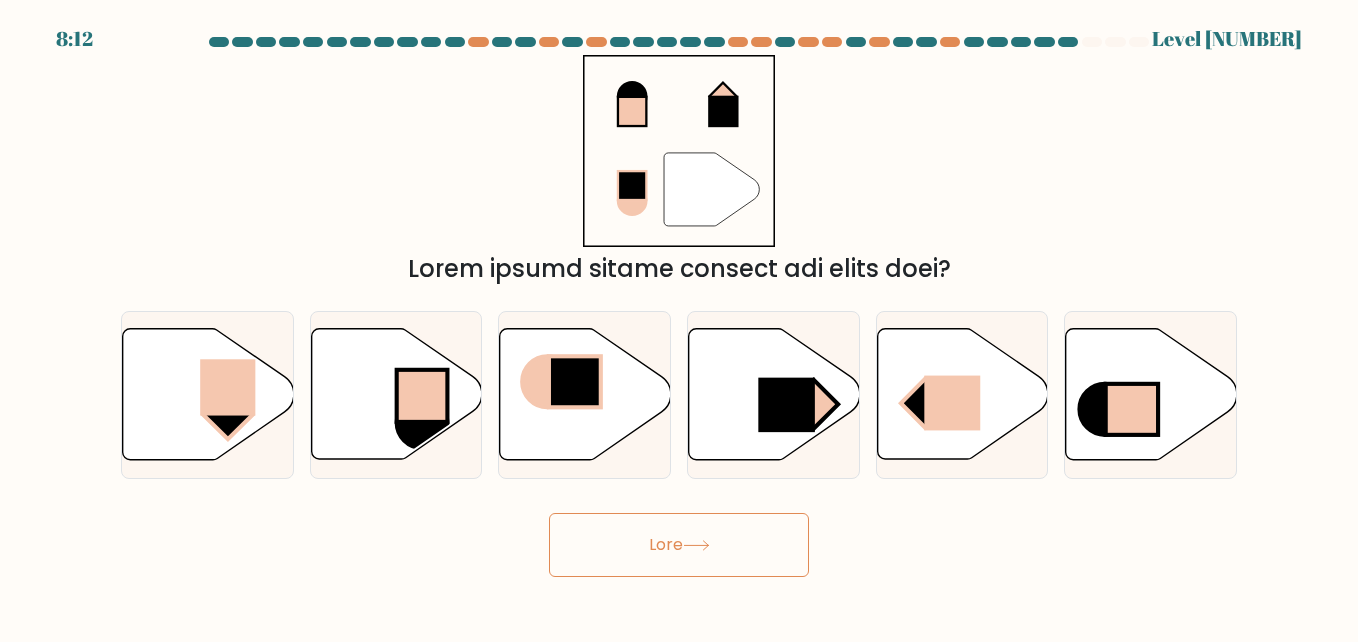 click on "Lore" at bounding box center [679, 545] 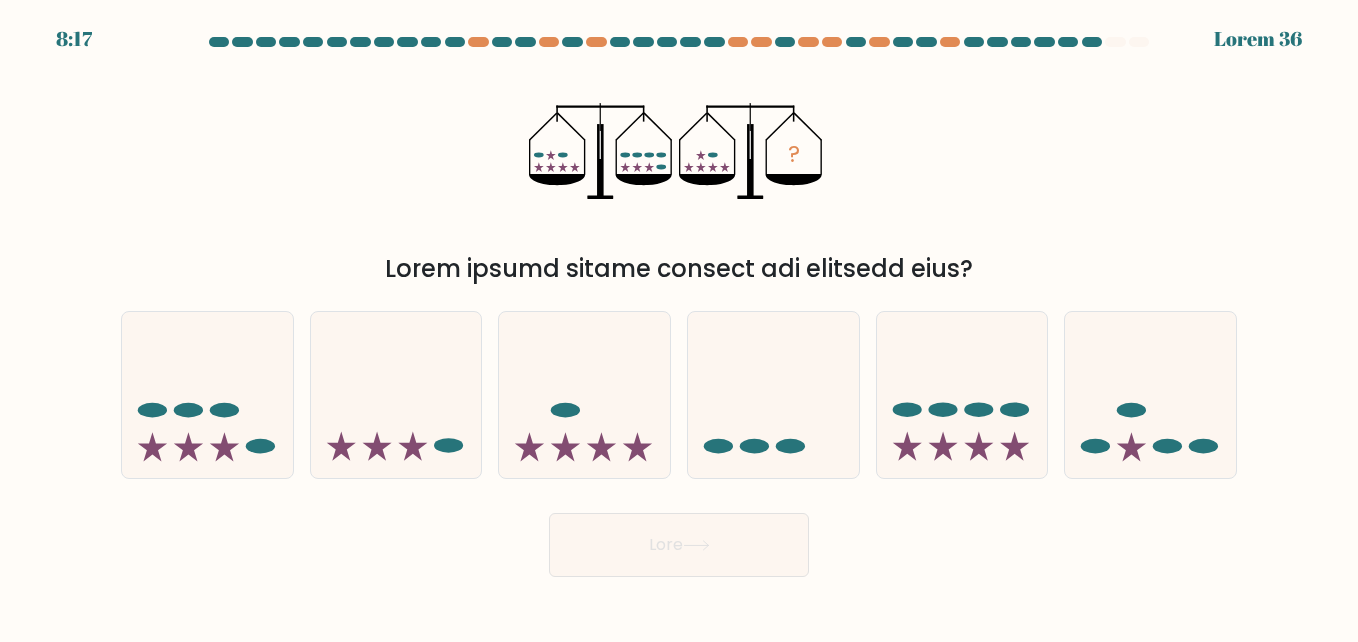 drag, startPoint x: 622, startPoint y: 530, endPoint x: 683, endPoint y: 509, distance: 64.513565 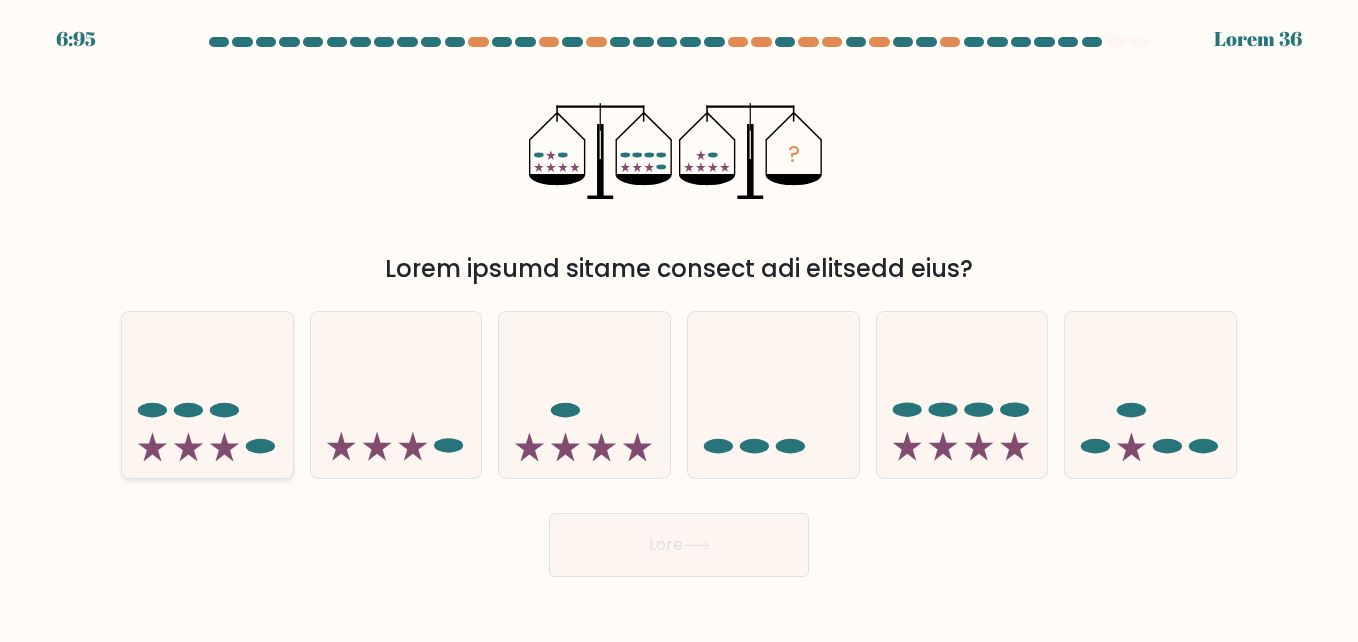 click at bounding box center (207, 394) 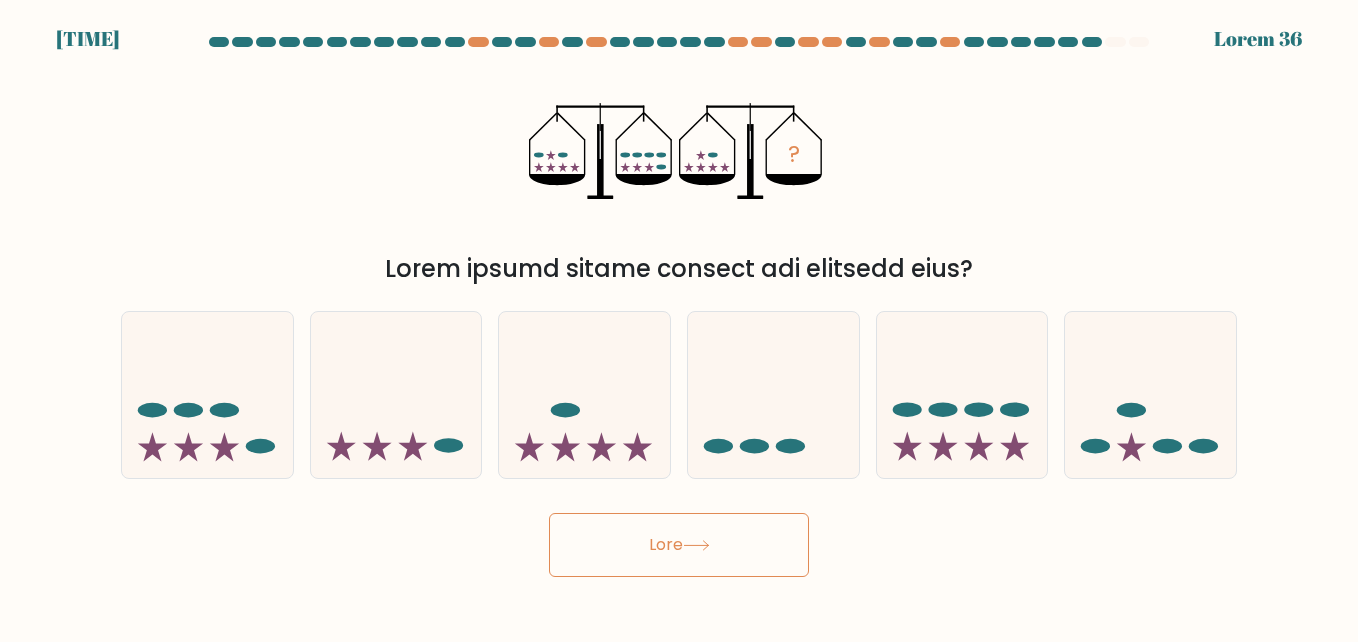 click on "Lore" at bounding box center (679, 545) 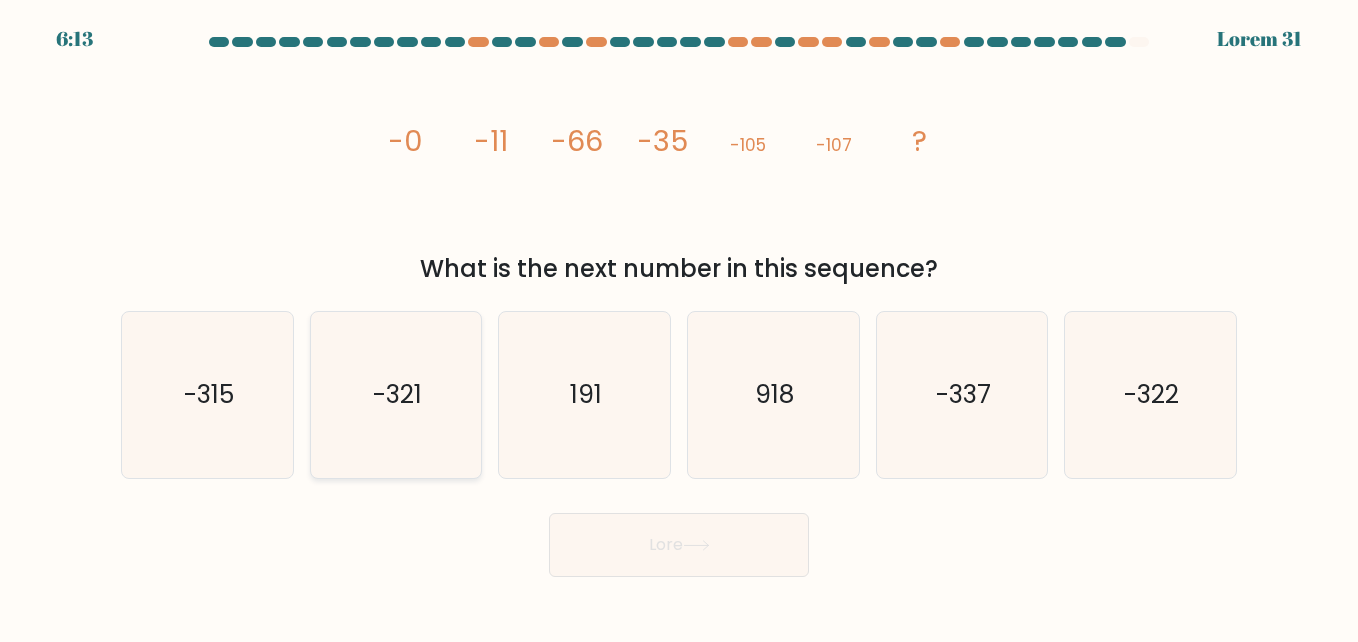 click on "-321" at bounding box center [396, 395] 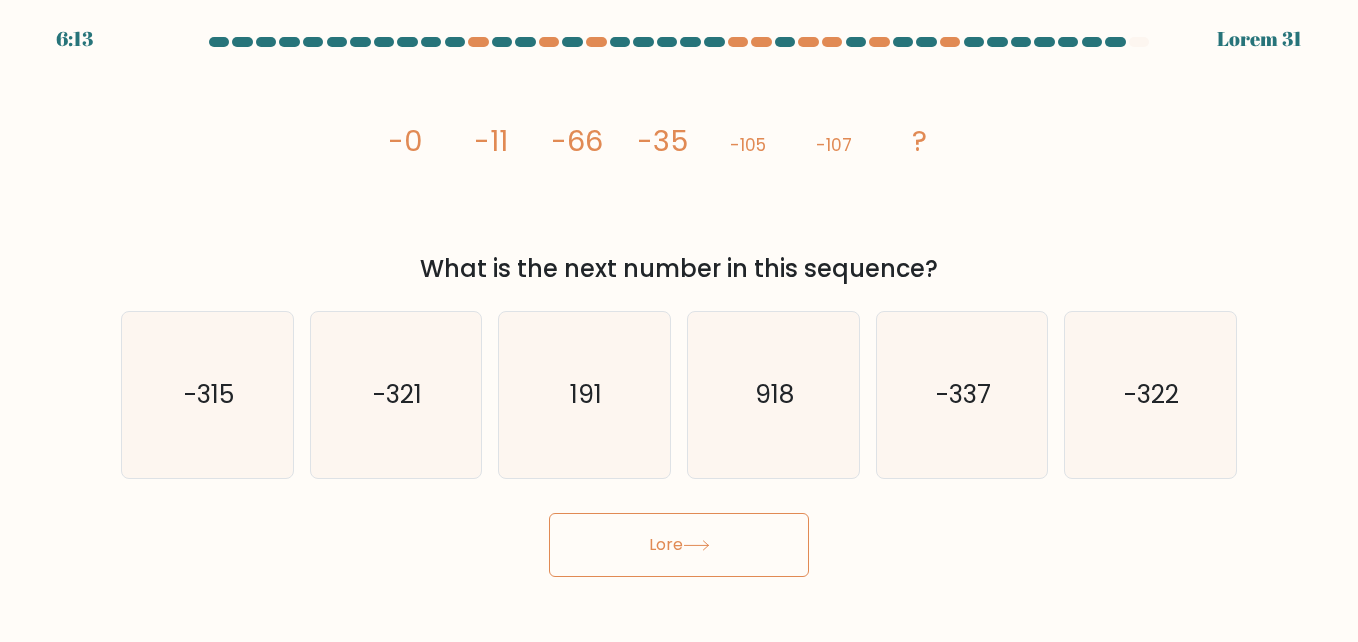 click on "Lore" at bounding box center [679, 545] 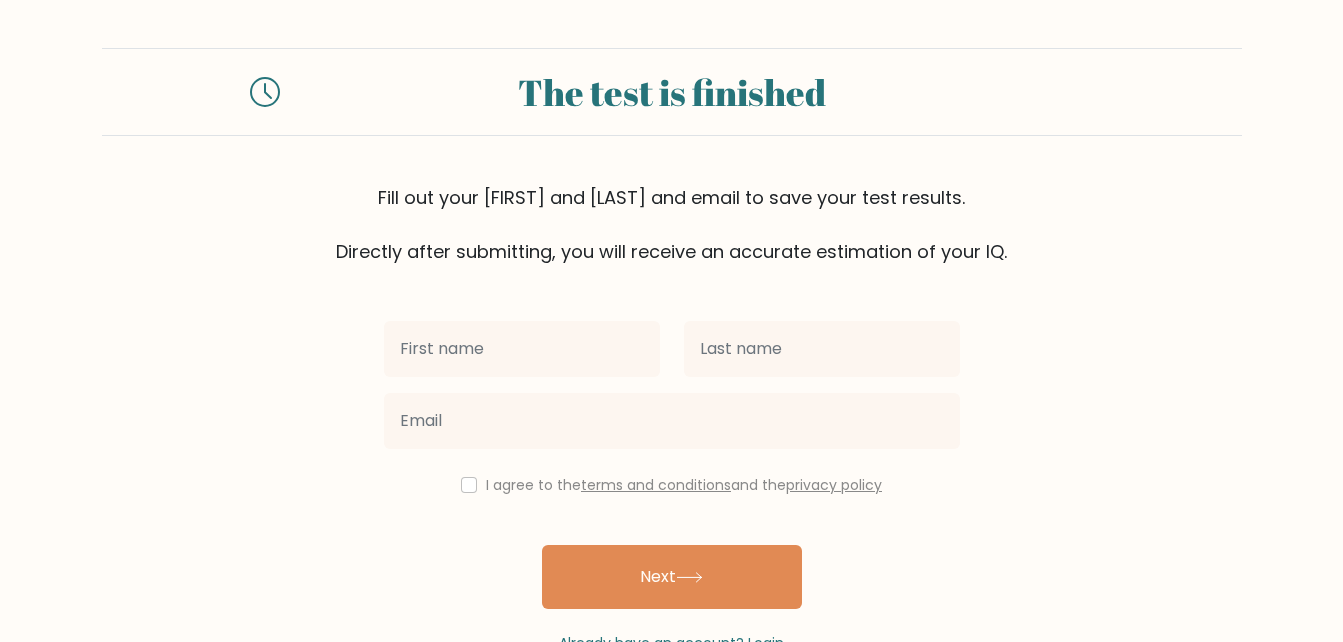 scroll, scrollTop: 0, scrollLeft: 0, axis: both 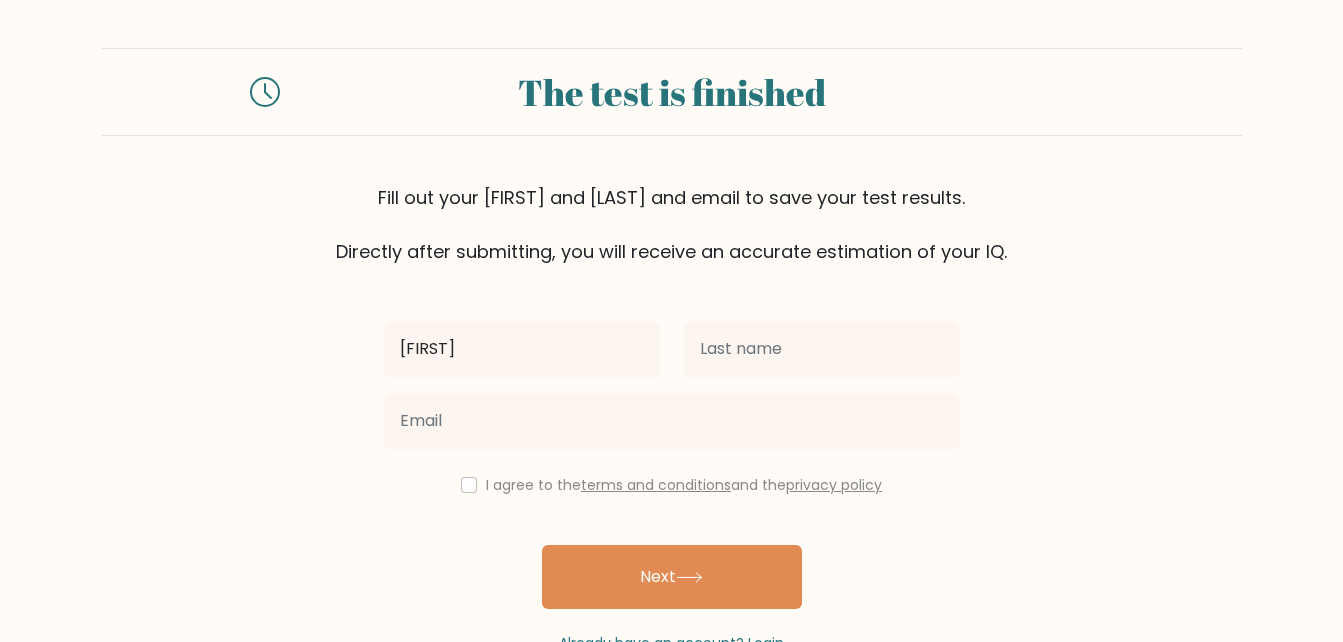 type on "[FIRST]" 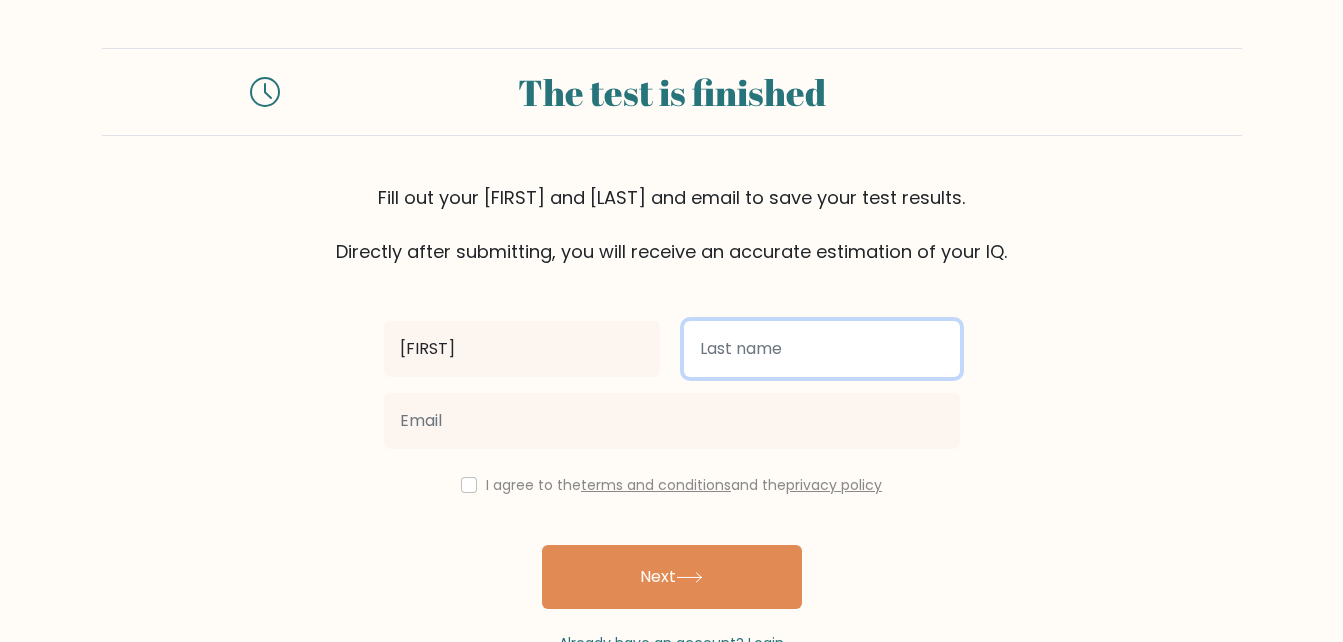 click at bounding box center (822, 349) 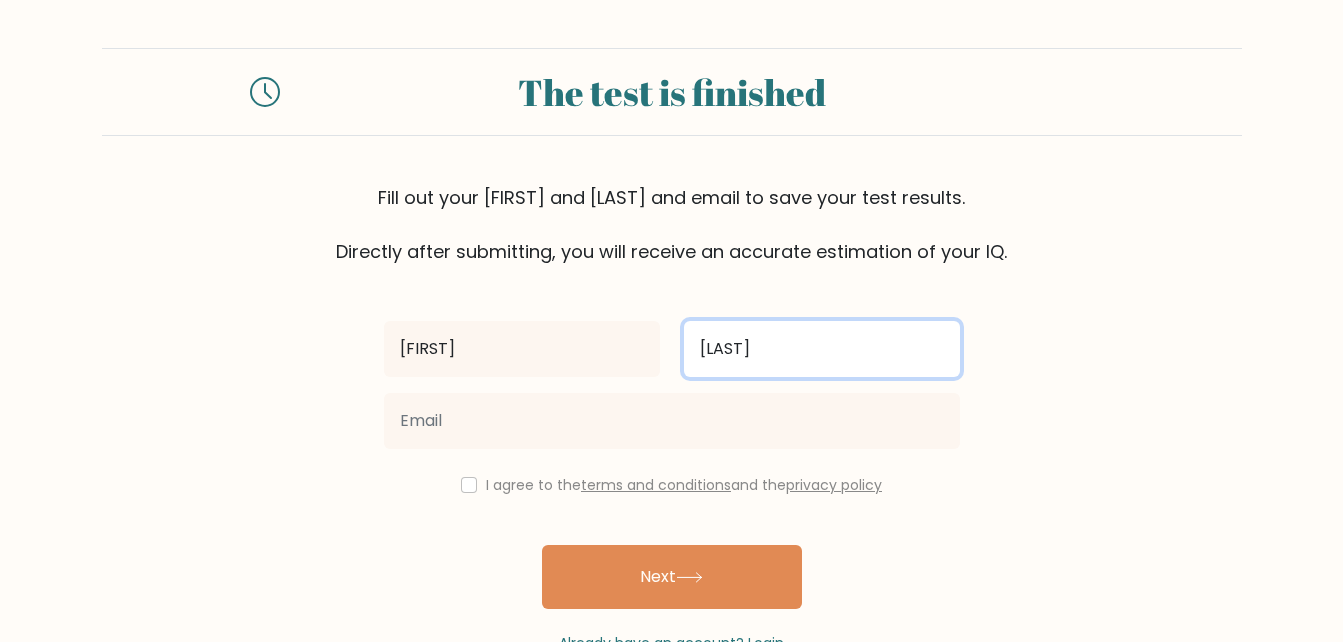type on "buragohain" 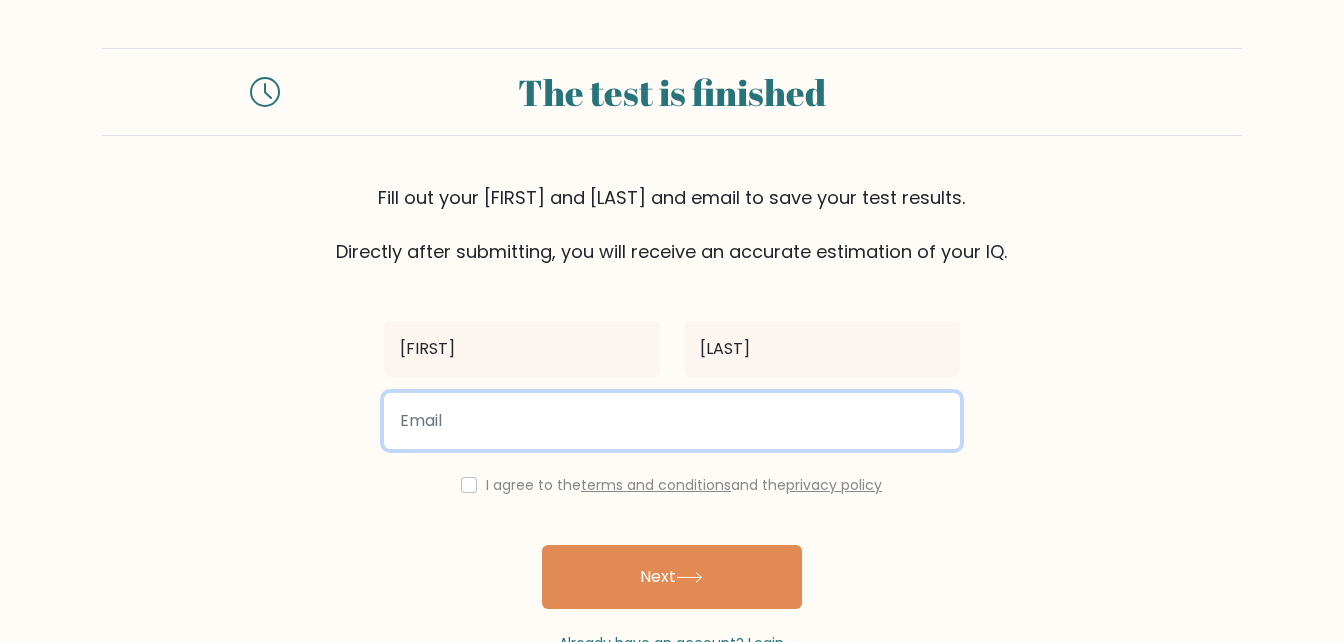 click at bounding box center [672, 421] 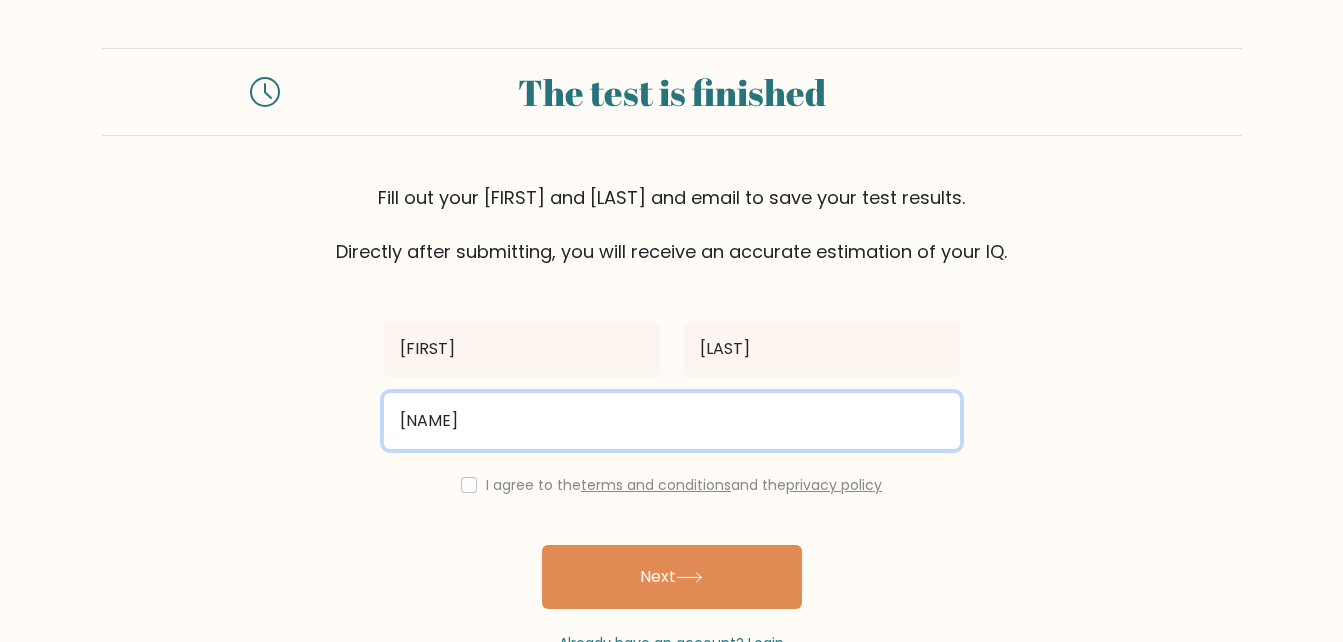 type on "arundhatibgohain06@gmail.com" 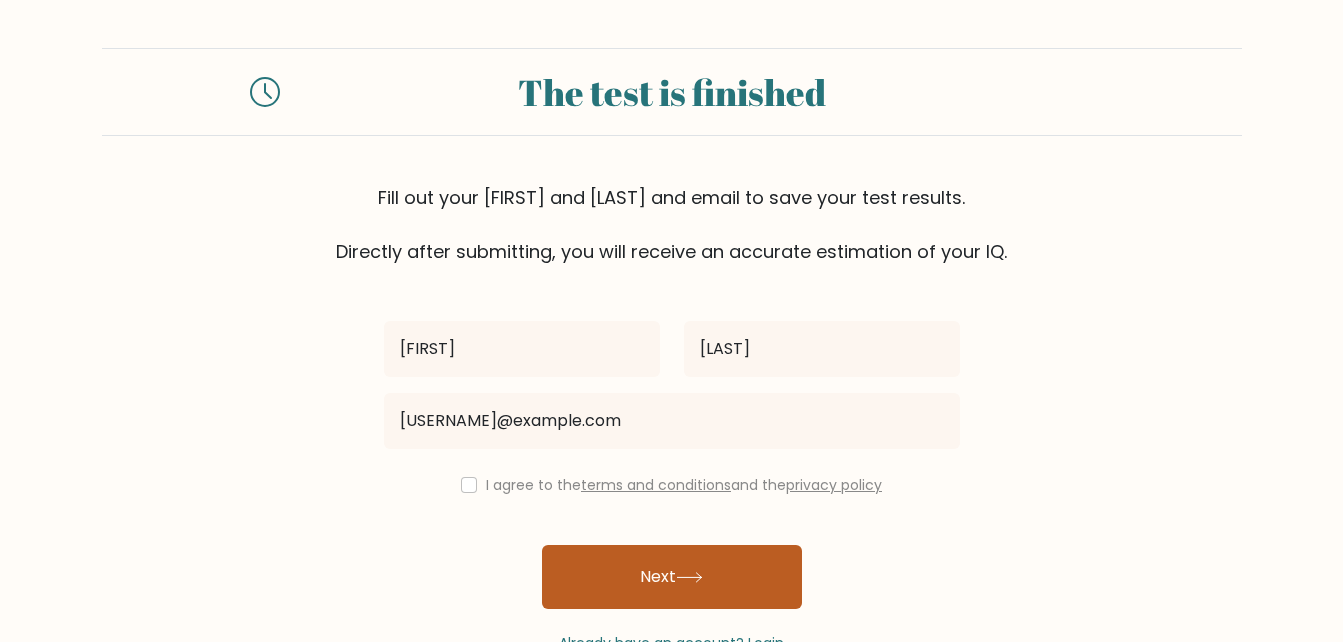 click on "Next" at bounding box center [672, 577] 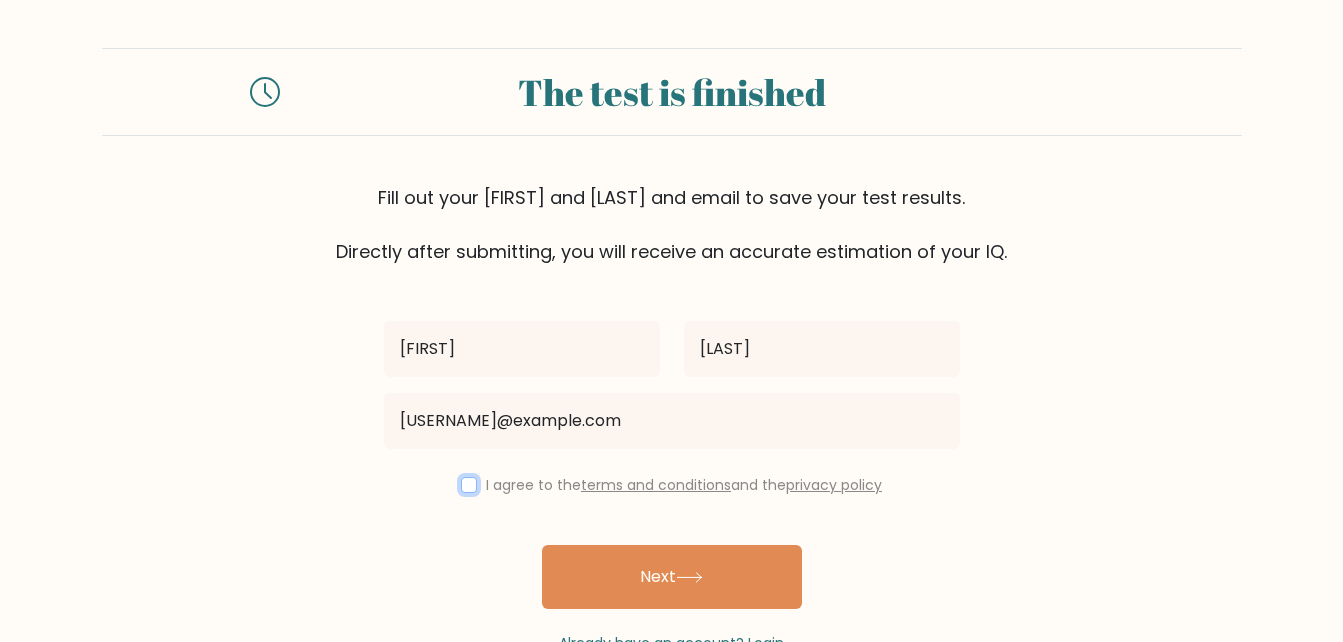 click at bounding box center [469, 485] 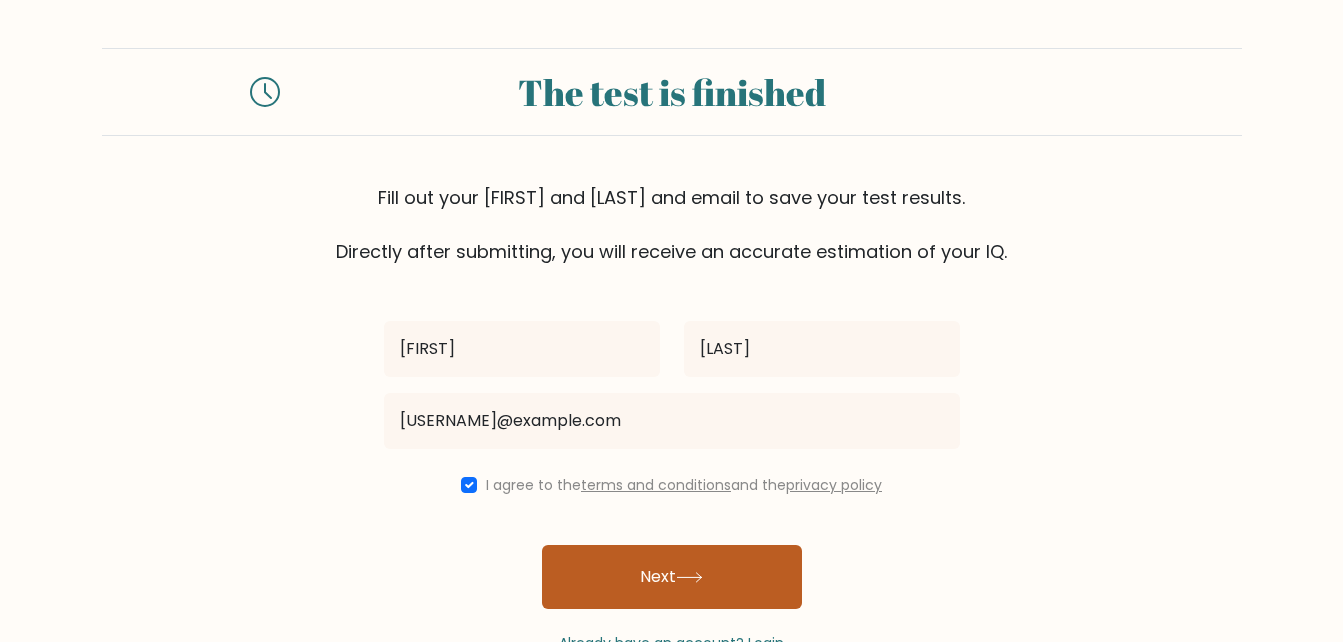 click on "Next" at bounding box center [672, 577] 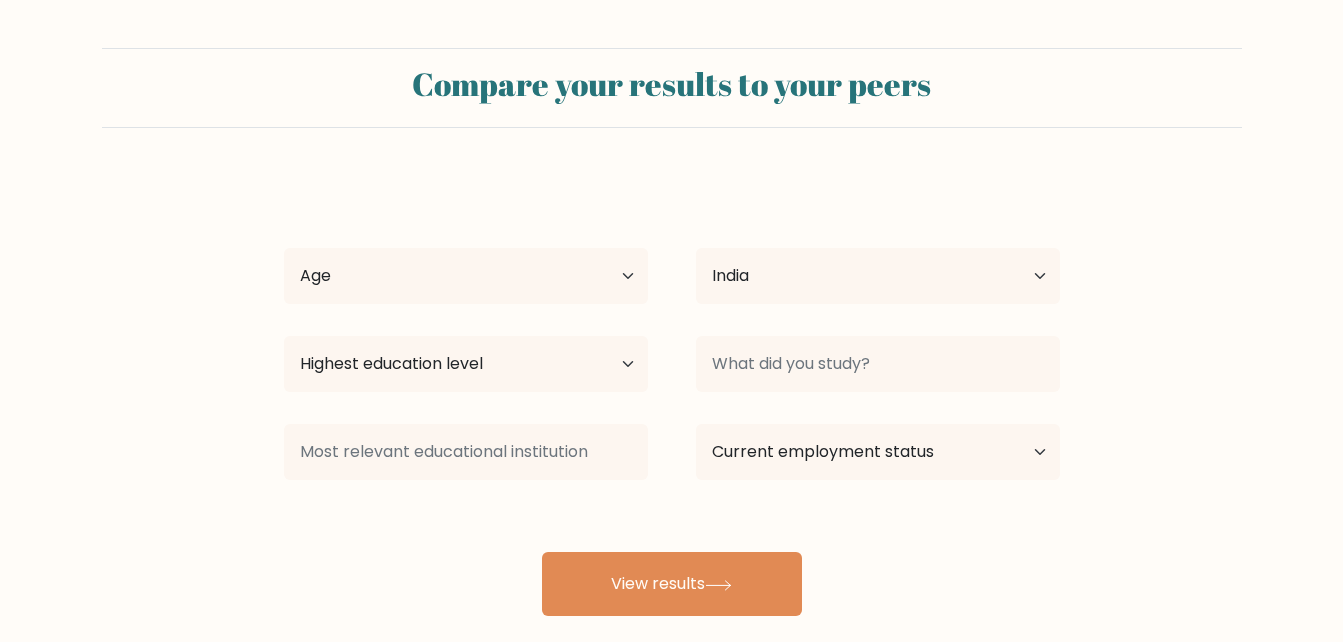 scroll, scrollTop: 0, scrollLeft: 0, axis: both 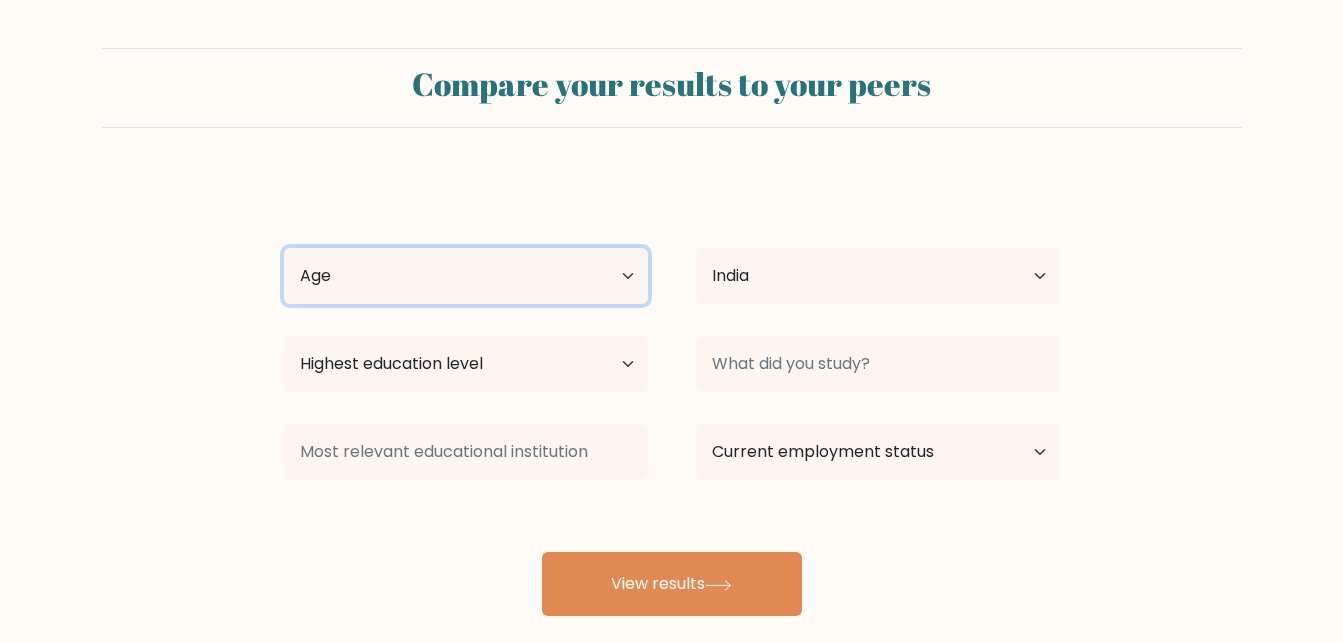 click on "Age
Under [AGE] years old
[AGE] years old
[AGE] years old
[AGE] years old
[AGE] years old
[AGE] years old
[AGE] years old and above" at bounding box center (466, 276) 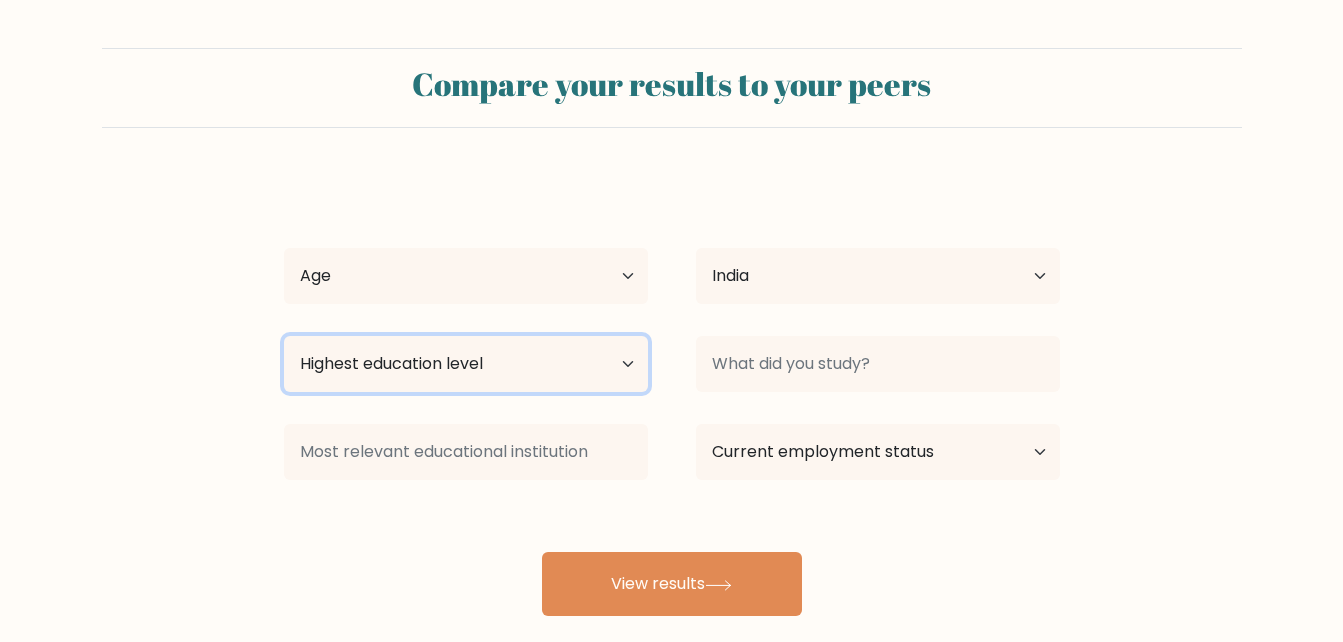 click on "Highest education level
No schooling
Primary
Lower Secondary
Upper Secondary
Occupation Specific
Bachelor's degree
Master's degree
Doctoral degree" at bounding box center (466, 364) 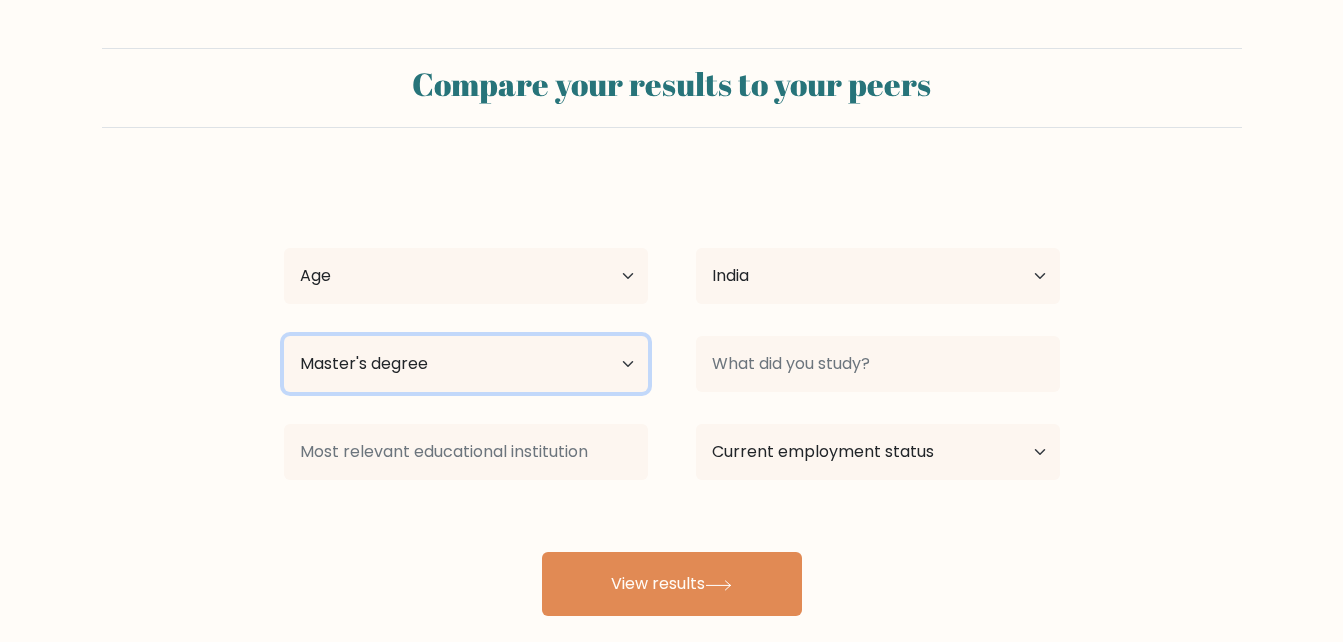 click on "Highest education level
No schooling
Primary
Lower Secondary
Upper Secondary
Occupation Specific
Bachelor's degree
Master's degree
Doctoral degree" at bounding box center (466, 364) 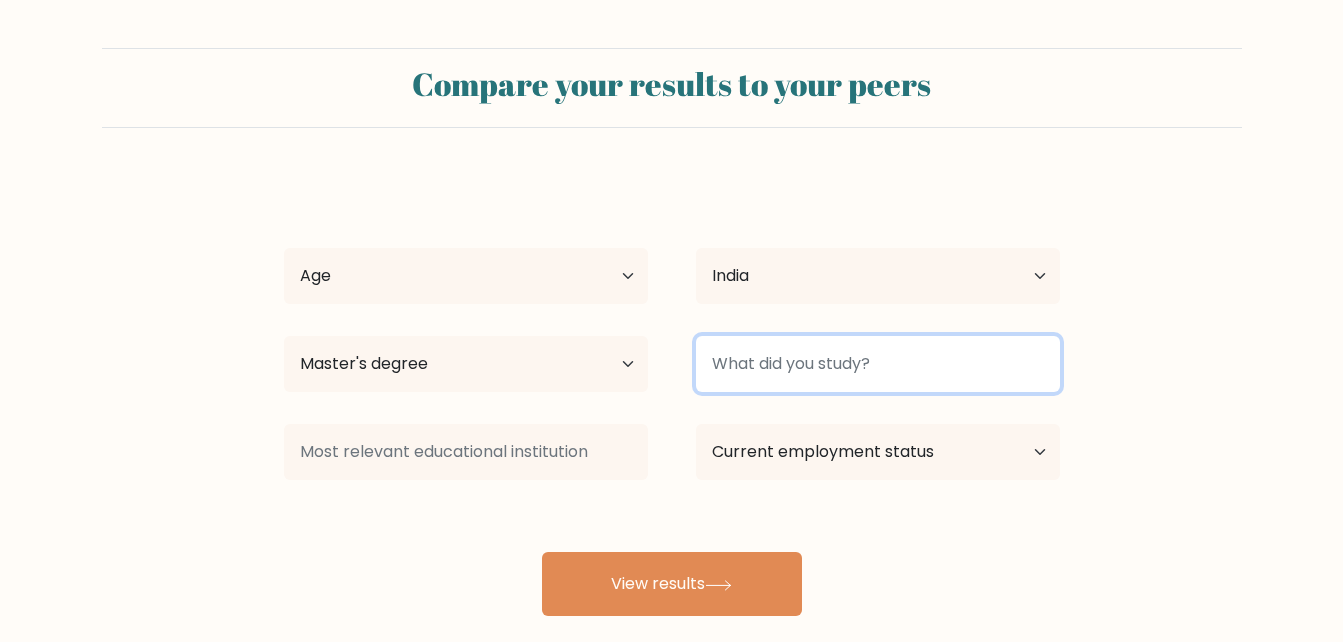 click at bounding box center (878, 364) 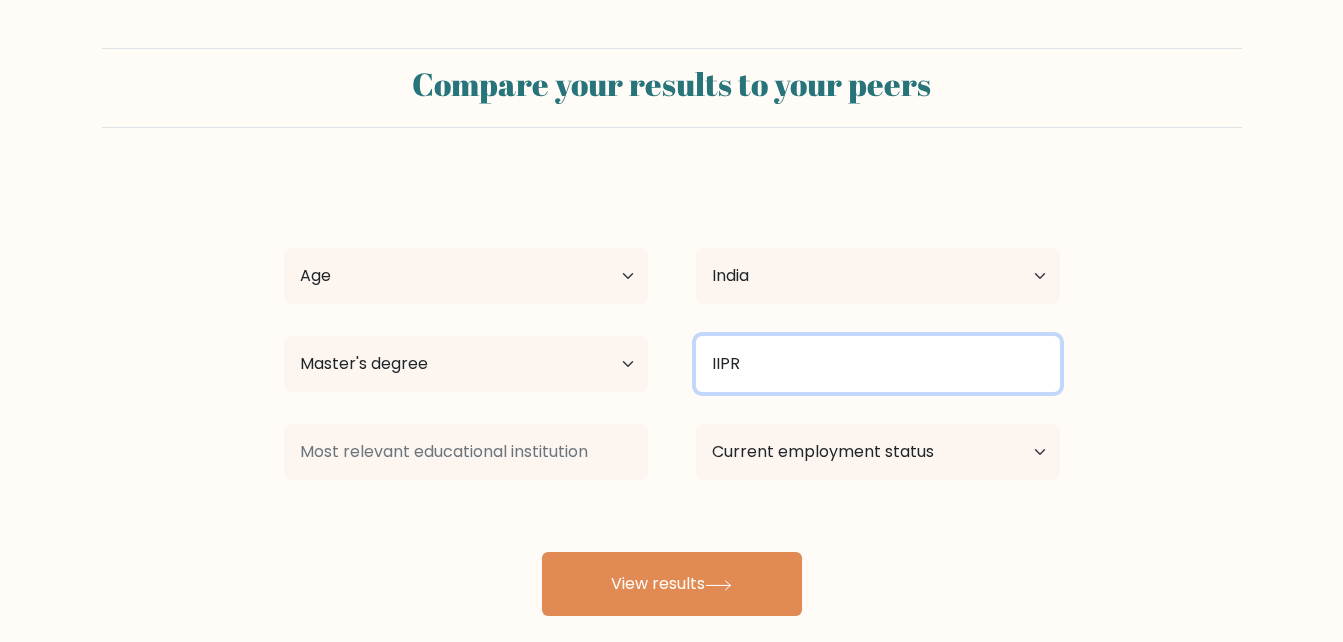 type on "IIPR" 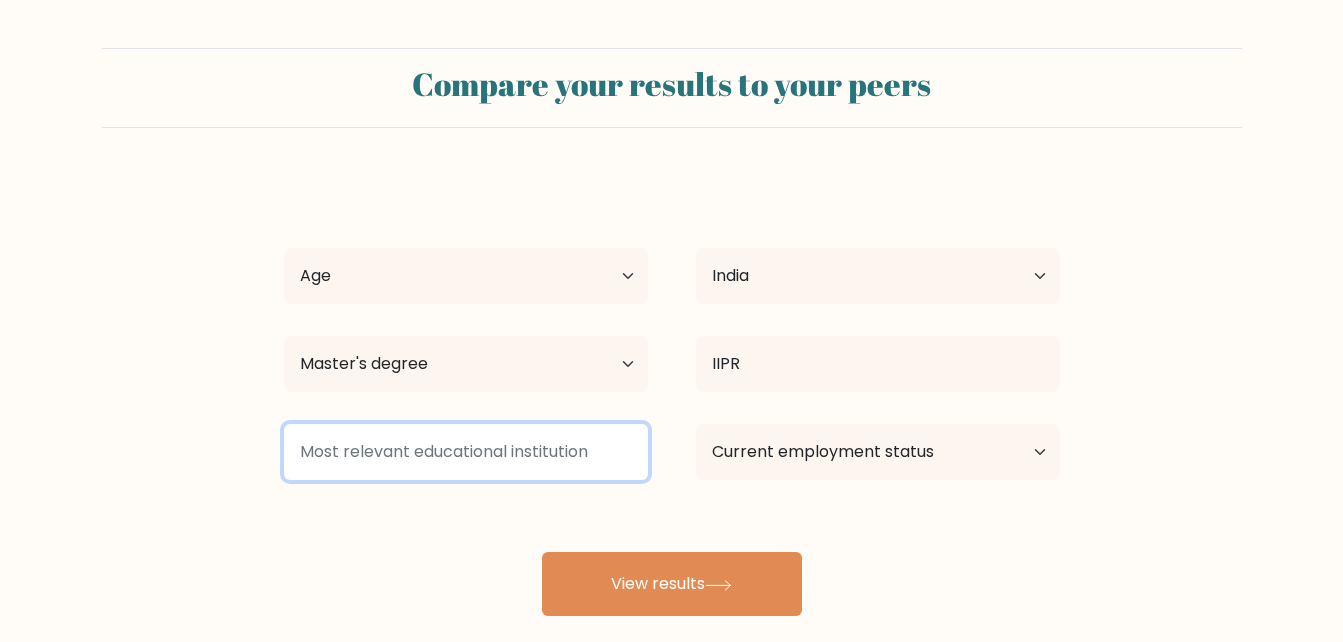 click at bounding box center (466, 452) 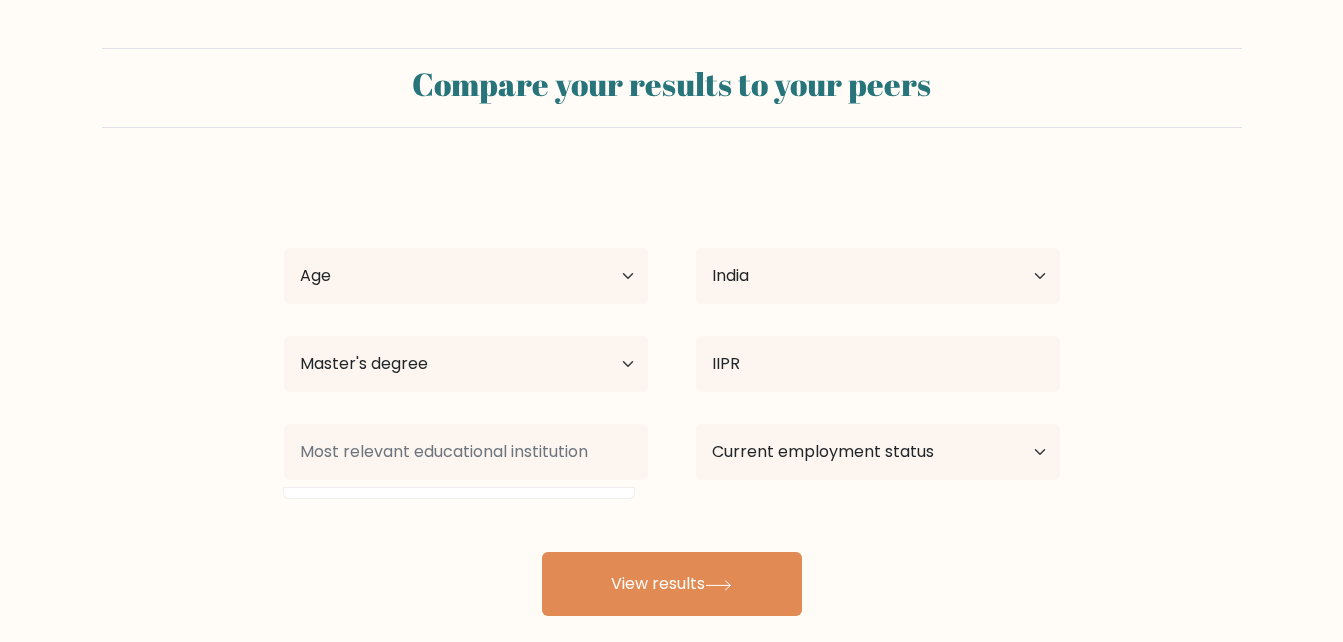 click on "Current employment status
Employed
Student
Retired
Other / prefer not to answer" at bounding box center (878, 276) 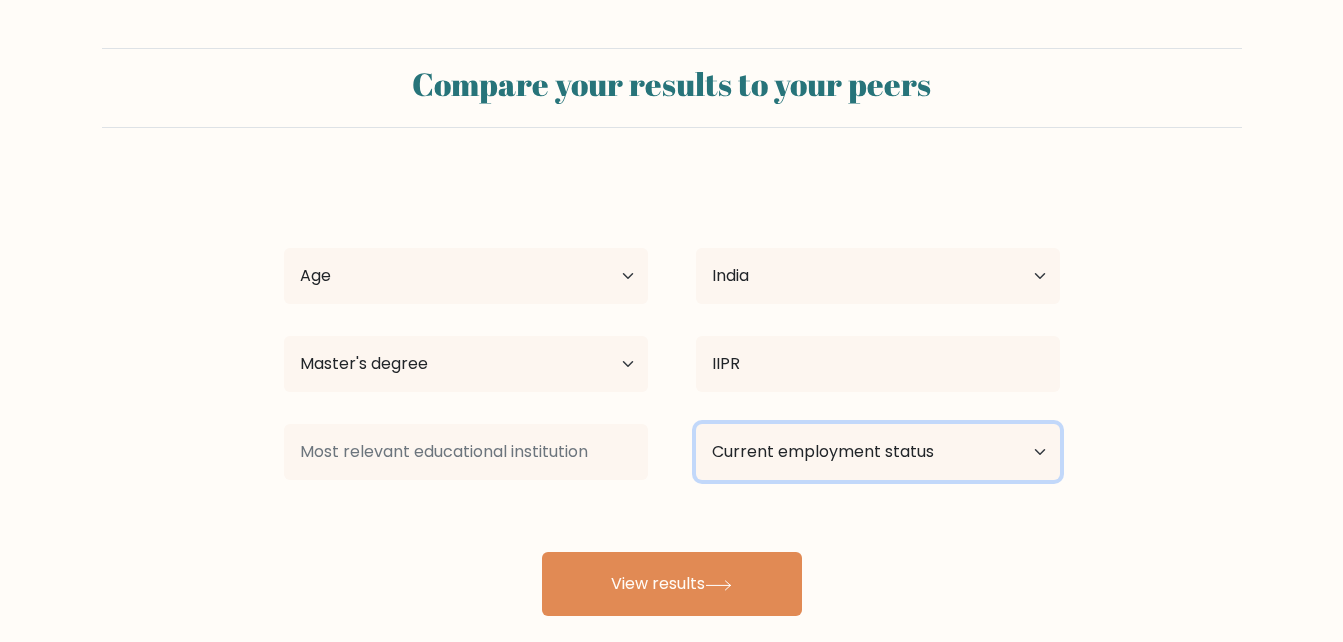 click on "Current employment status
Employed
Student
Retired
Other / prefer not to answer" at bounding box center [878, 452] 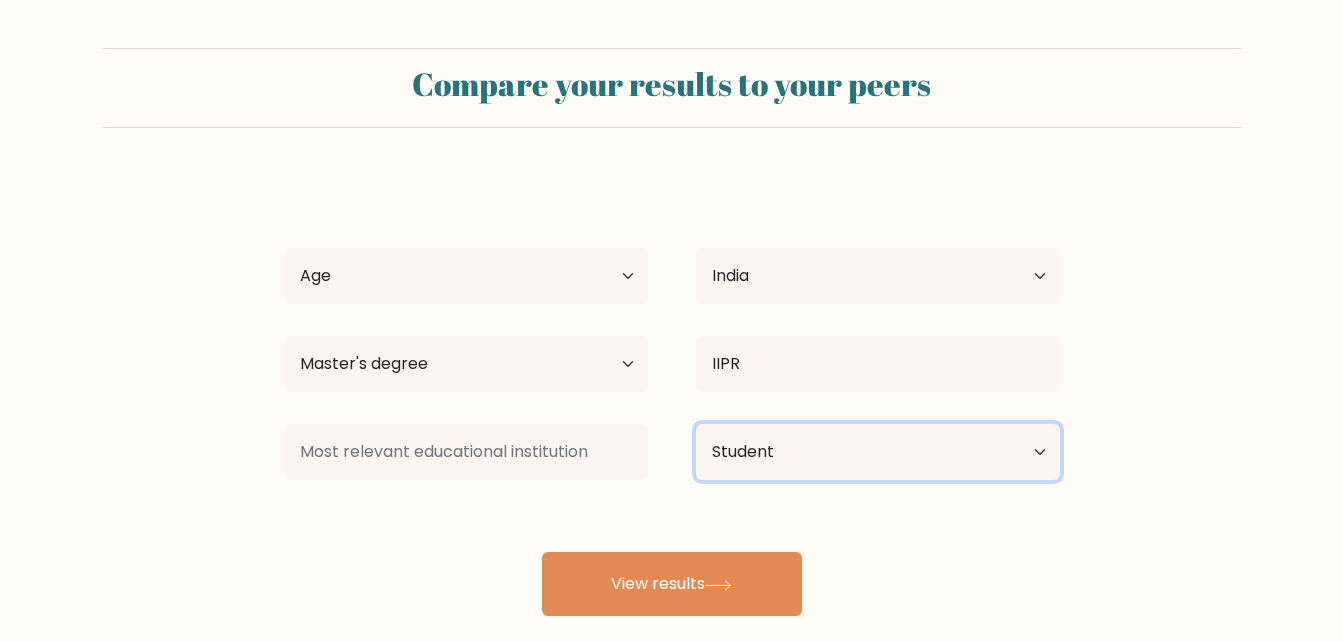 click on "Current employment status
Employed
Student
Retired
Other / prefer not to answer" at bounding box center (878, 452) 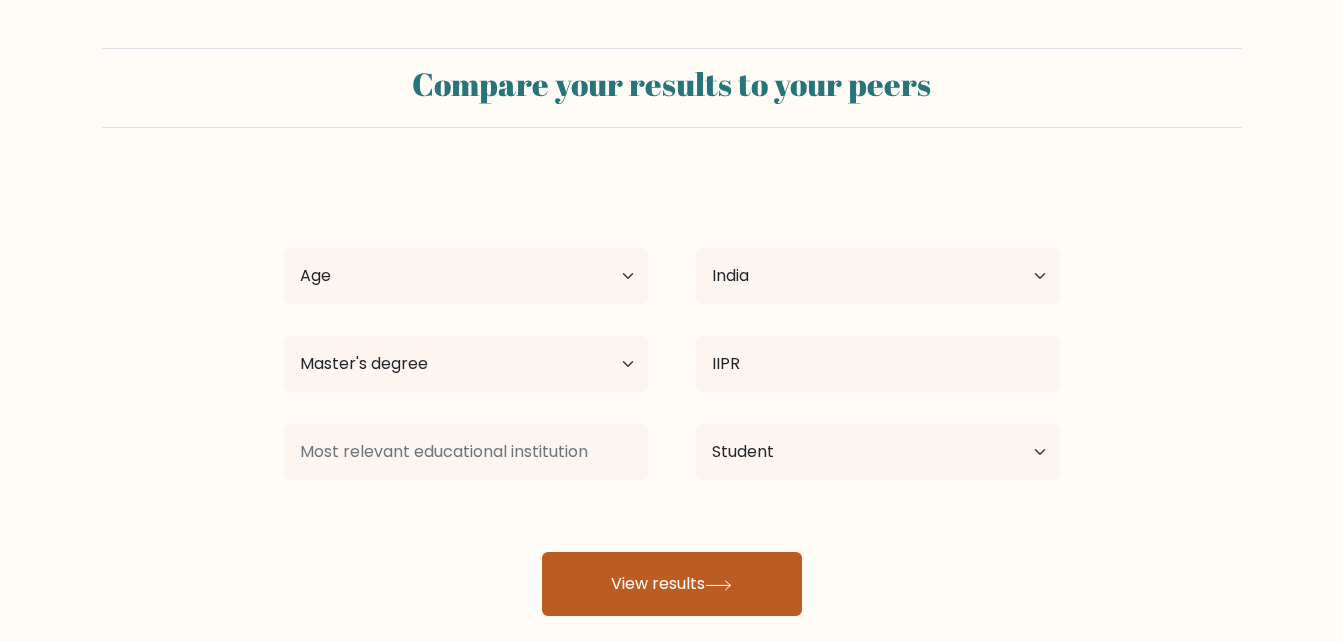 click at bounding box center [718, 585] 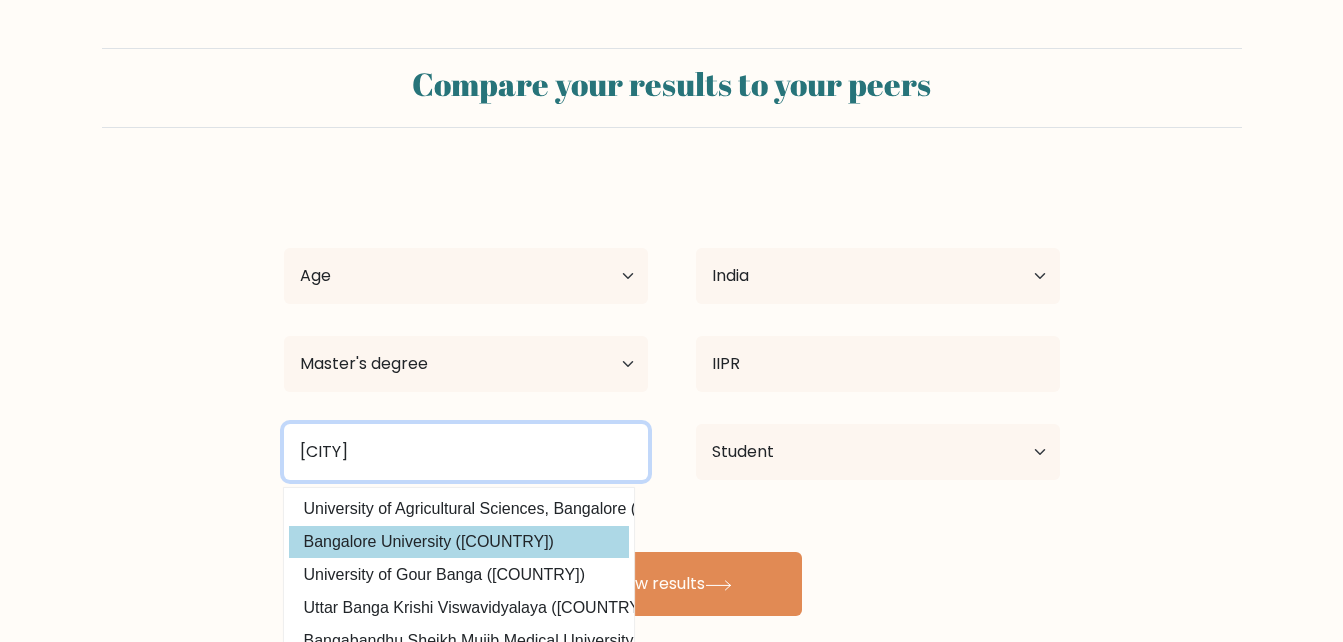 type on "Banga" 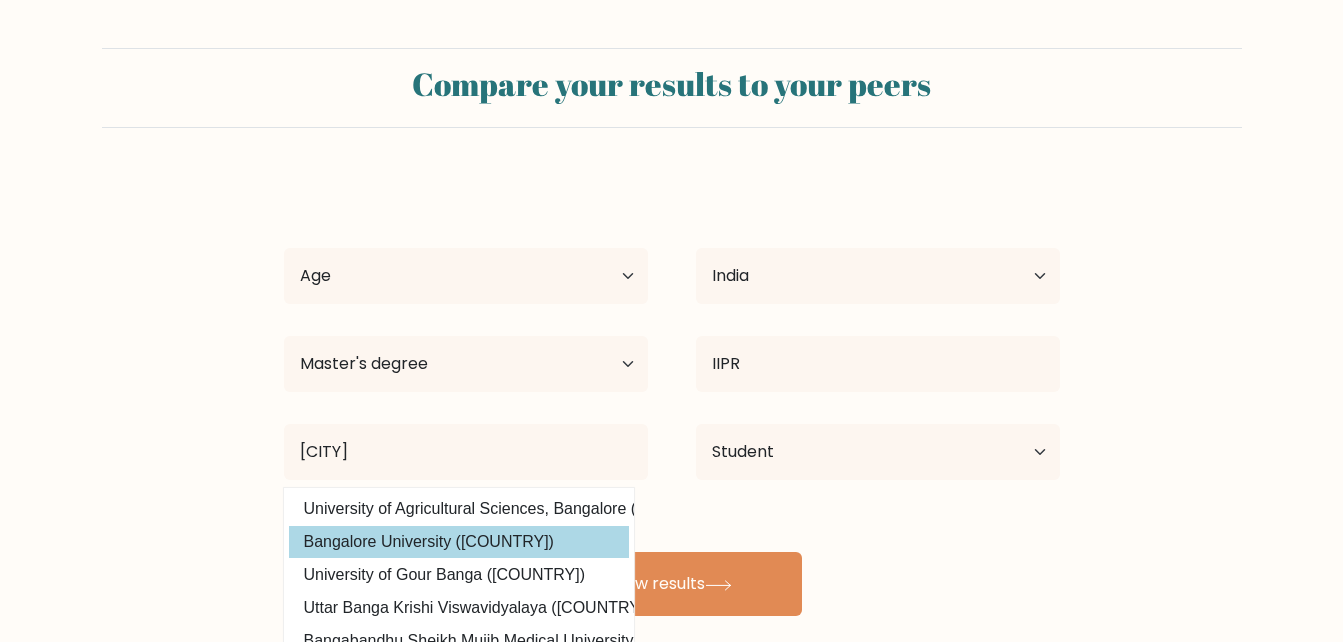 click on "Bangalore University (India)" at bounding box center [459, 542] 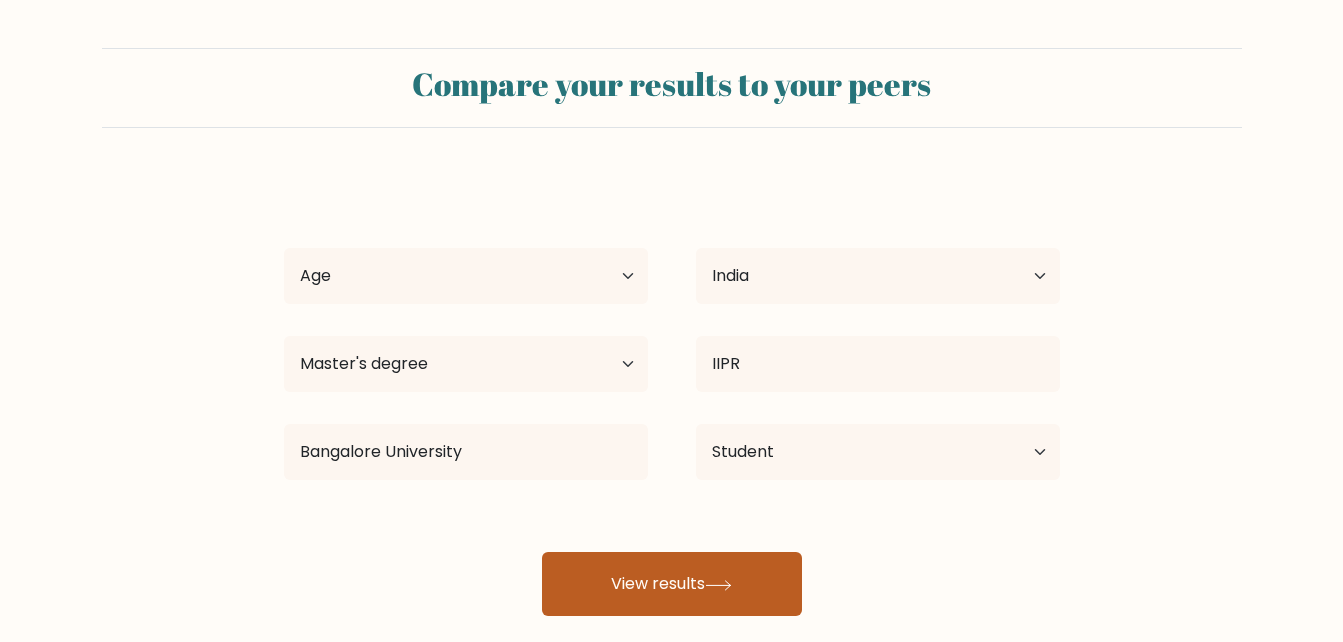 click on "View results" at bounding box center (672, 584) 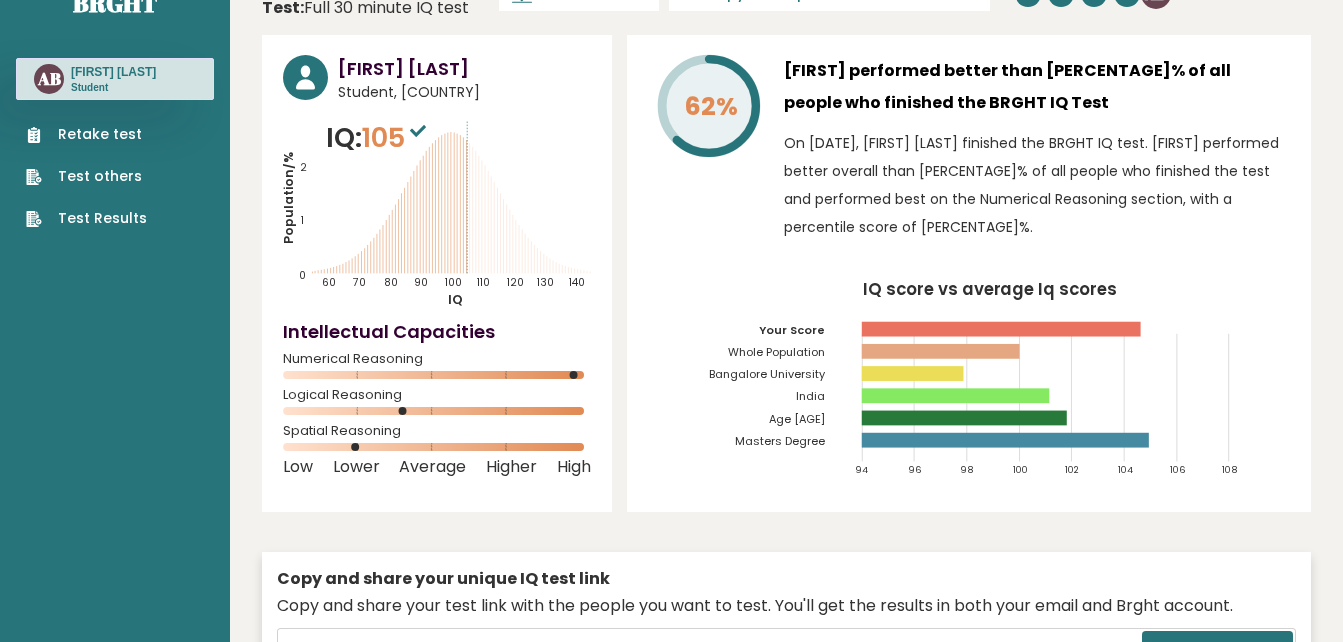 scroll, scrollTop: 0, scrollLeft: 0, axis: both 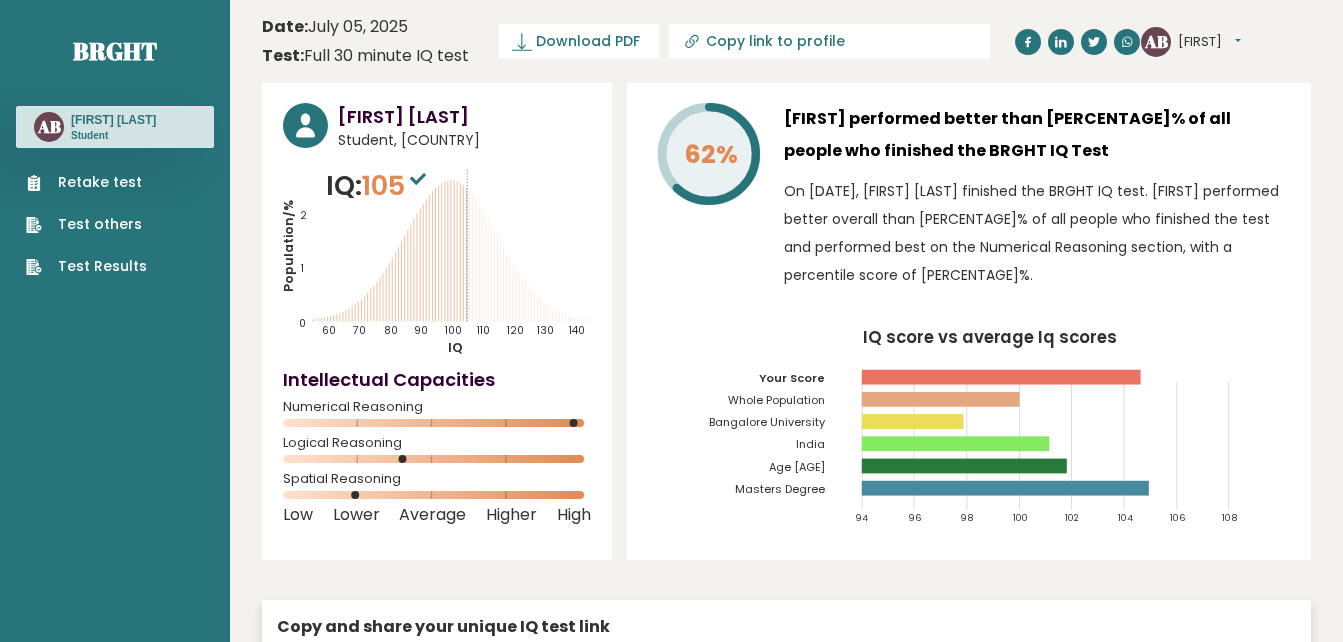 click on "[PERCENTAGE]%
[FIRST] [LAST] performed better than
[PERCENTAGE]% of all
people who finished the BRGHT IQ Test
On [DATE], [FIRST]
[LAST] finished the BRGHT IQ test. [FIRST] performed better overall than
[PERCENTAGE]% of all people who finished the test and
performed best on the
Numerical Reasoning section, with
a percentile score of [PERCENTAGE]%.
IQ score vs average Iq scores
94
96
98
100
102
104
106
108
Your Score
Whole Population" at bounding box center [969, 321] 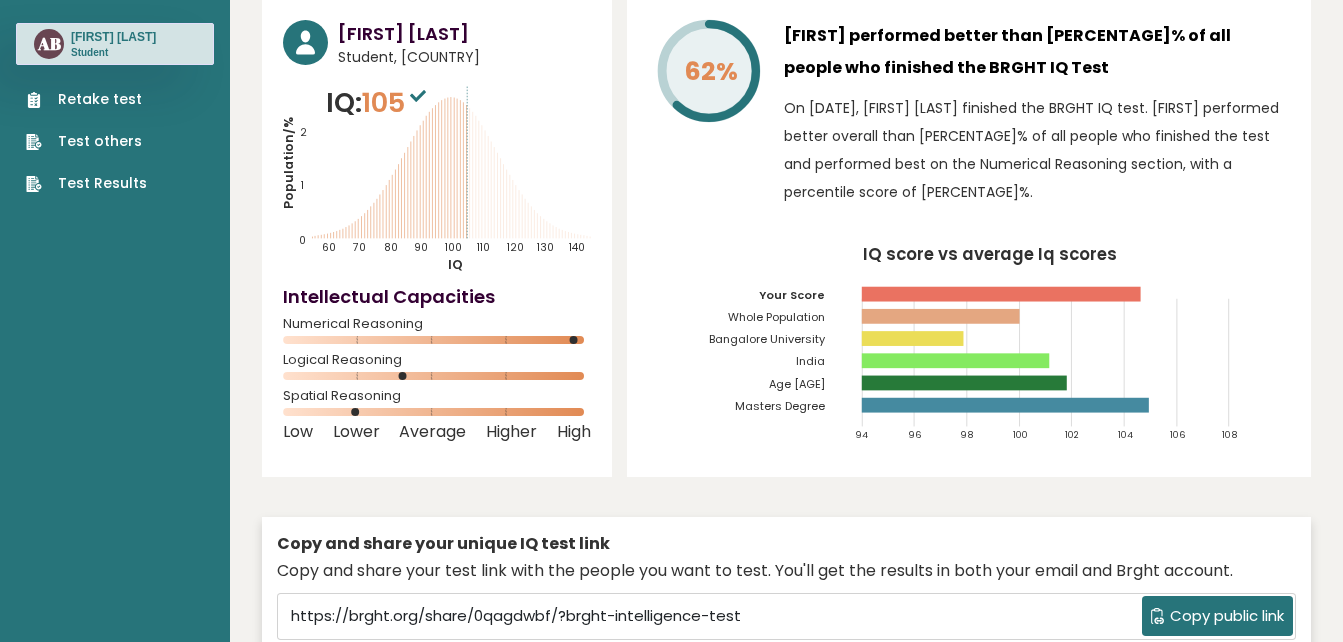 scroll, scrollTop: 84, scrollLeft: 0, axis: vertical 